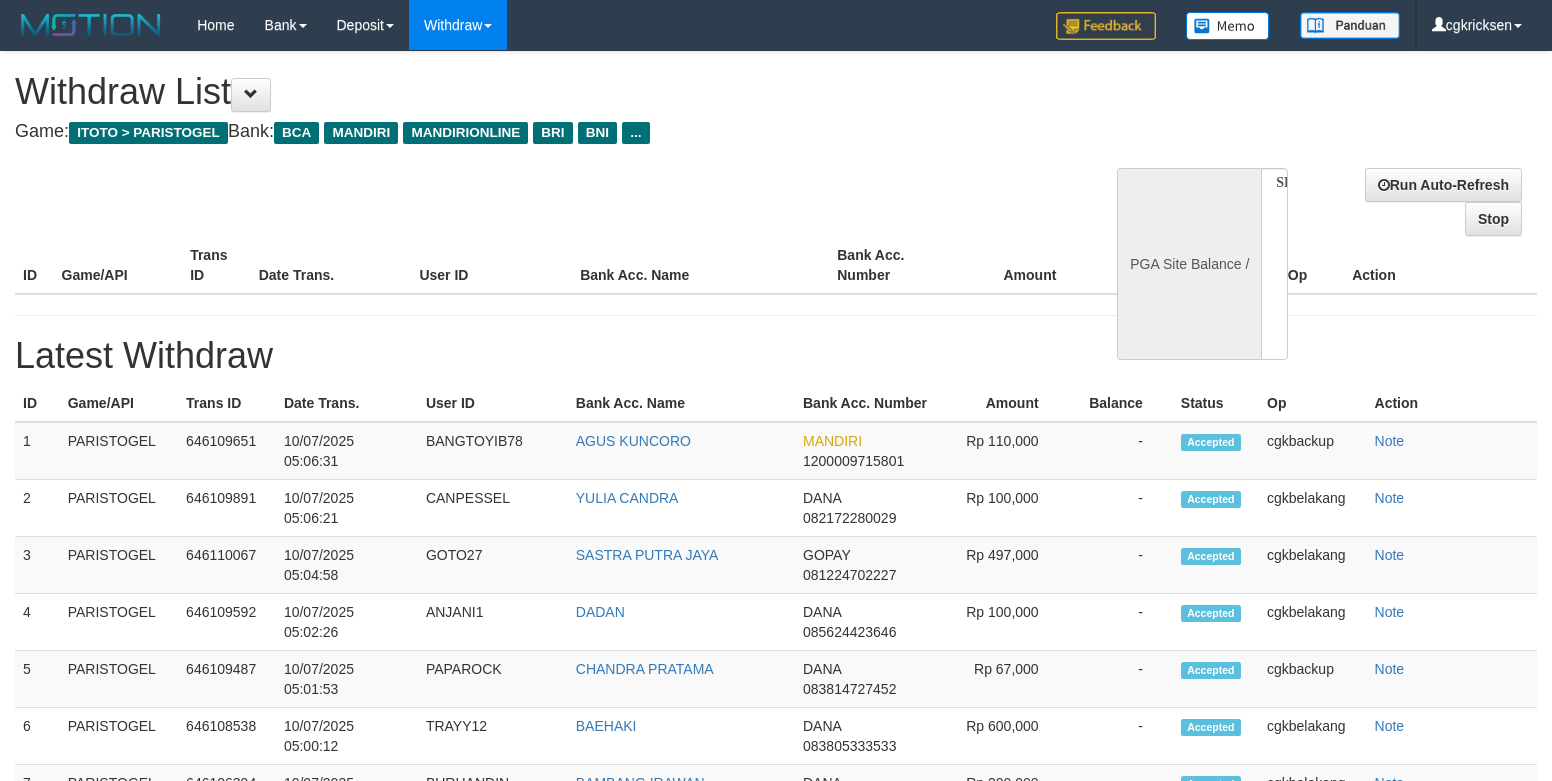 scroll, scrollTop: 0, scrollLeft: 0, axis: both 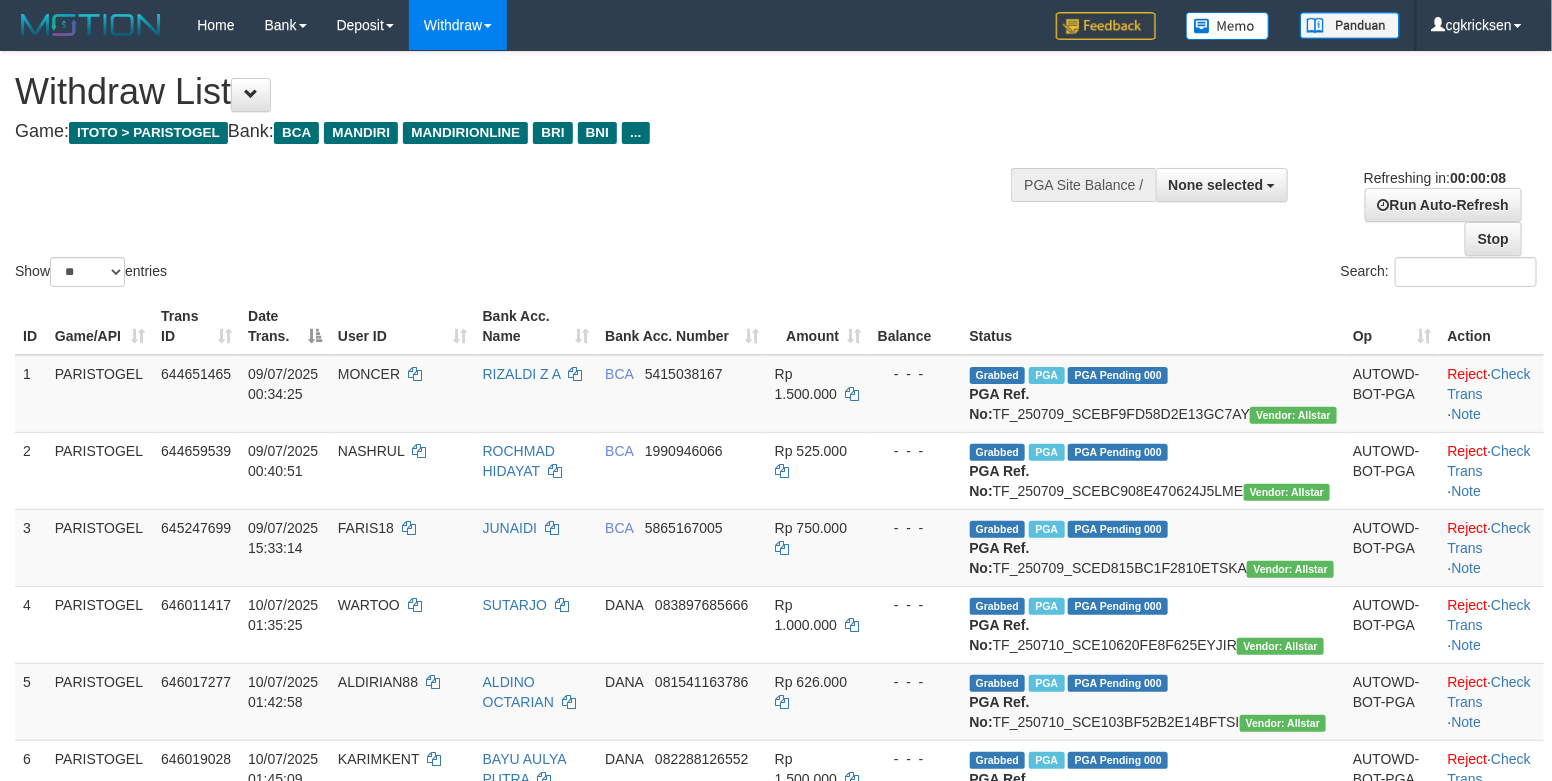 click on "ID Game/API Trans ID Date Trans. User ID Bank Acc. Name Bank Acc. Number Amount Balance Status Op Action
1 PARISTOGEL 644651465 09/07/2025 00:34:25 MONCER    RIZALDI Z A    BCA     5415038167 Rp 1.500.000    -  -  - Grabbed   PGA   PGA Pending 000 {"status":"000","data":{"unique_id":"1867-644651465-20250709","reference_no":"TF_250709_SCEBF9FD58D2E13GC7AY","amount":"1500000.00","fee":"0.00","merchant_surcharge_rate":"0.00","charge_to":"MERC","payout_amount":"1500000.00","disbursement_status":0,"disbursement_description":"ON PROCESS","created_at":"2025-07-09 00:42:13","executed_at":"2025-07-09 00:42:13","bank":{"code":"014","name":"BANK CENTRAL ASIA","account_number":"5415038167","account_name":"RIZALDI Z A"},"note":"cgkcindy","merchant_balance":{"balance_effective":560000002,"balance_pending":0,"balance_disbursement":133588000,"balance_collection":244466767}}} PGA Ref. No:  TF_250709_SCEBF9FD58D2E13GC7AY  Vendor: Allstar AUTOWD-BOT-PGA Reject ·    Check Trans    ·    2" at bounding box center (776, 802) 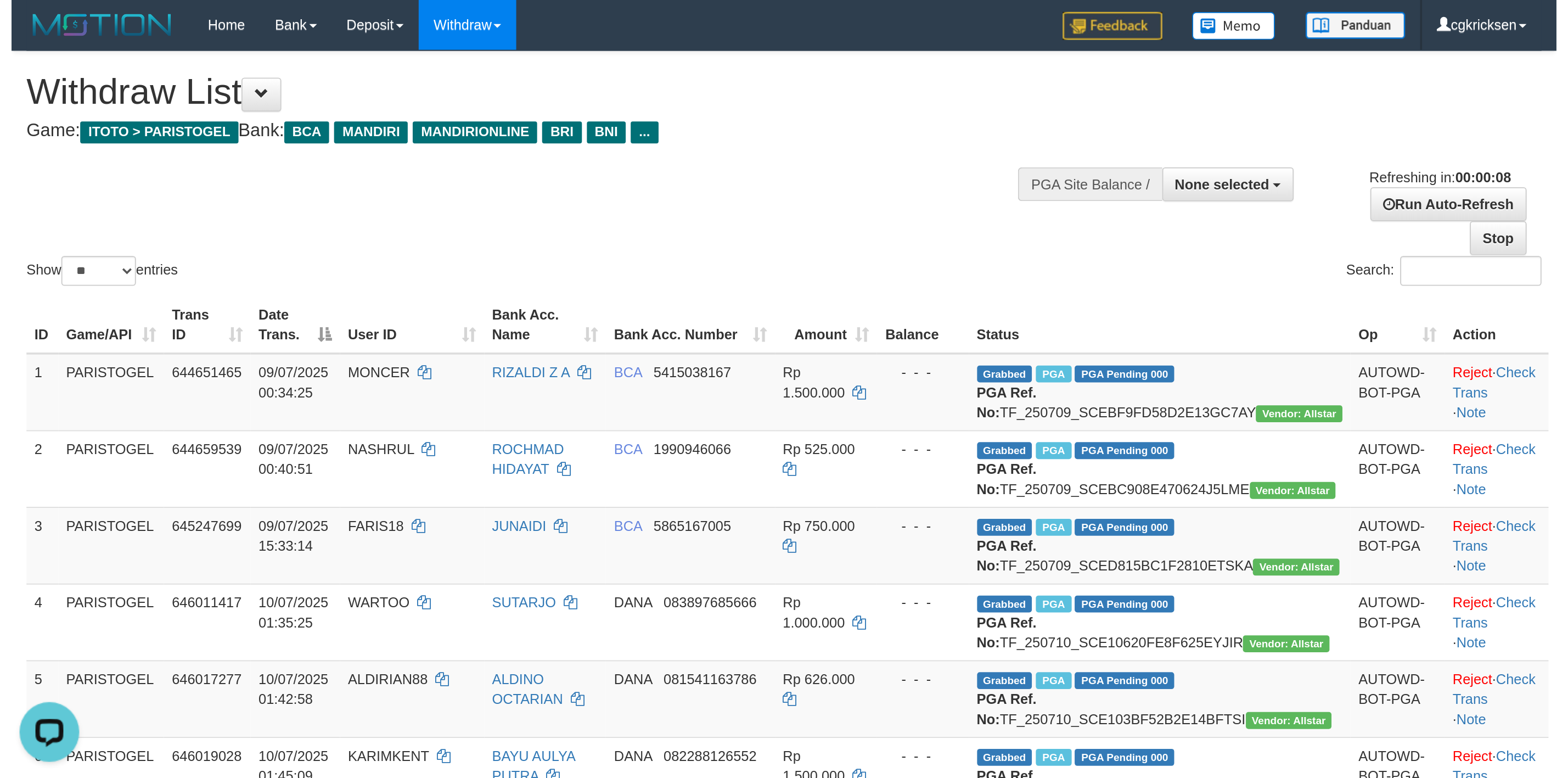 scroll, scrollTop: 0, scrollLeft: 0, axis: both 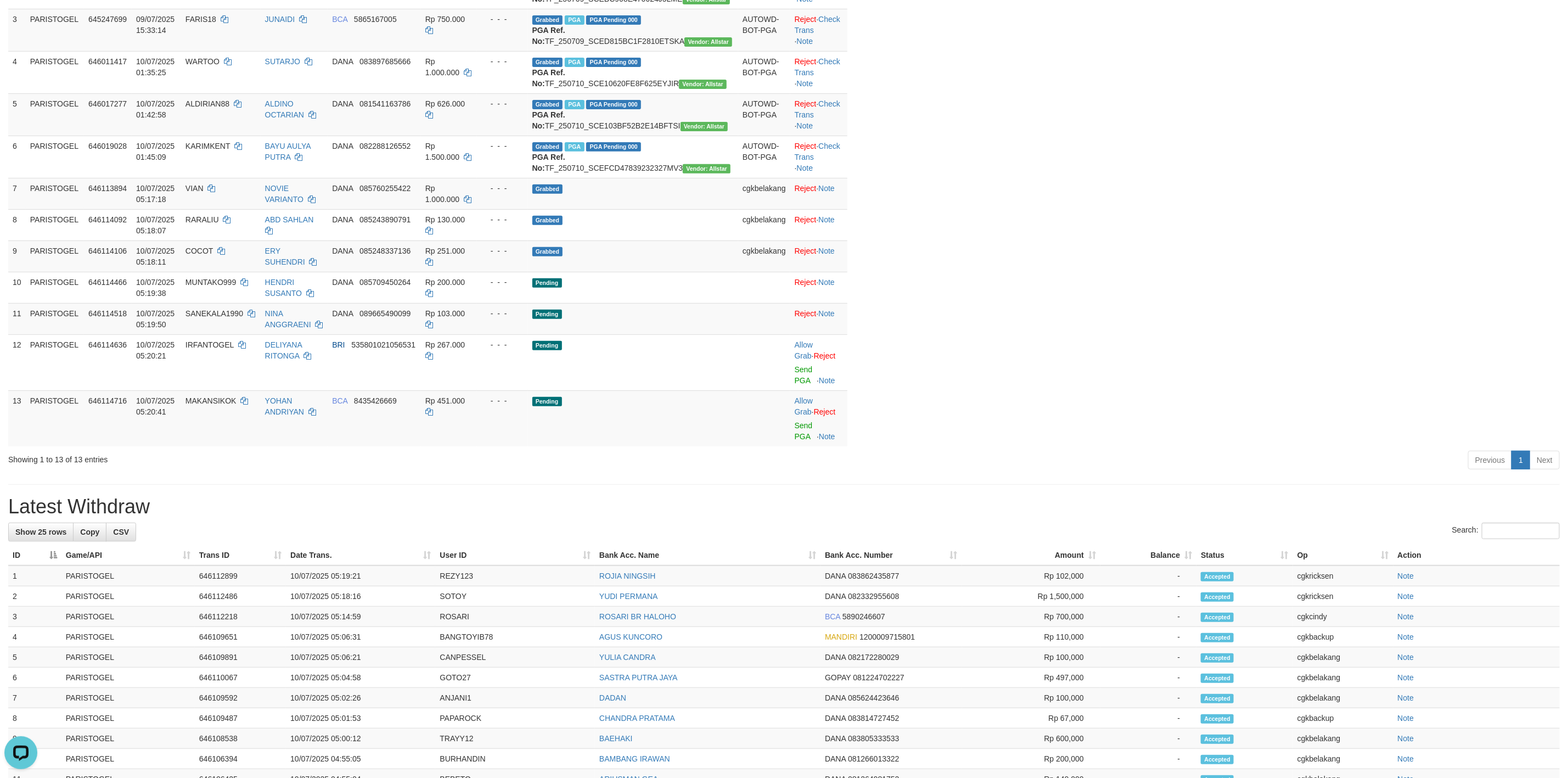 click on "ID Game/API Trans ID Date Trans. User ID Bank Acc. Name Bank Acc. Number Amount Balance Status Op Action
1 PARISTOGEL 644651465 09/07/2025 00:34:25 MONCER    RIZALDI Z A    BCA     5415038167 Rp 1.500.000    -  -  - Grabbed   PGA   PGA Pending 000 {"status":"000","data":{"unique_id":"1867-644651465-20250709","reference_no":"TF_250709_SCEBF9FD58D2E13GC7AY","amount":"1500000.00","fee":"0.00","merchant_surcharge_rate":"0.00","charge_to":"MERC","payout_amount":"1500000.00","disbursement_status":0,"disbursement_description":"ON PROCESS","created_at":"2025-07-09 00:42:13","executed_at":"2025-07-09 00:42:13","bank":{"code":"014","name":"BANK CENTRAL ASIA","account_number":"5415038167","account_name":"RIZALDI Z A"},"note":"cgkcindy","merchant_balance":{"balance_effective":560000002,"balance_pending":0,"balance_disbursement":133588000,"balance_collection":244466767}}} PGA Ref. No:  TF_250709_SCEBF9FD58D2E13GC7AY  Vendor: Allstar AUTOWD-BOT-PGA Reject ·    Check Trans    ·    2" at bounding box center [784, 170] 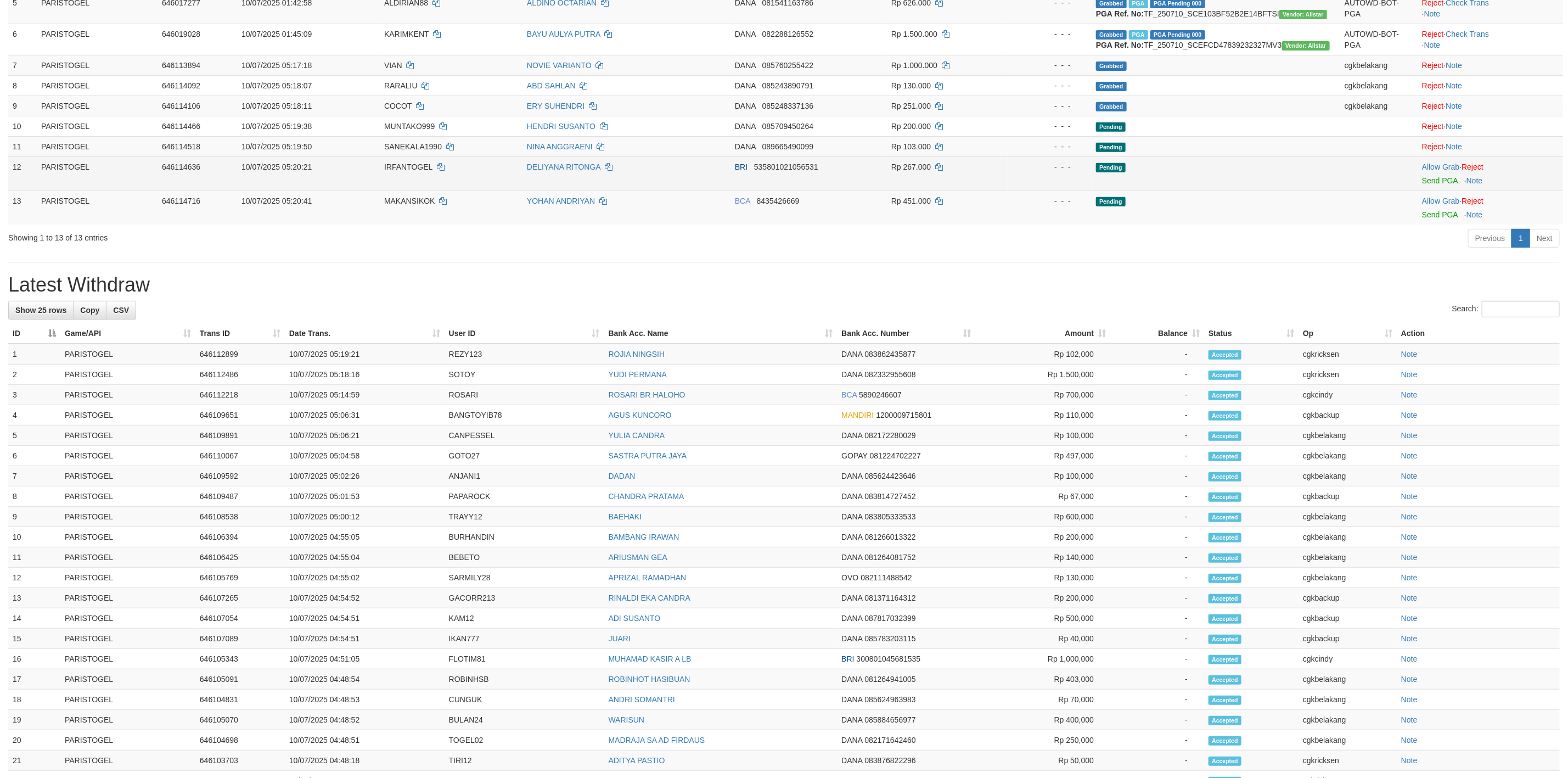 scroll, scrollTop: 247, scrollLeft: 0, axis: vertical 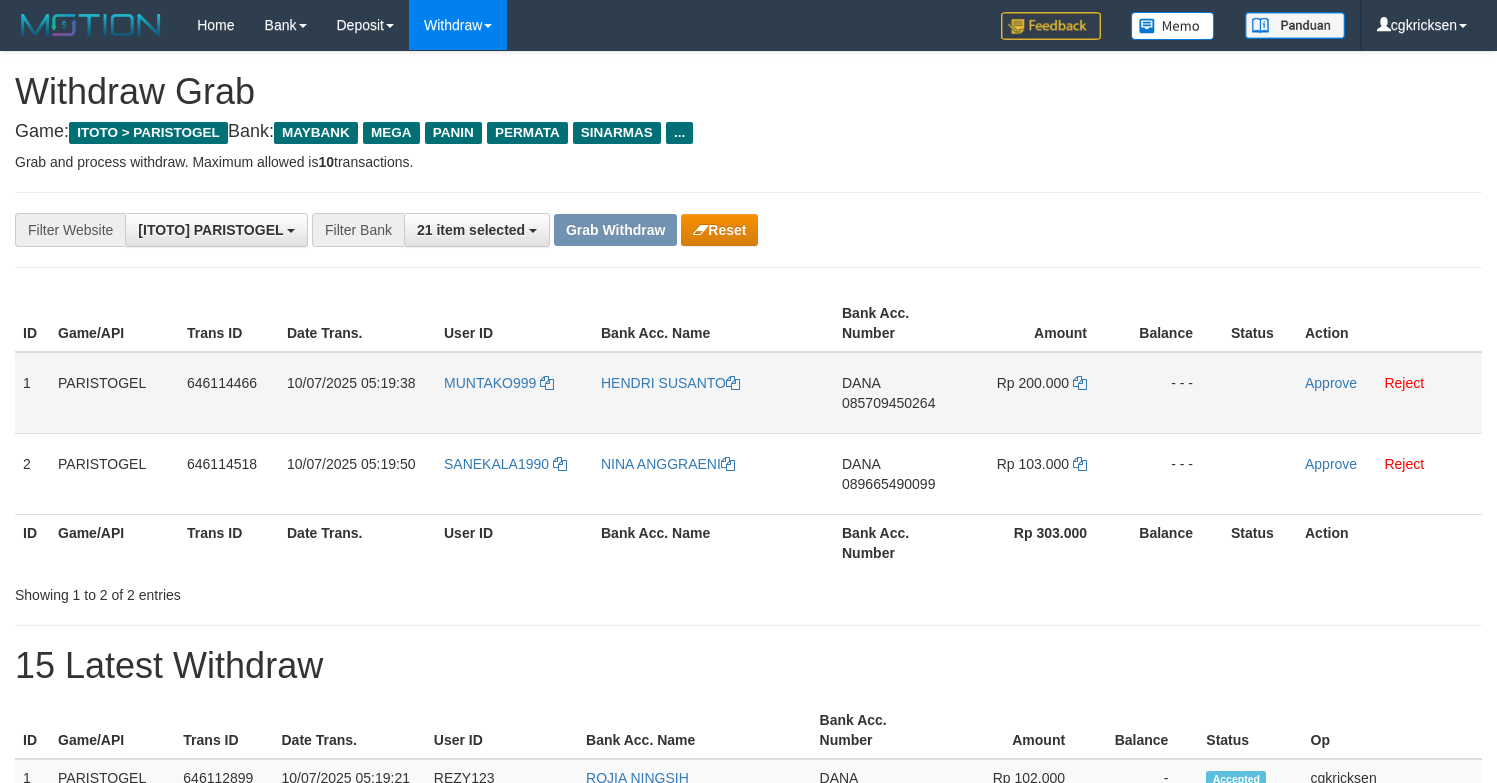 click on "MUNTAKO999" at bounding box center (514, 393) 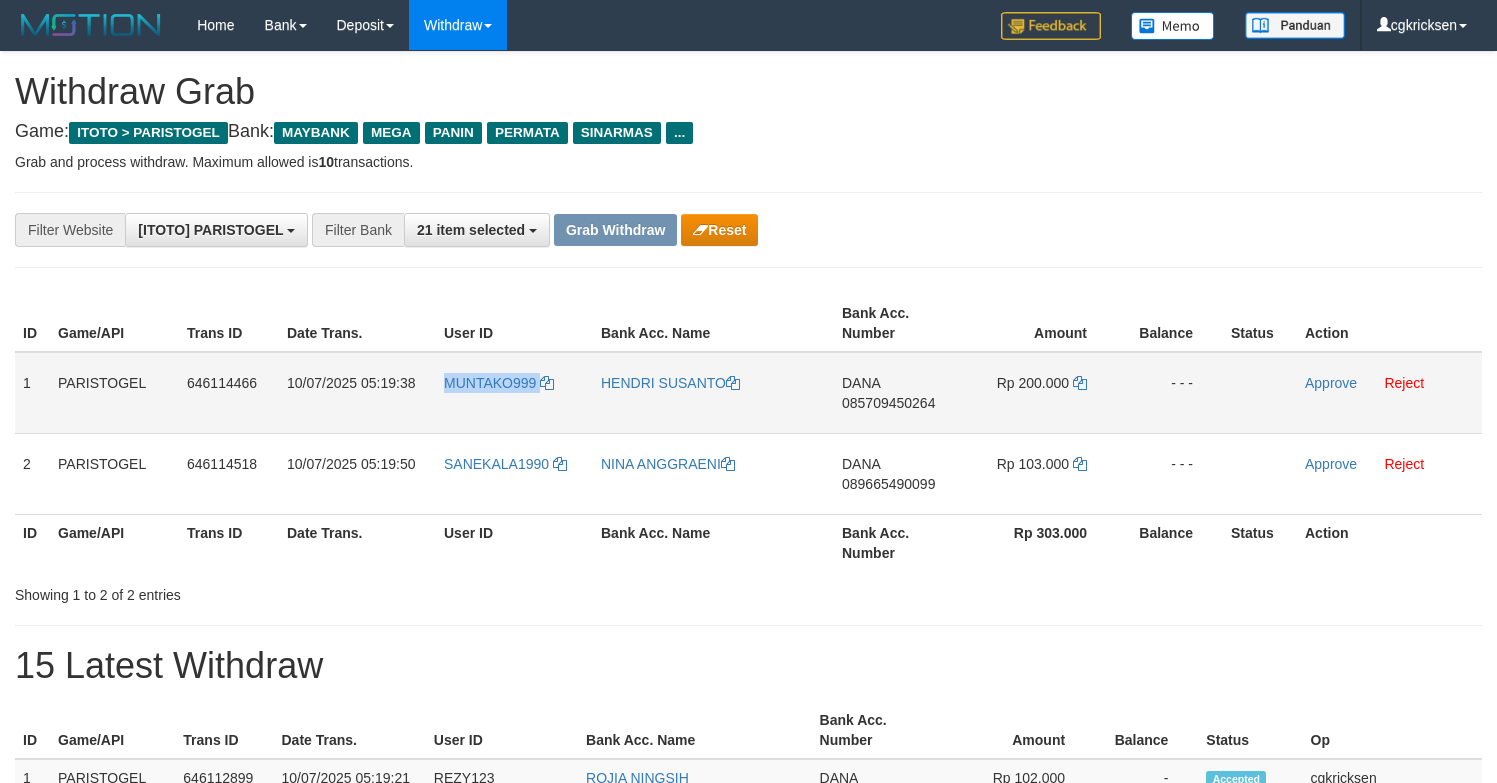 click on "MUNTAKO999" at bounding box center [514, 393] 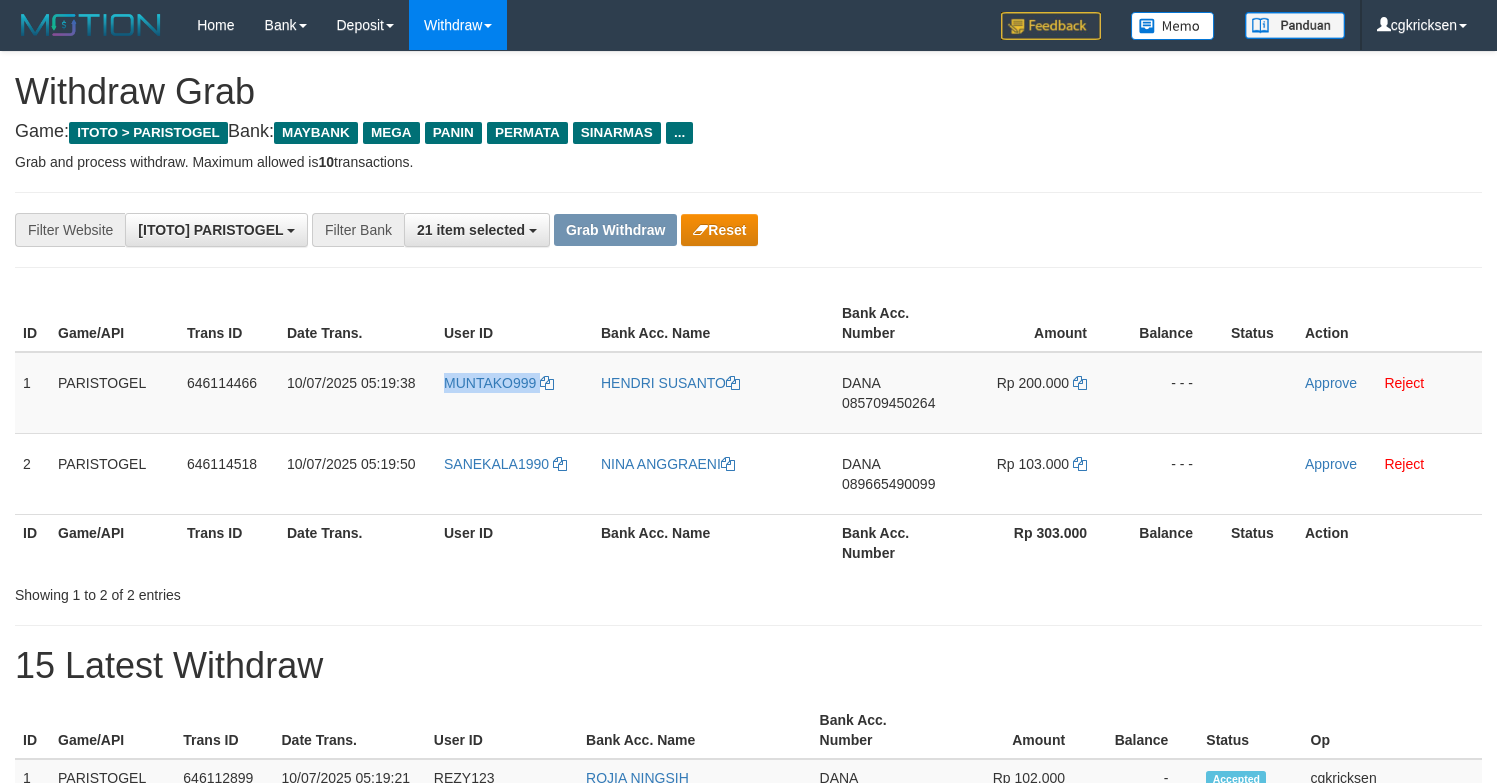 copy on "MUNTAKO999" 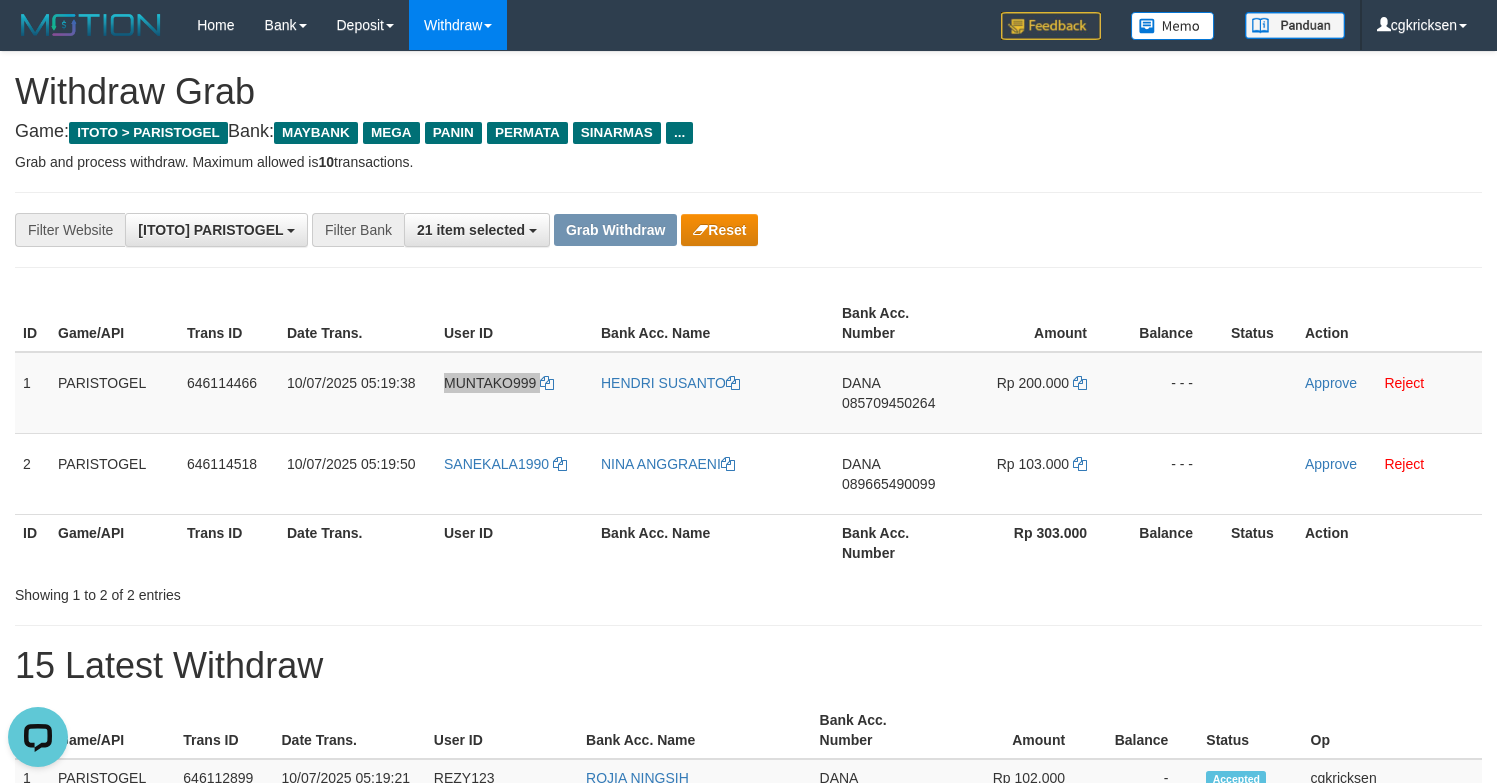 scroll, scrollTop: 0, scrollLeft: 0, axis: both 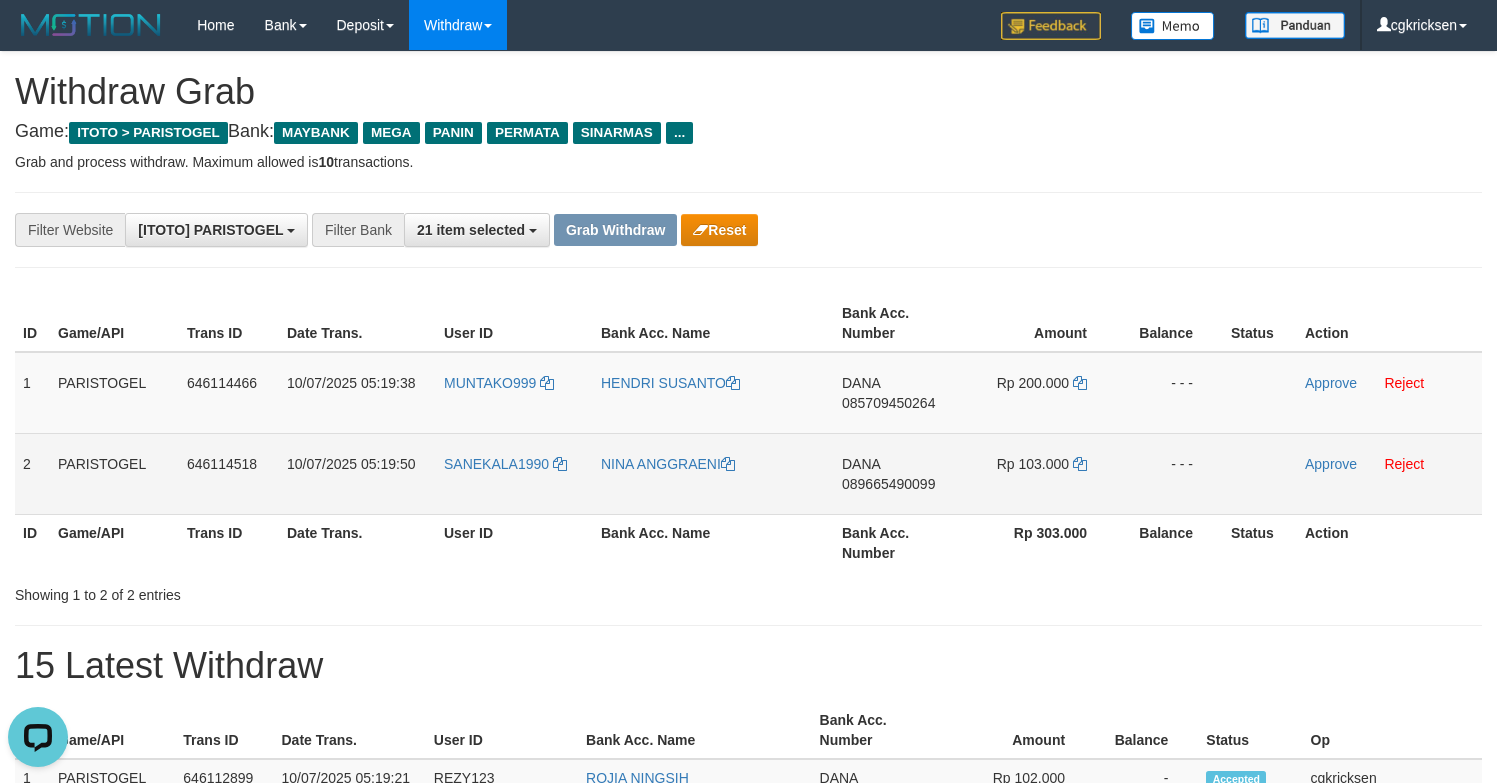 click on "SANEKALA1990" at bounding box center [514, 473] 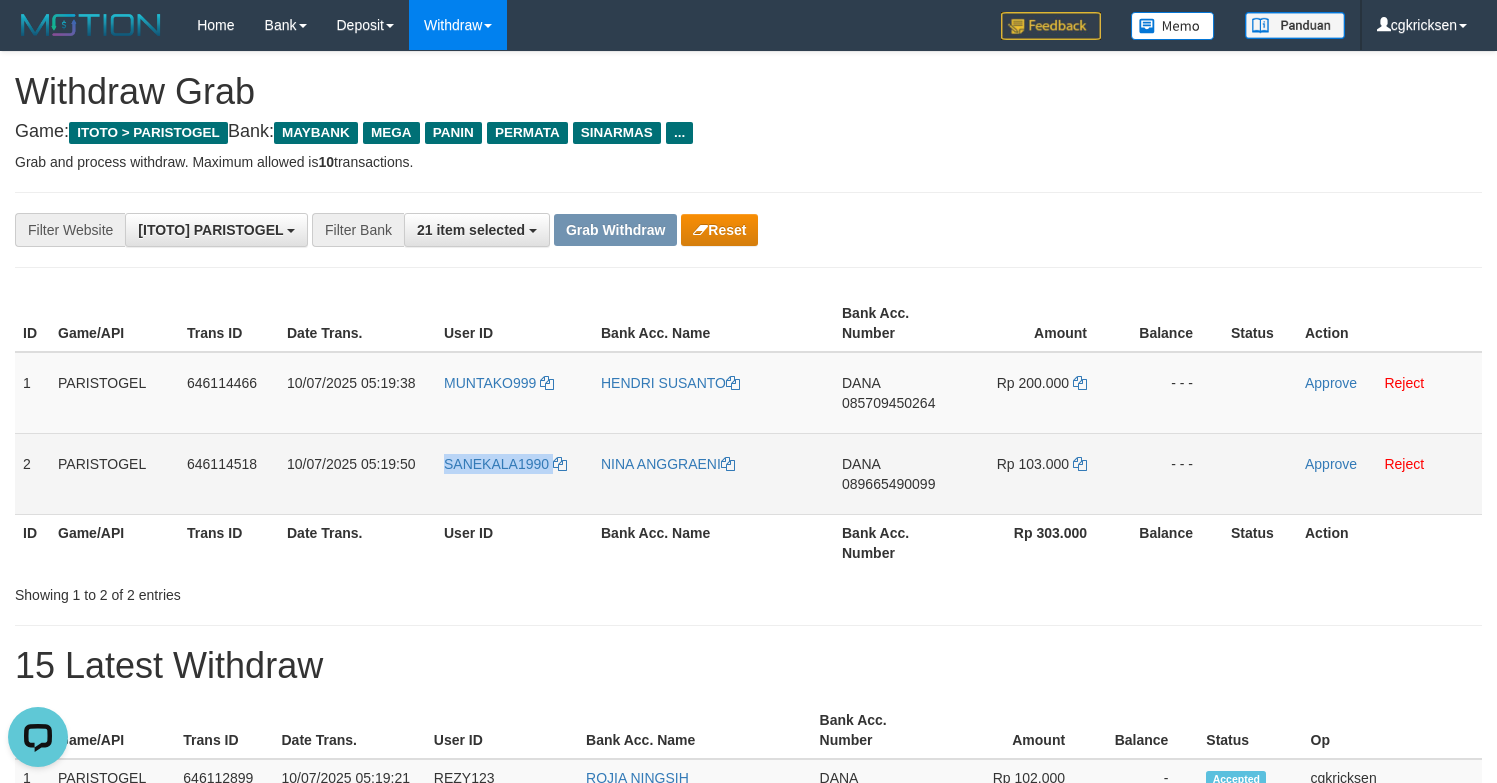 click on "SANEKALA1990" at bounding box center (514, 473) 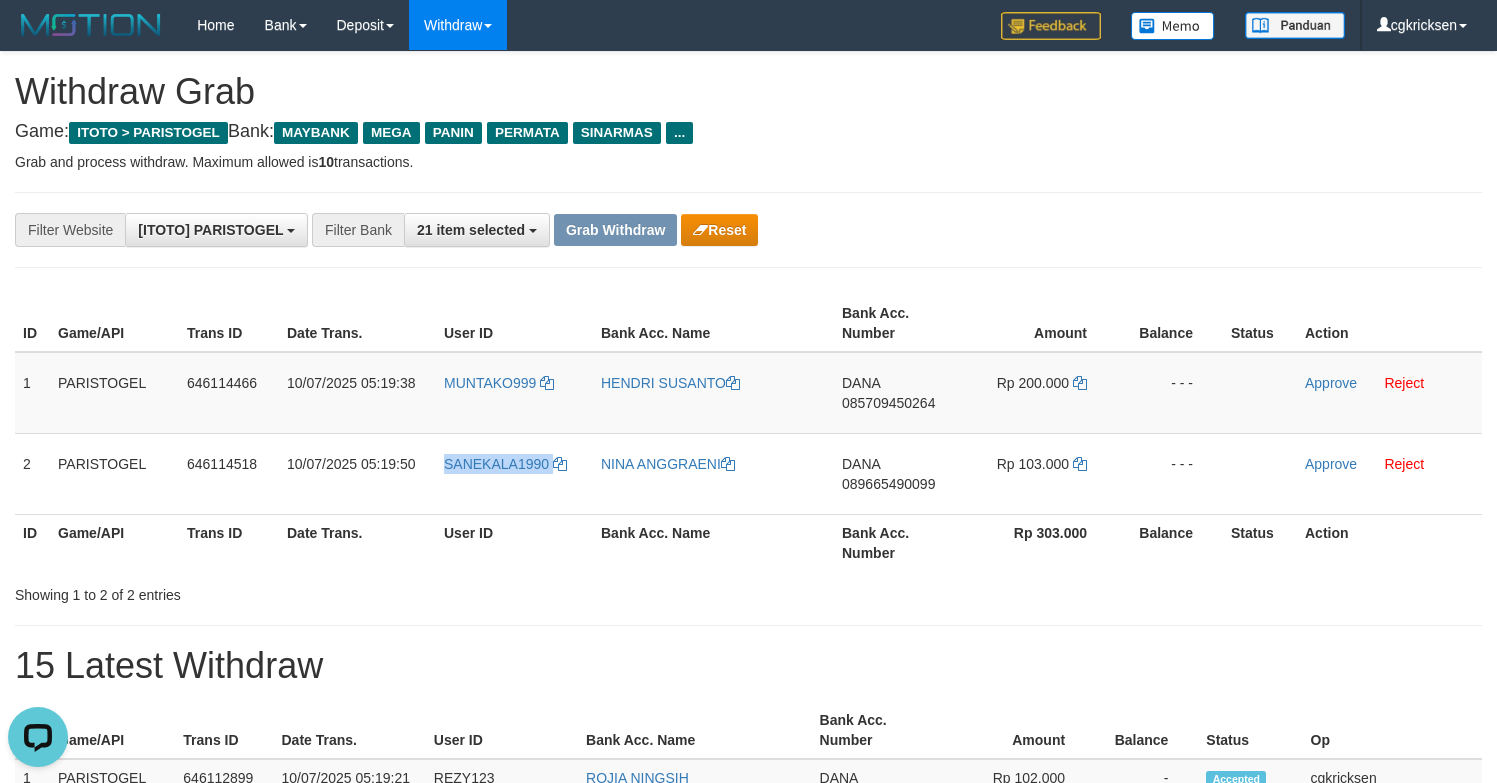 copy on "SANEKALA1990" 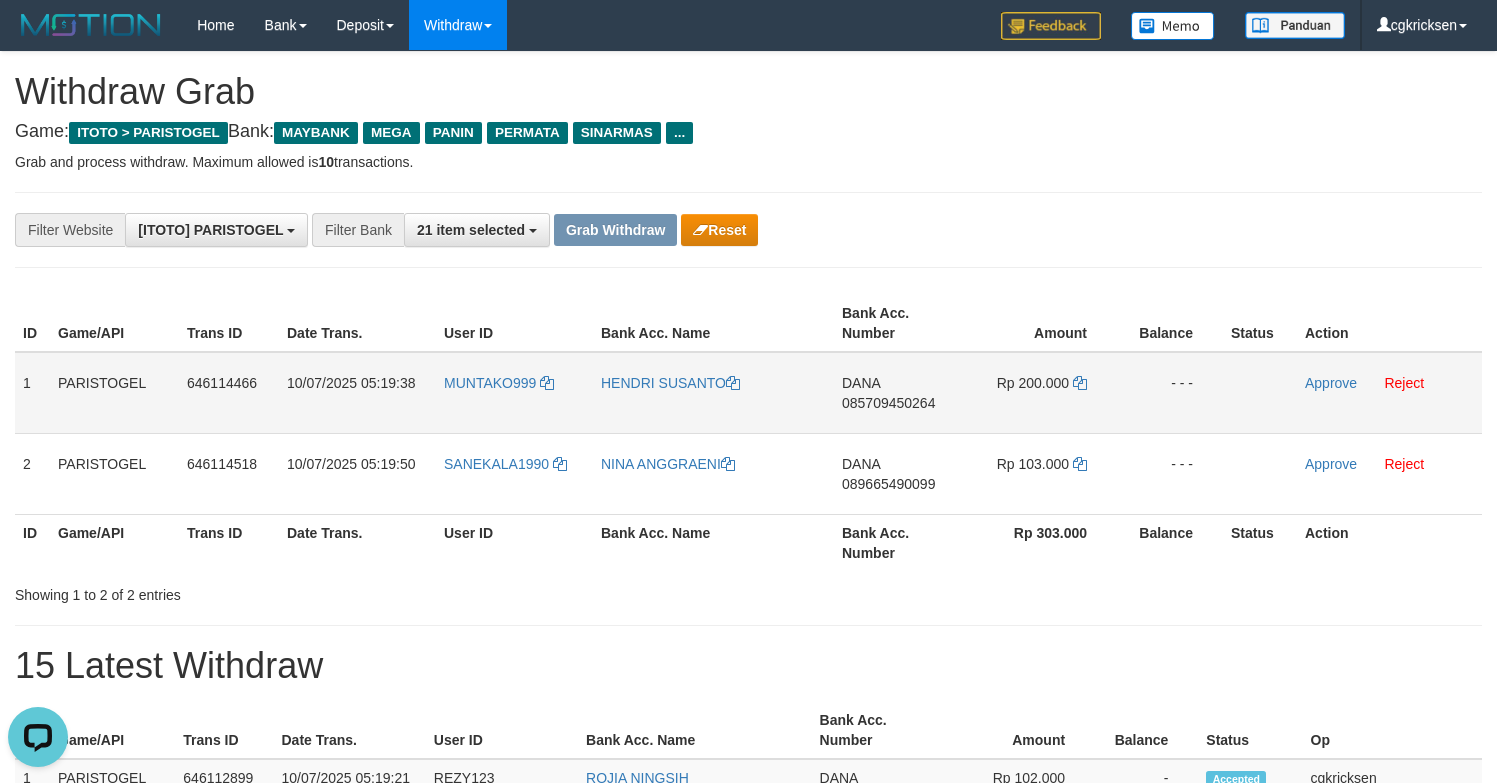 click on "DANA
085709450264" at bounding box center (898, 393) 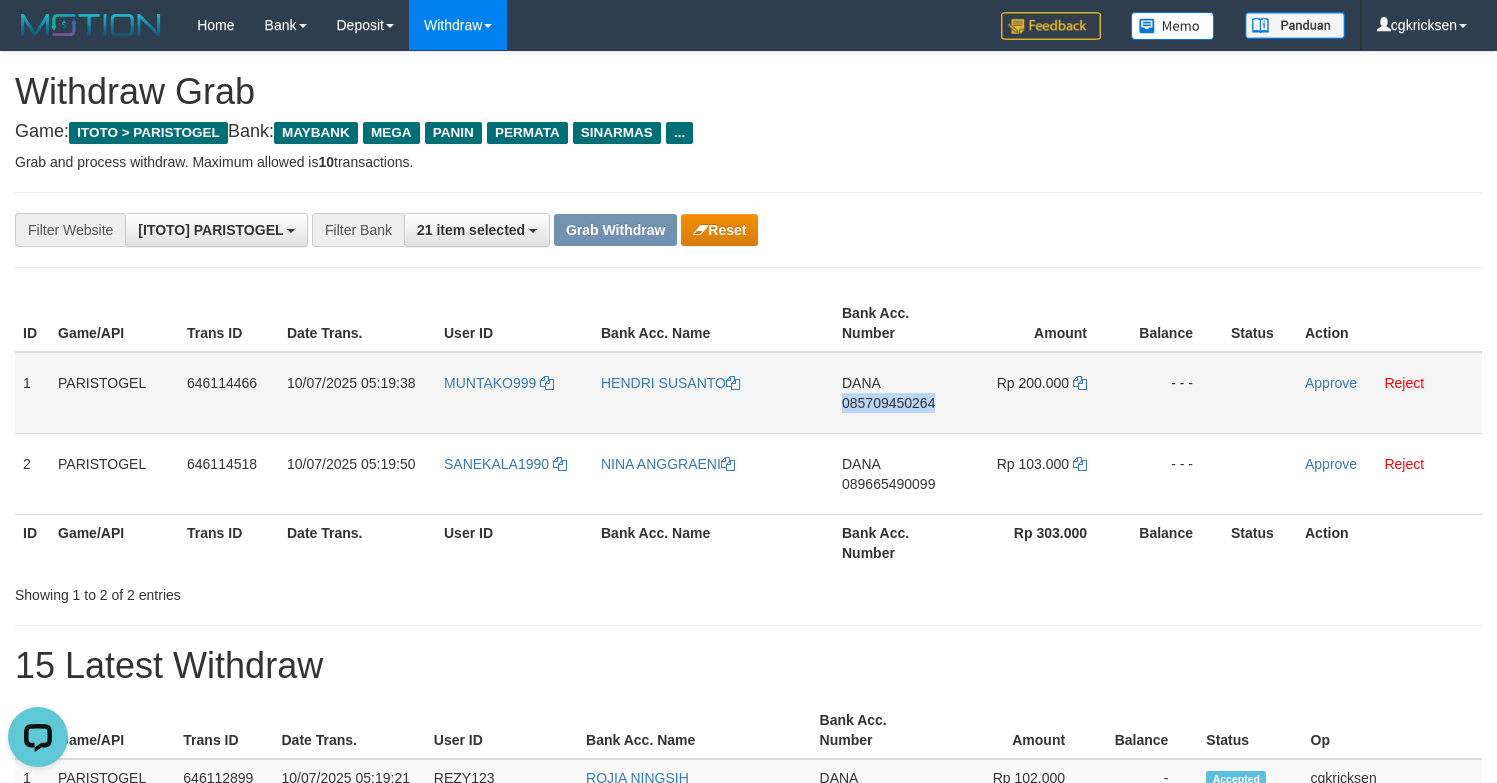 click on "DANA
085709450264" at bounding box center (898, 393) 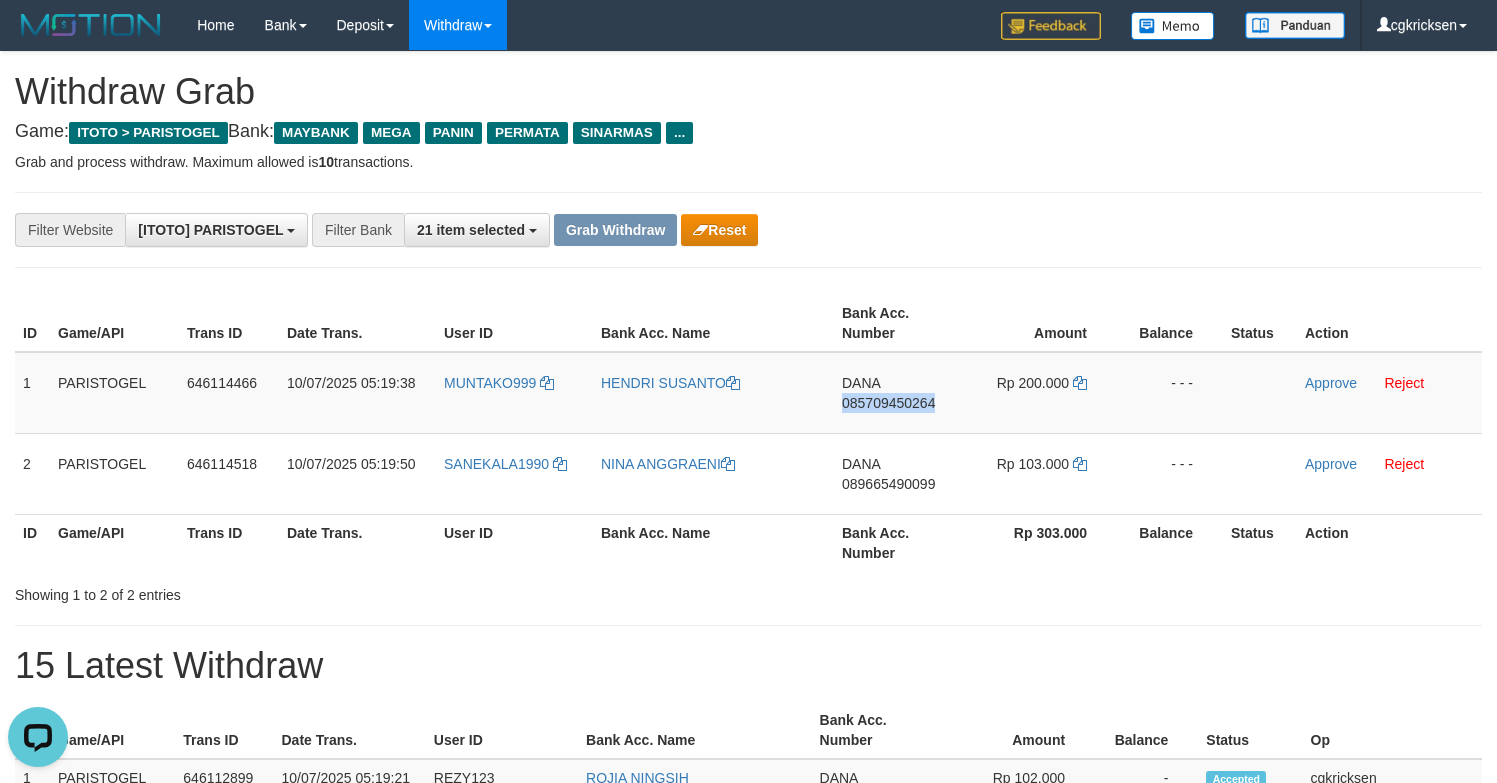 copy on "085709450264" 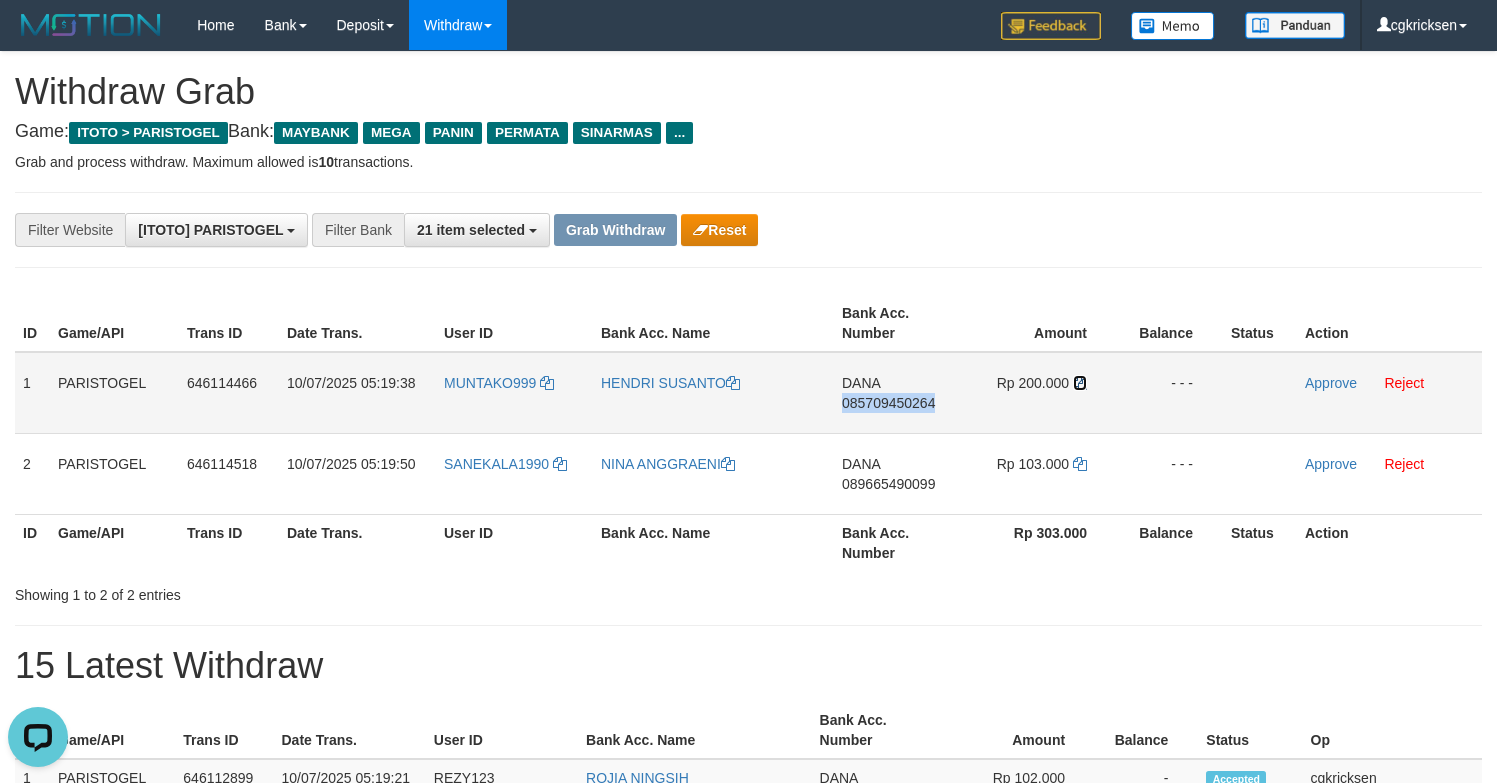 click at bounding box center (733, 383) 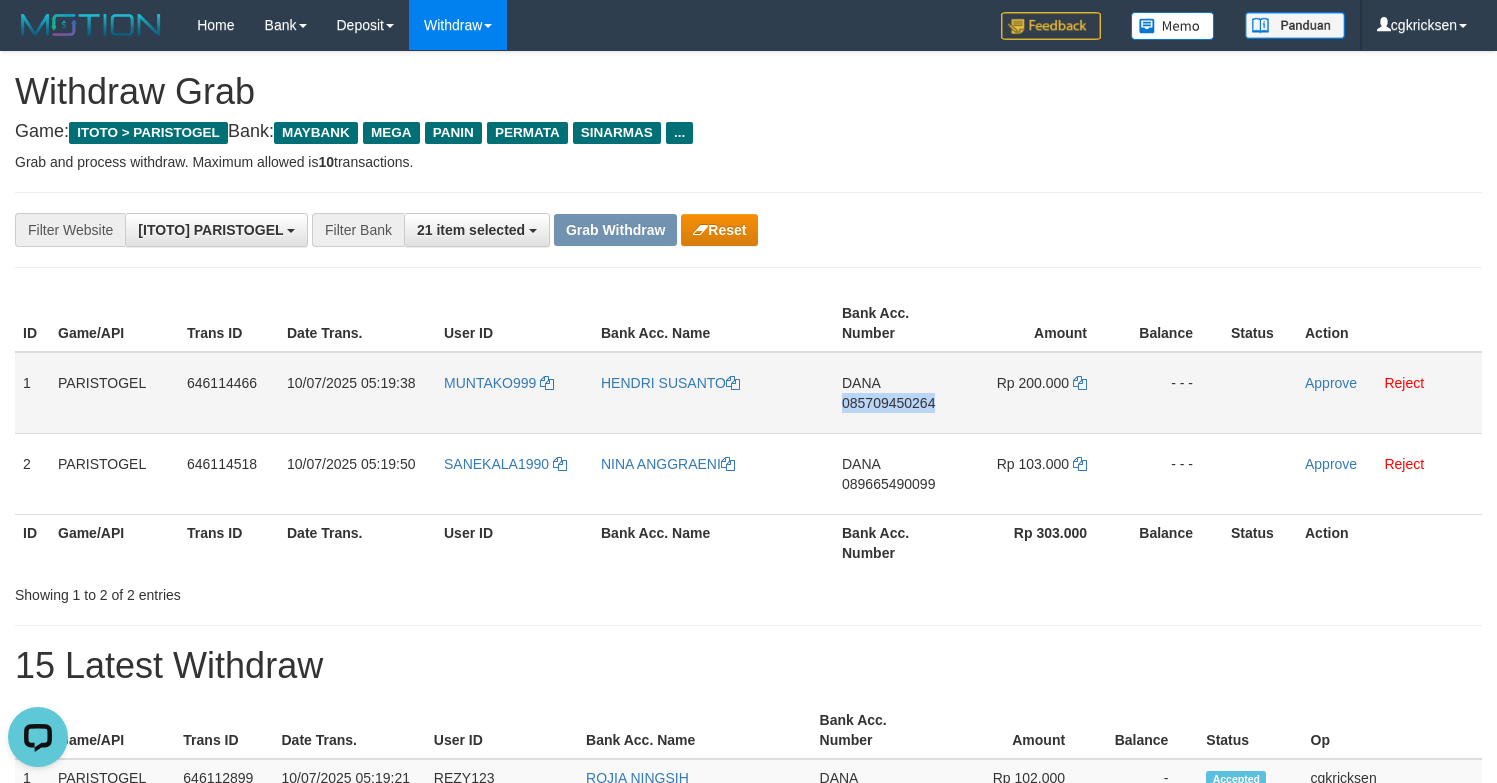 copy on "085709450264" 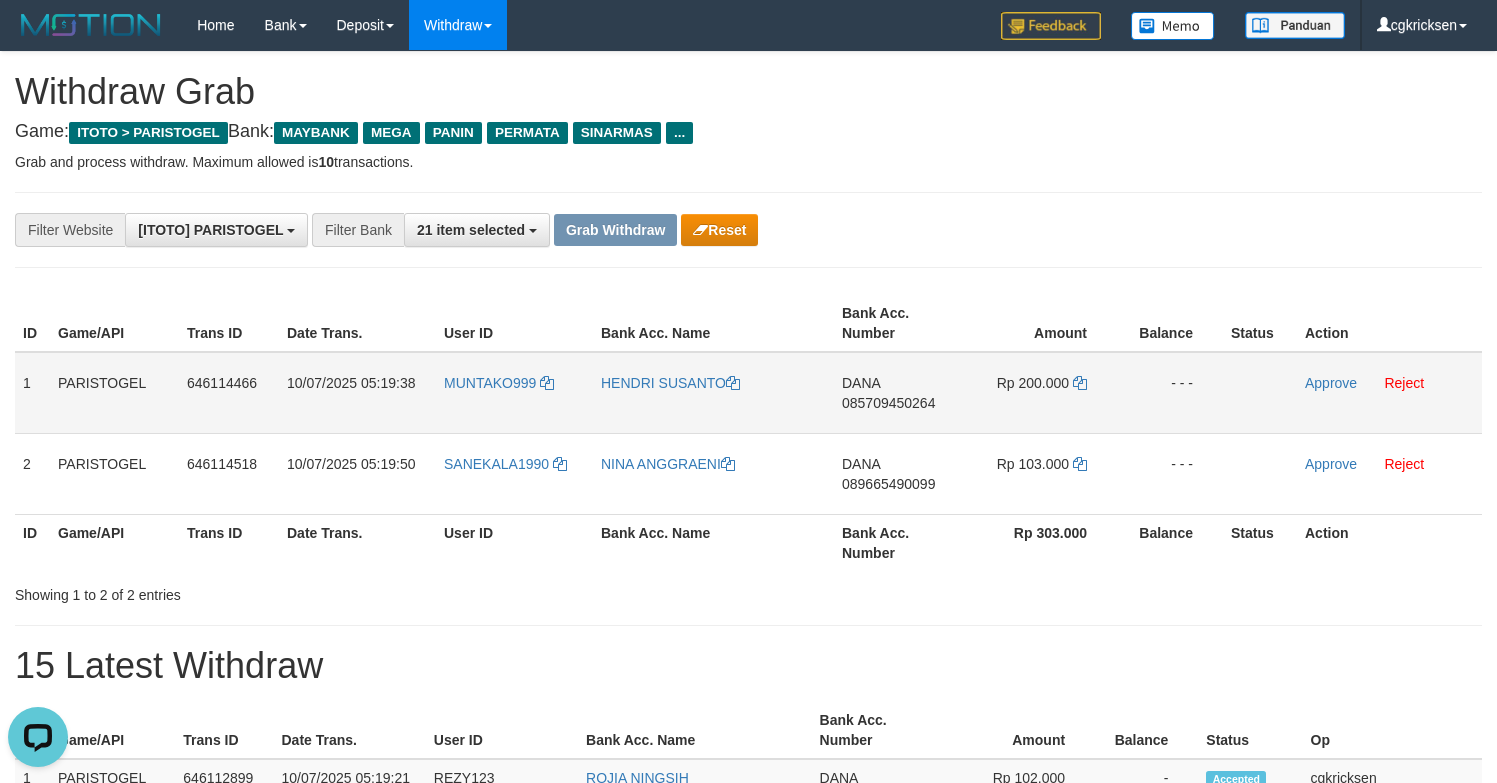 click on "HENDRI SUSANTO" at bounding box center (713, 393) 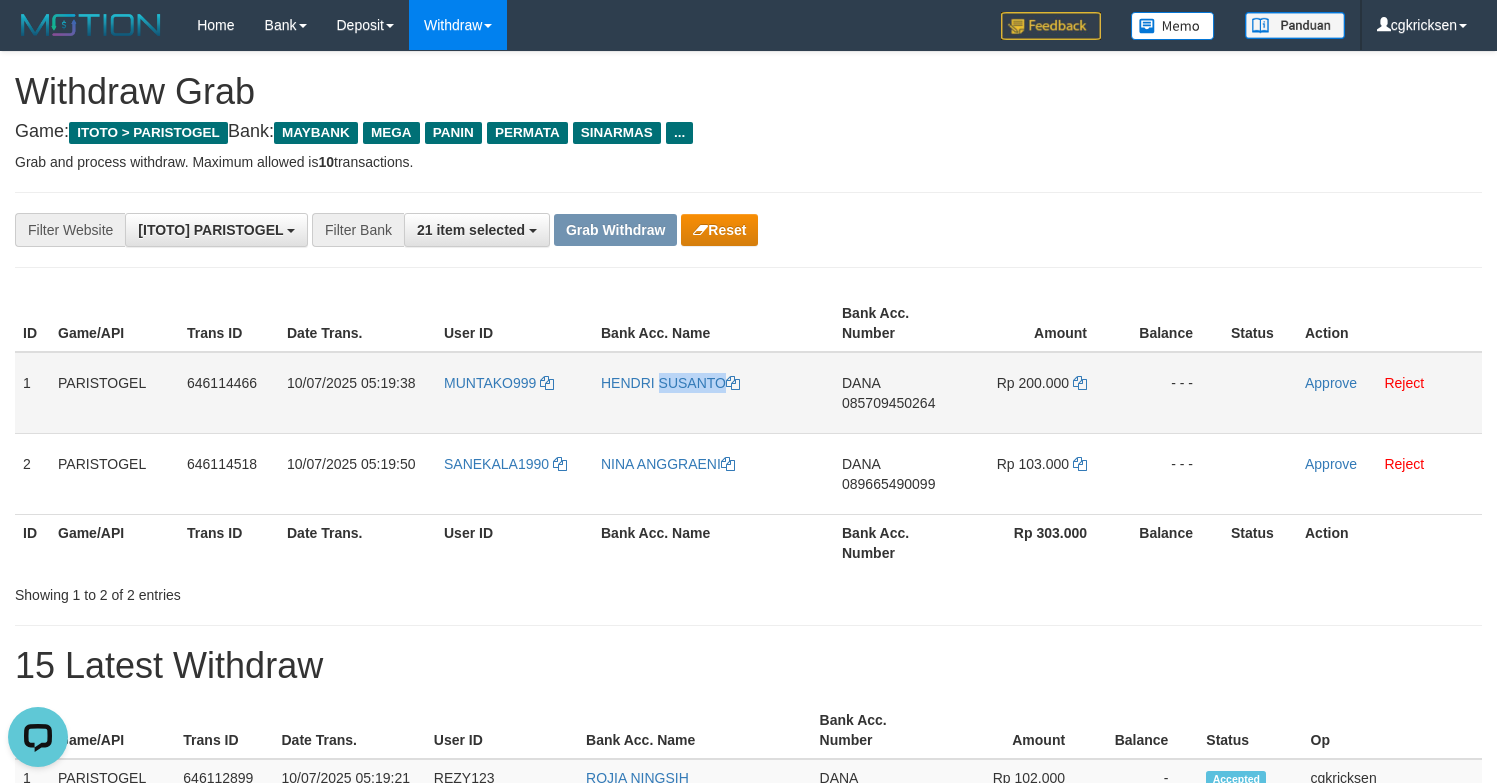drag, startPoint x: 636, startPoint y: 424, endPoint x: 685, endPoint y: 424, distance: 49 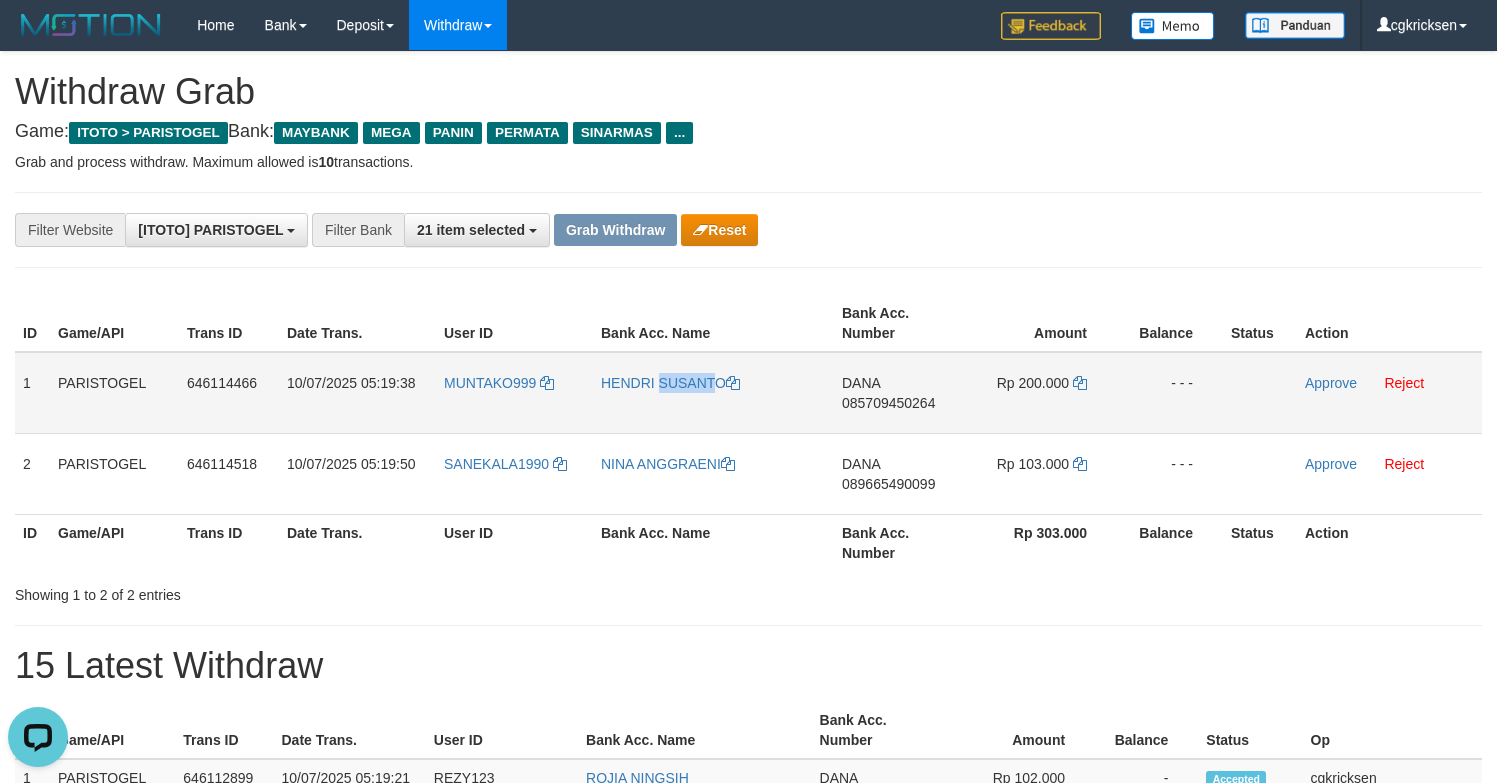 click on "HENDRI SUSANTO" at bounding box center [713, 393] 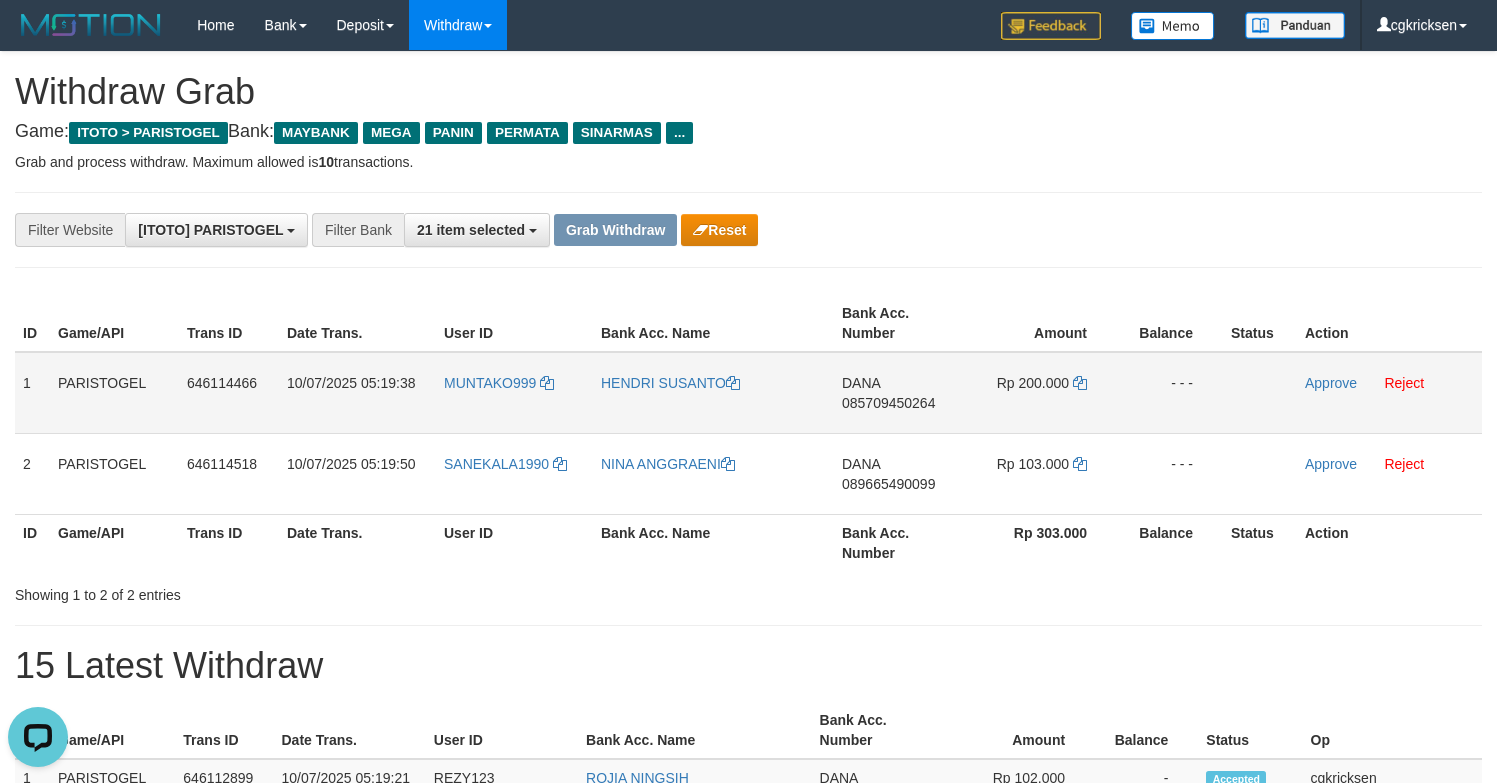 click on "MUNTAKO999" at bounding box center (514, 393) 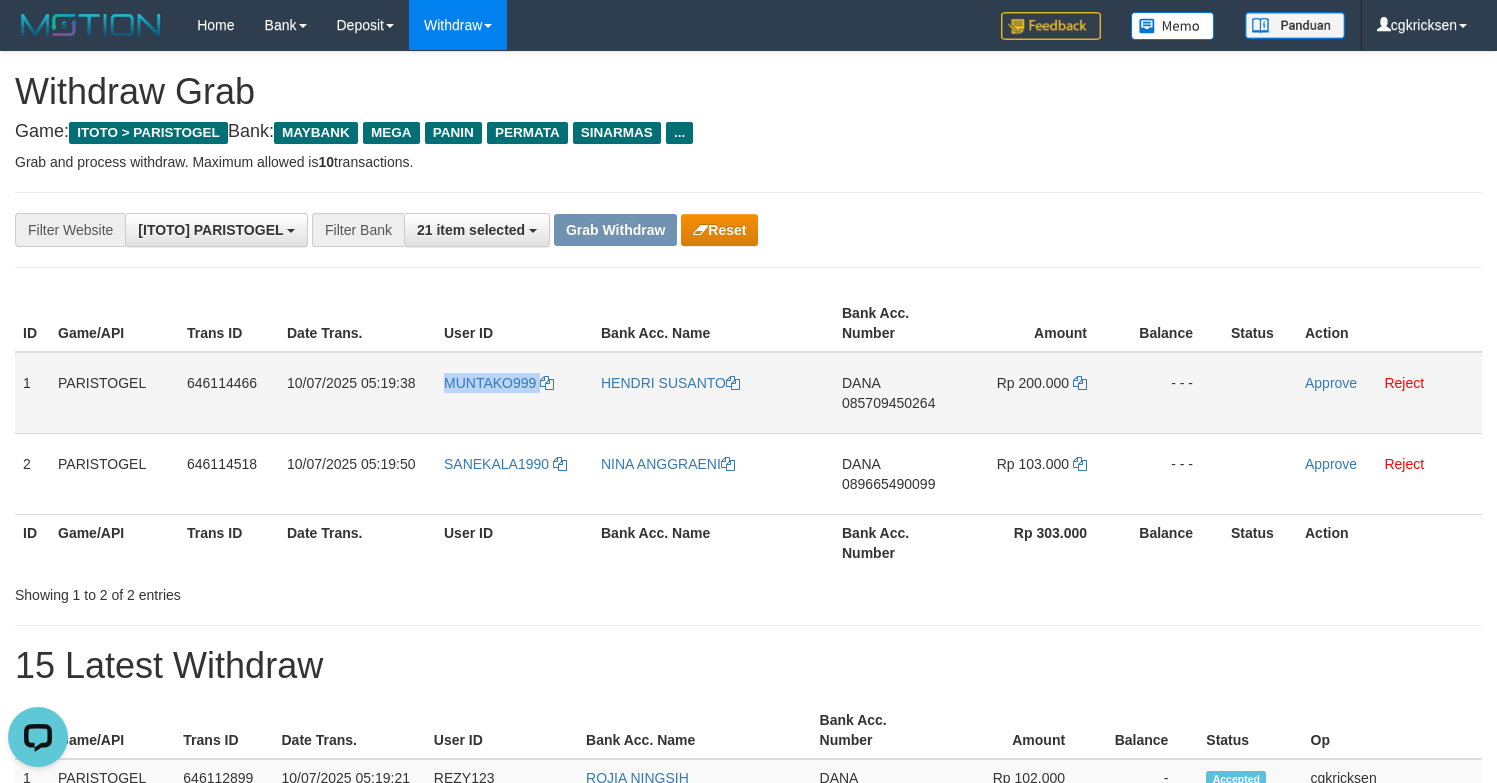 click on "MUNTAKO999" at bounding box center (514, 393) 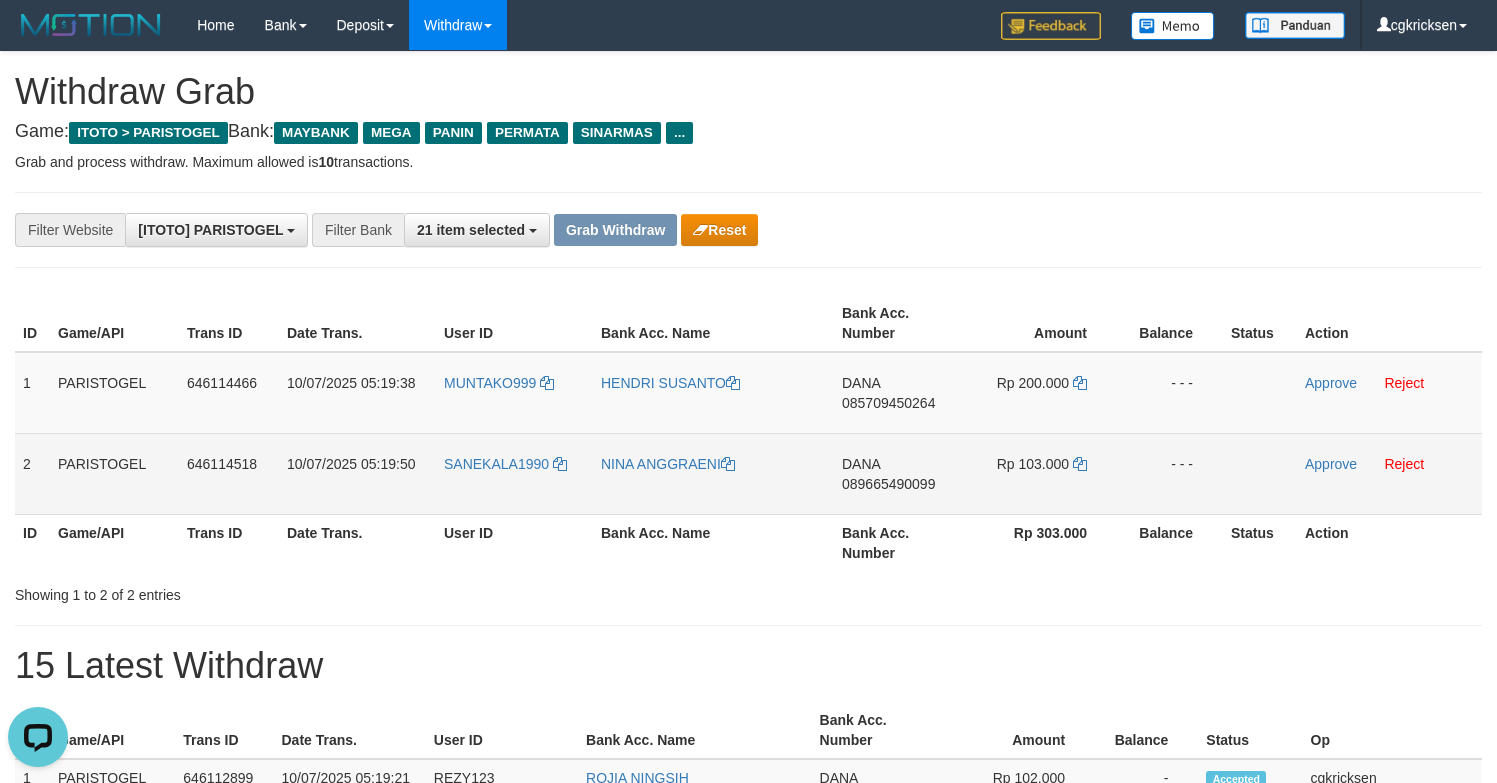 click on "089665490099" at bounding box center (888, 484) 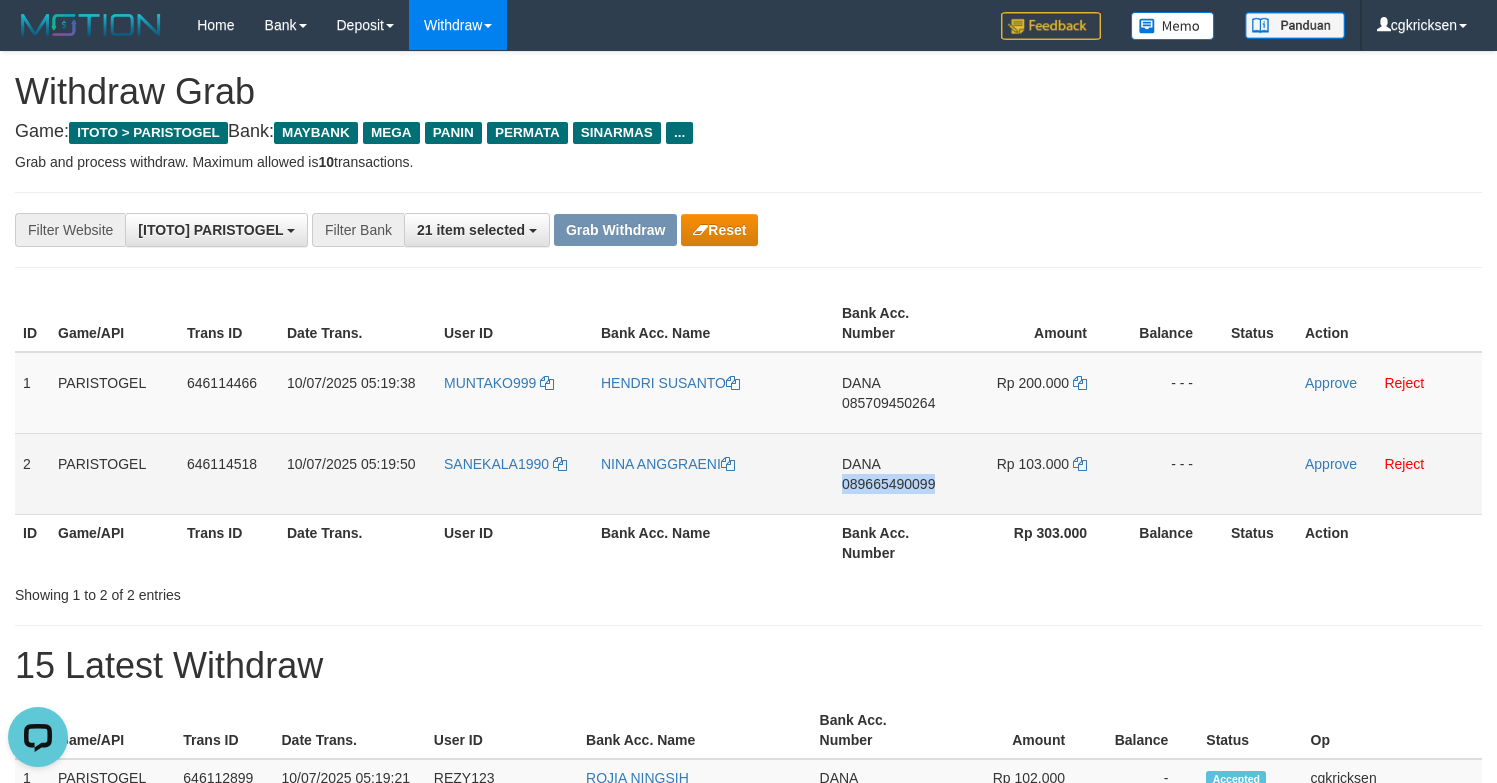click on "DANA
089665490099" at bounding box center (898, 473) 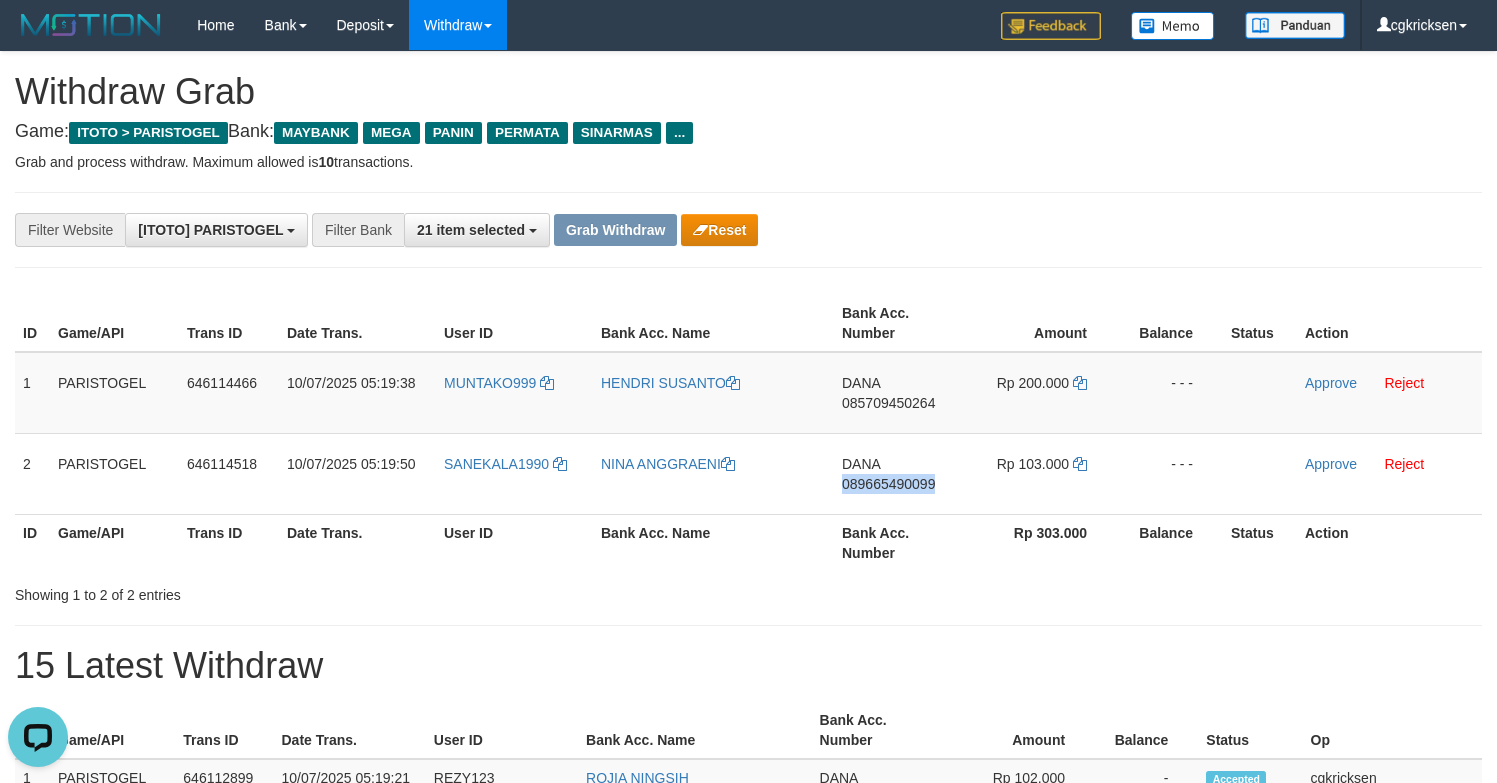 copy on "089665490099" 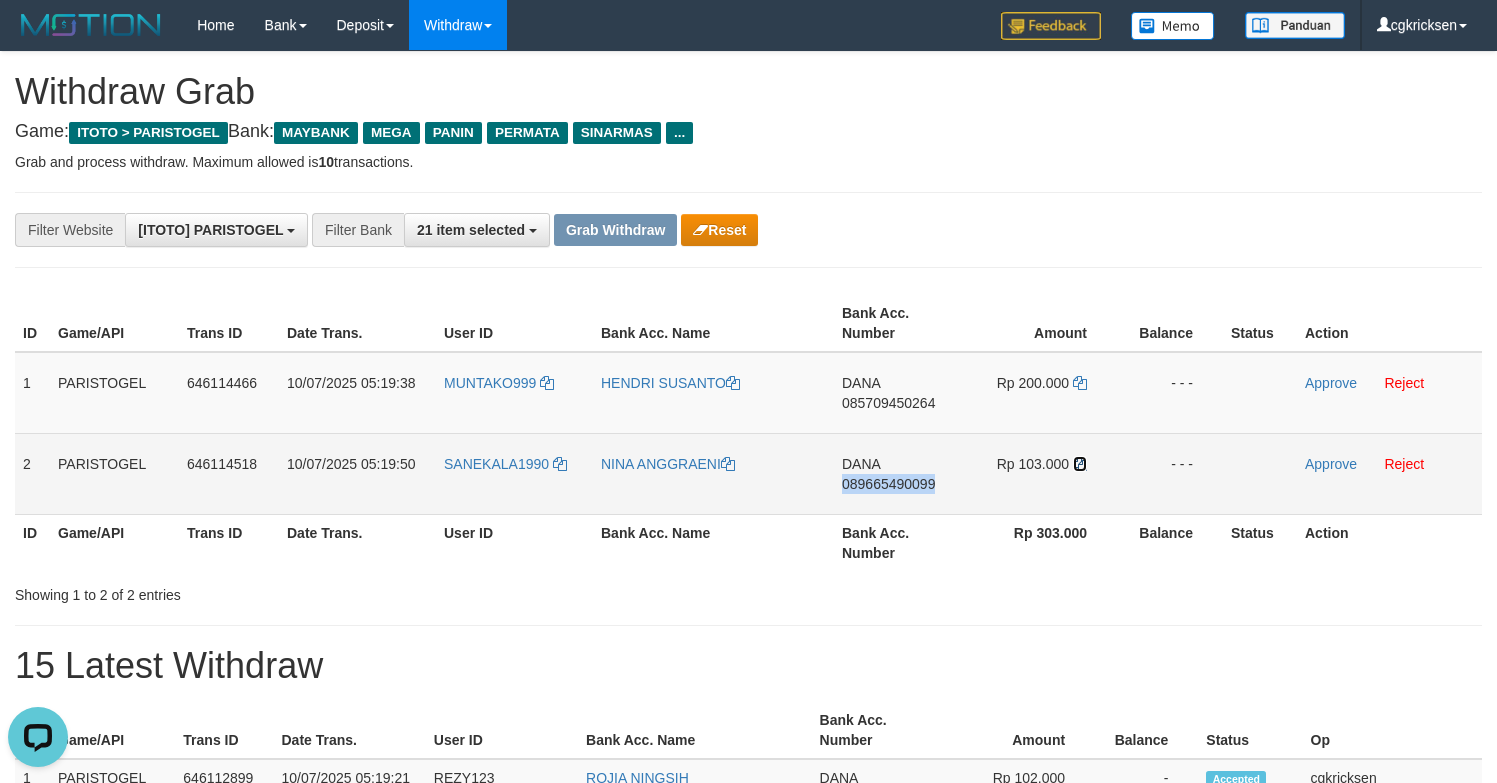 click at bounding box center (728, 464) 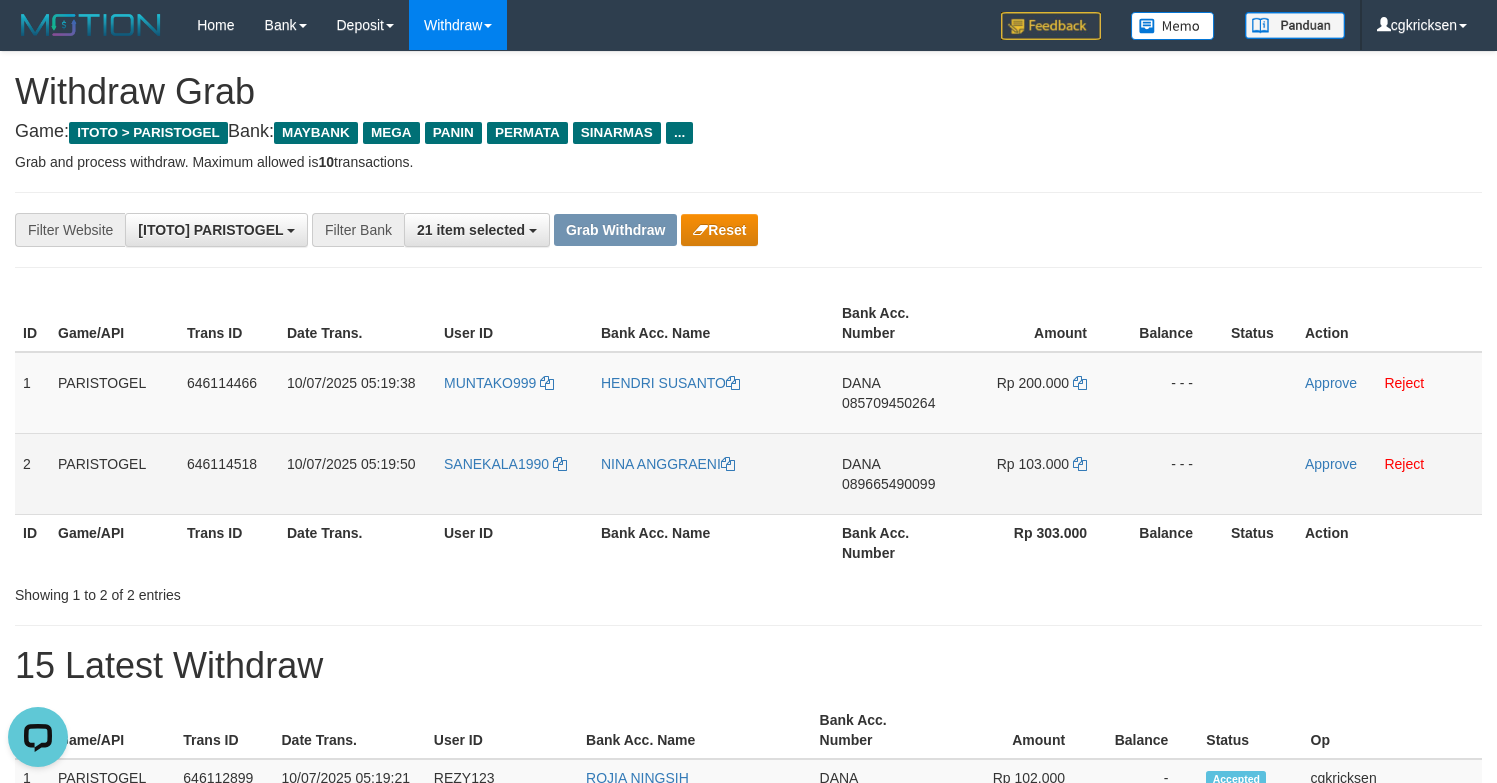 click on "NINA ANGGRAENI" at bounding box center [713, 473] 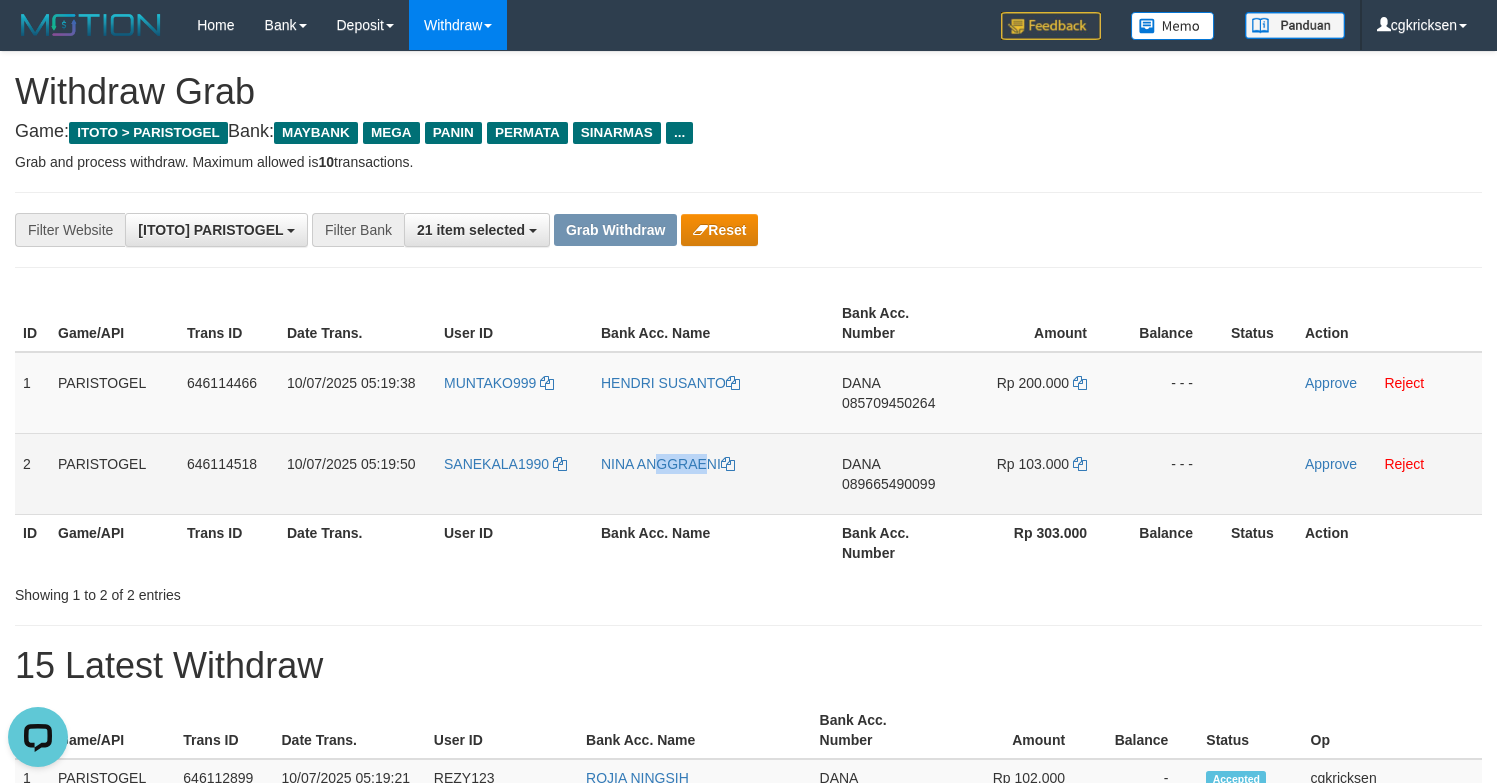 click on "NINA ANGGRAENI" at bounding box center (713, 473) 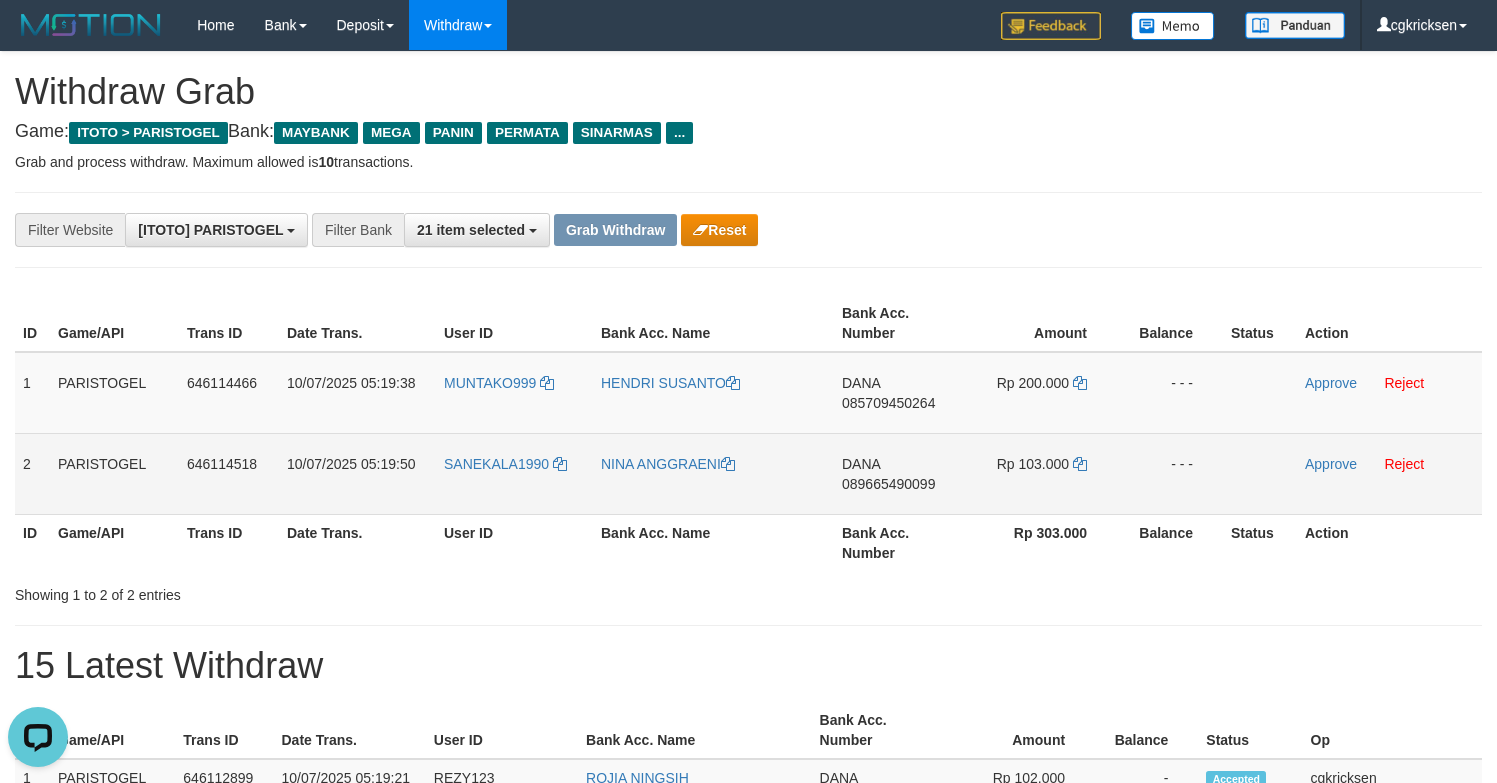 click on "SANEKALA1990" at bounding box center [514, 473] 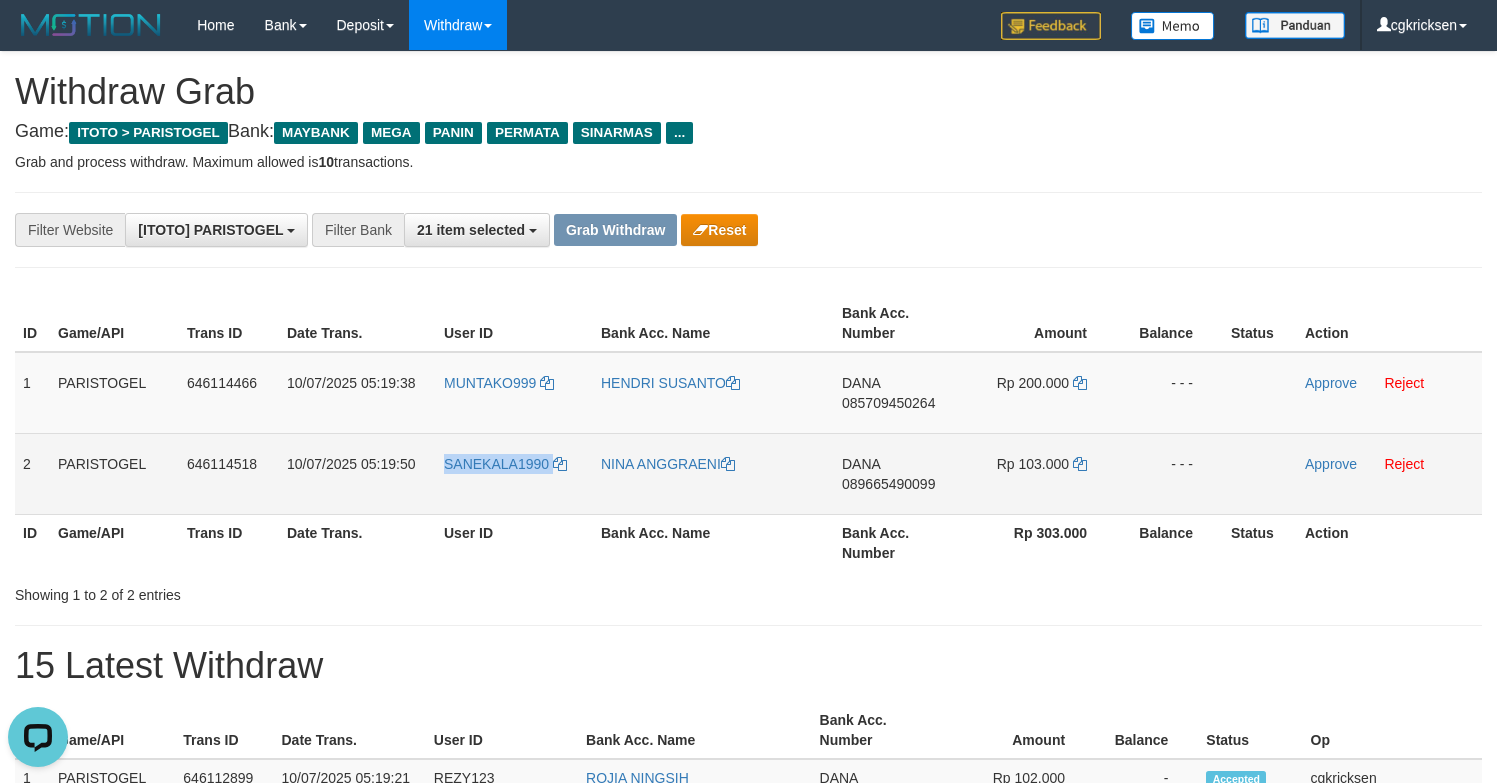 click on "SANEKALA1990" at bounding box center (514, 473) 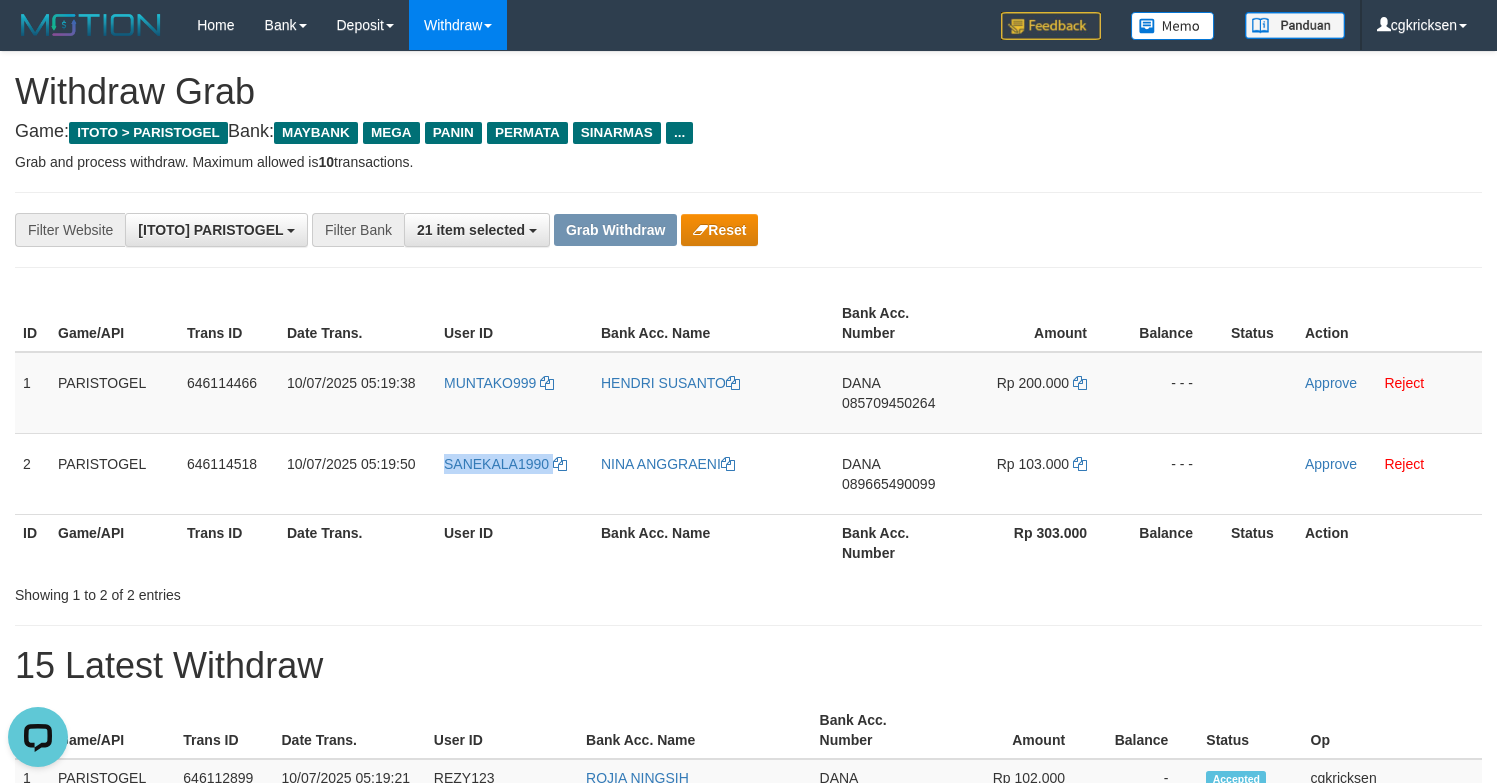 copy on "SANEKALA1990" 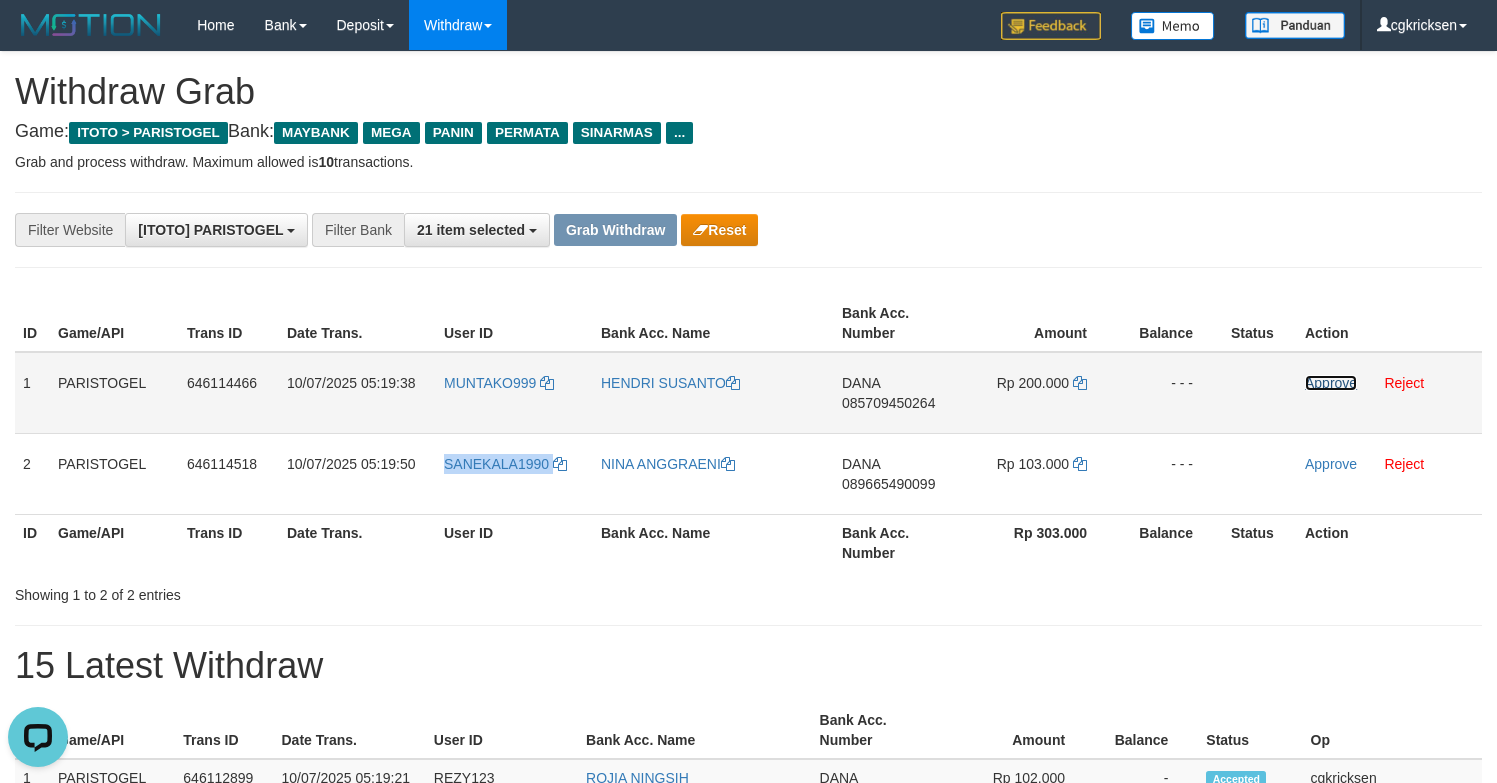 click on "Approve" at bounding box center (1331, 383) 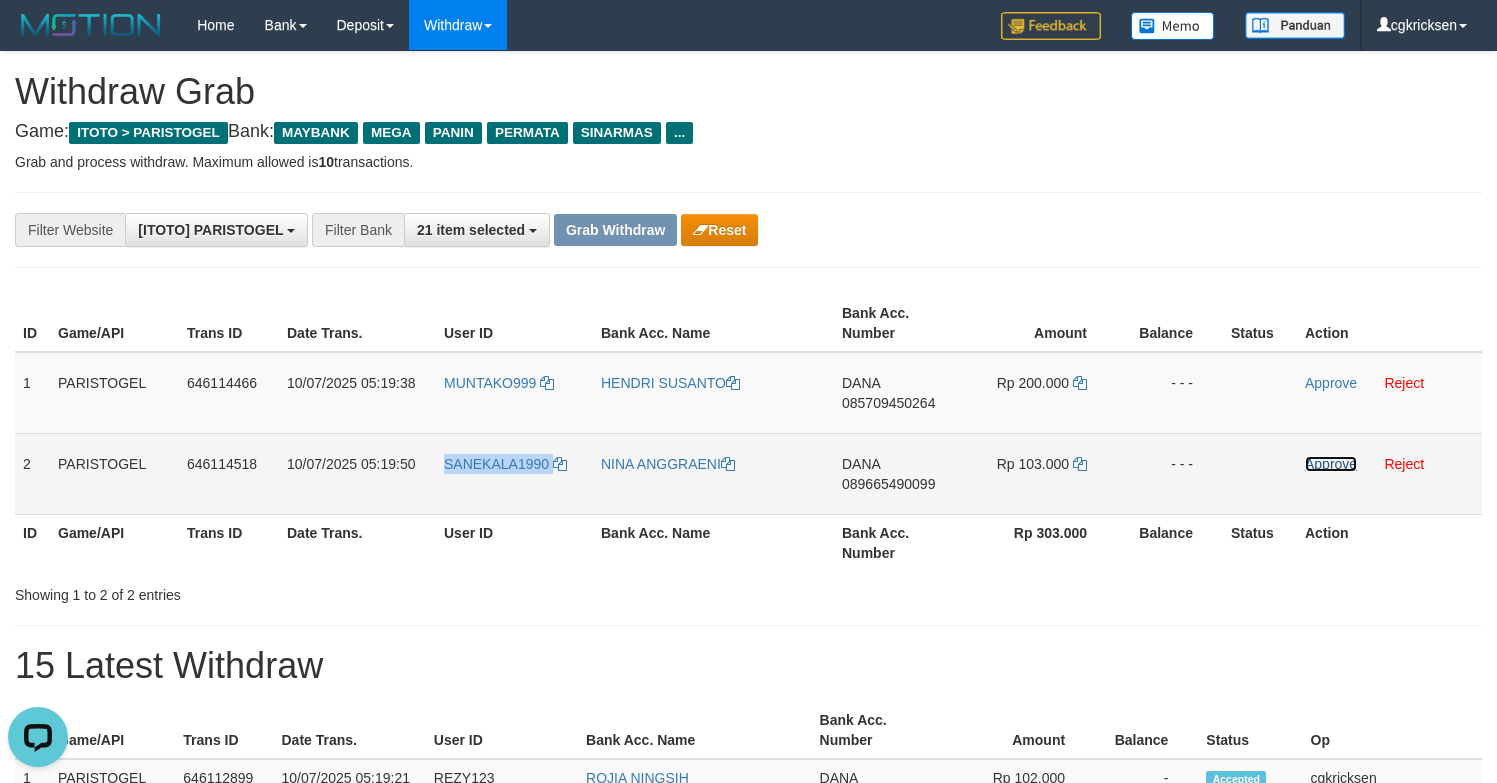 click on "Approve" at bounding box center [1331, 464] 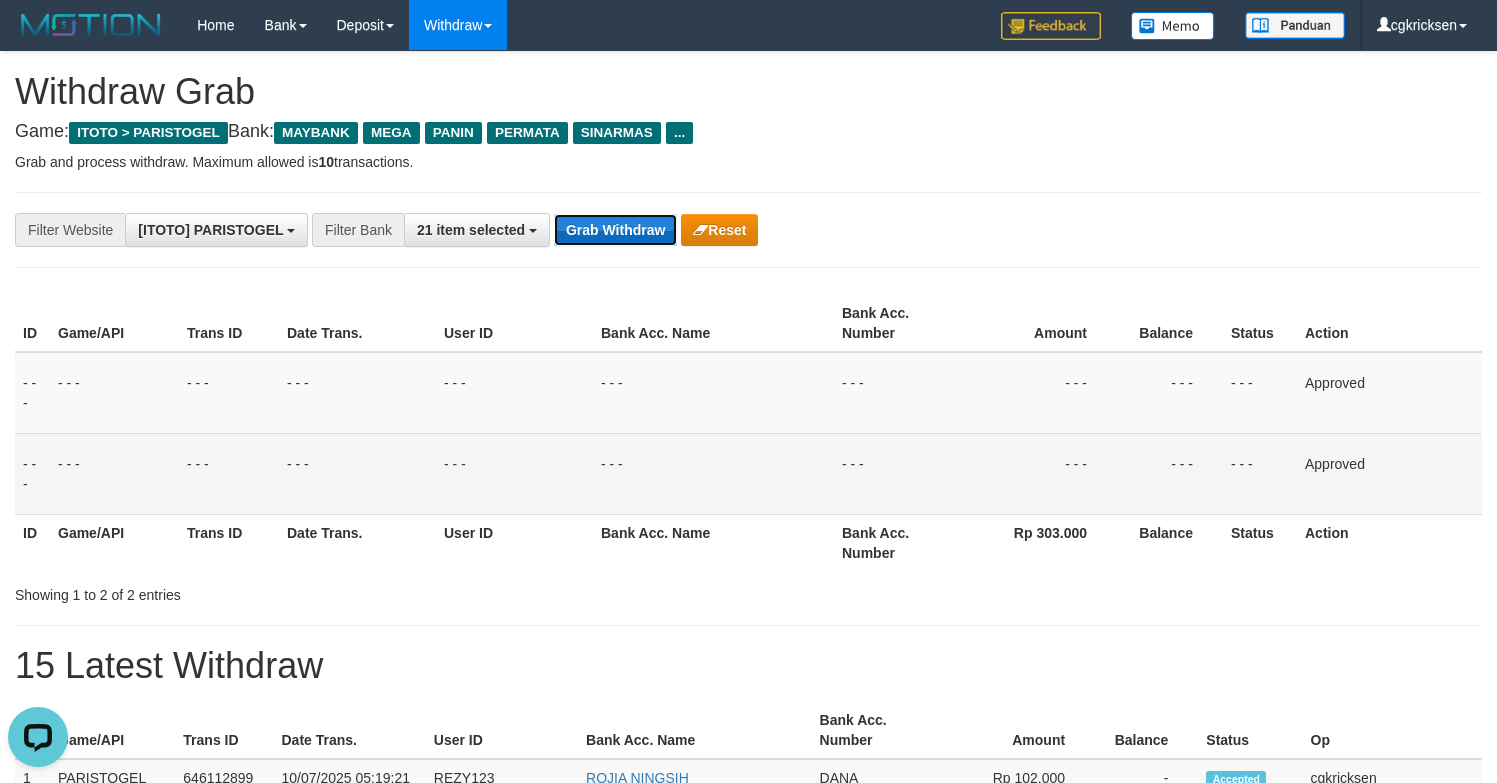 click on "Grab Withdraw" at bounding box center (615, 230) 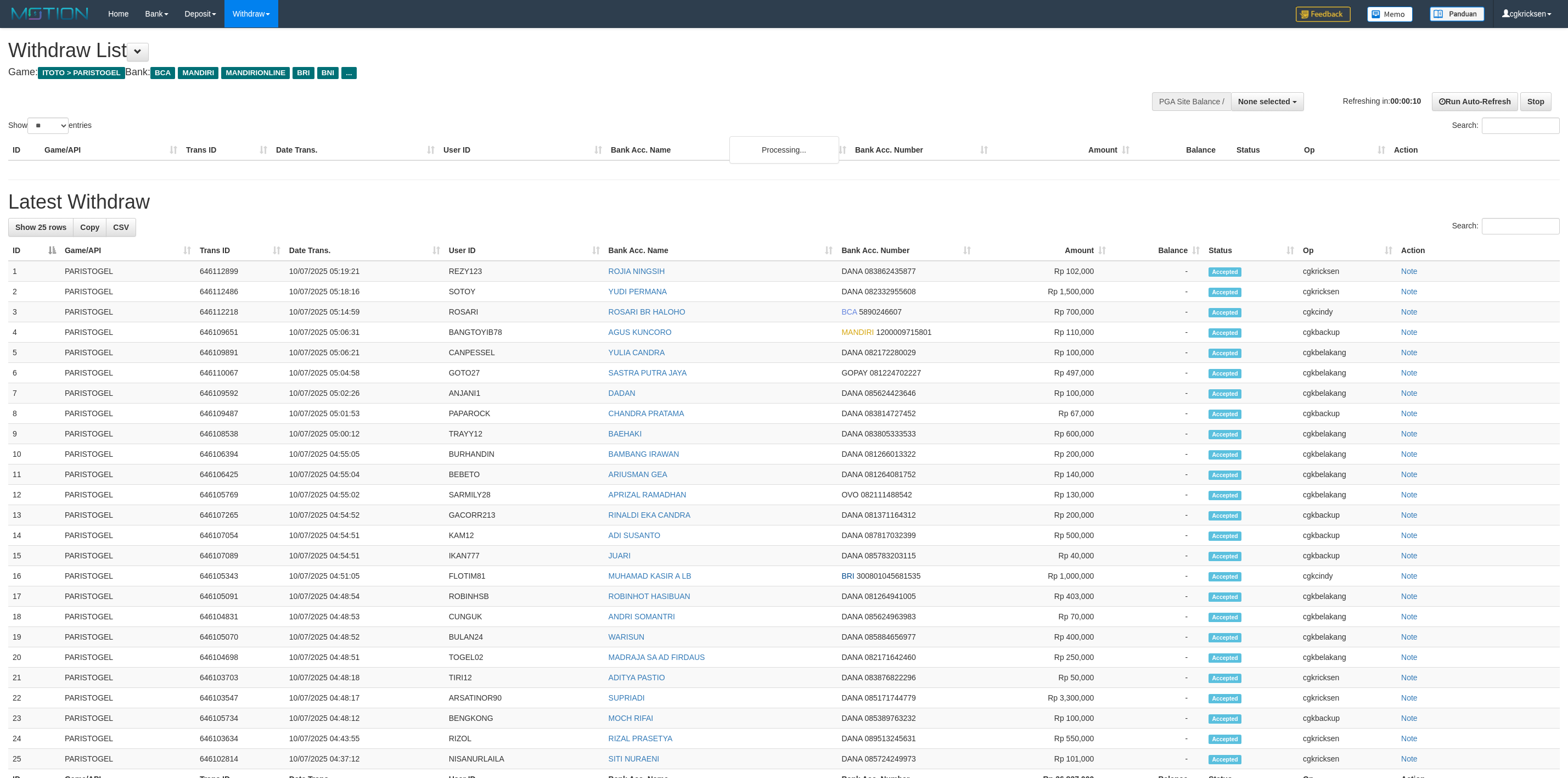 scroll, scrollTop: 0, scrollLeft: 0, axis: both 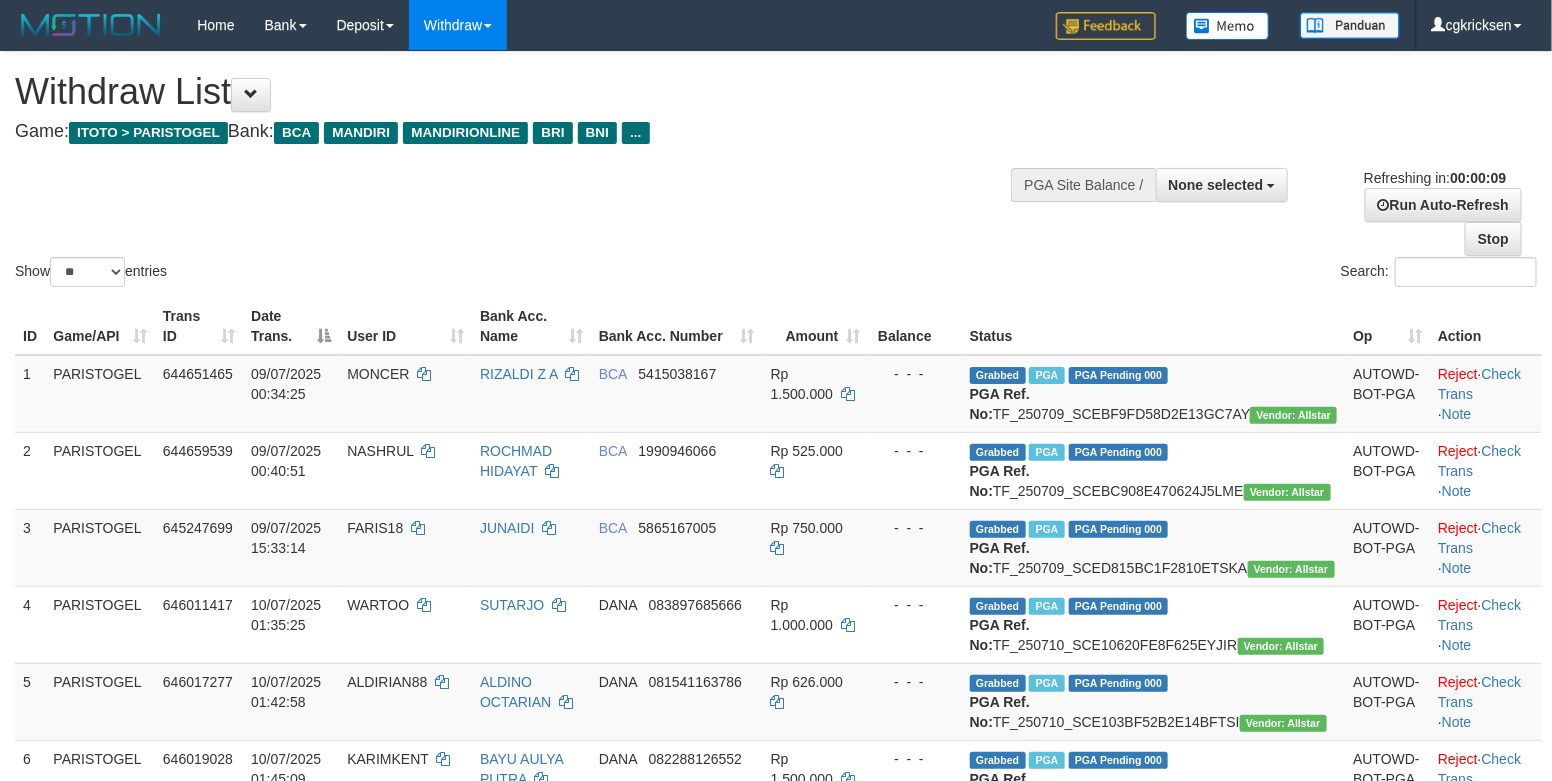 click on "Search:" at bounding box center (1164, 274) 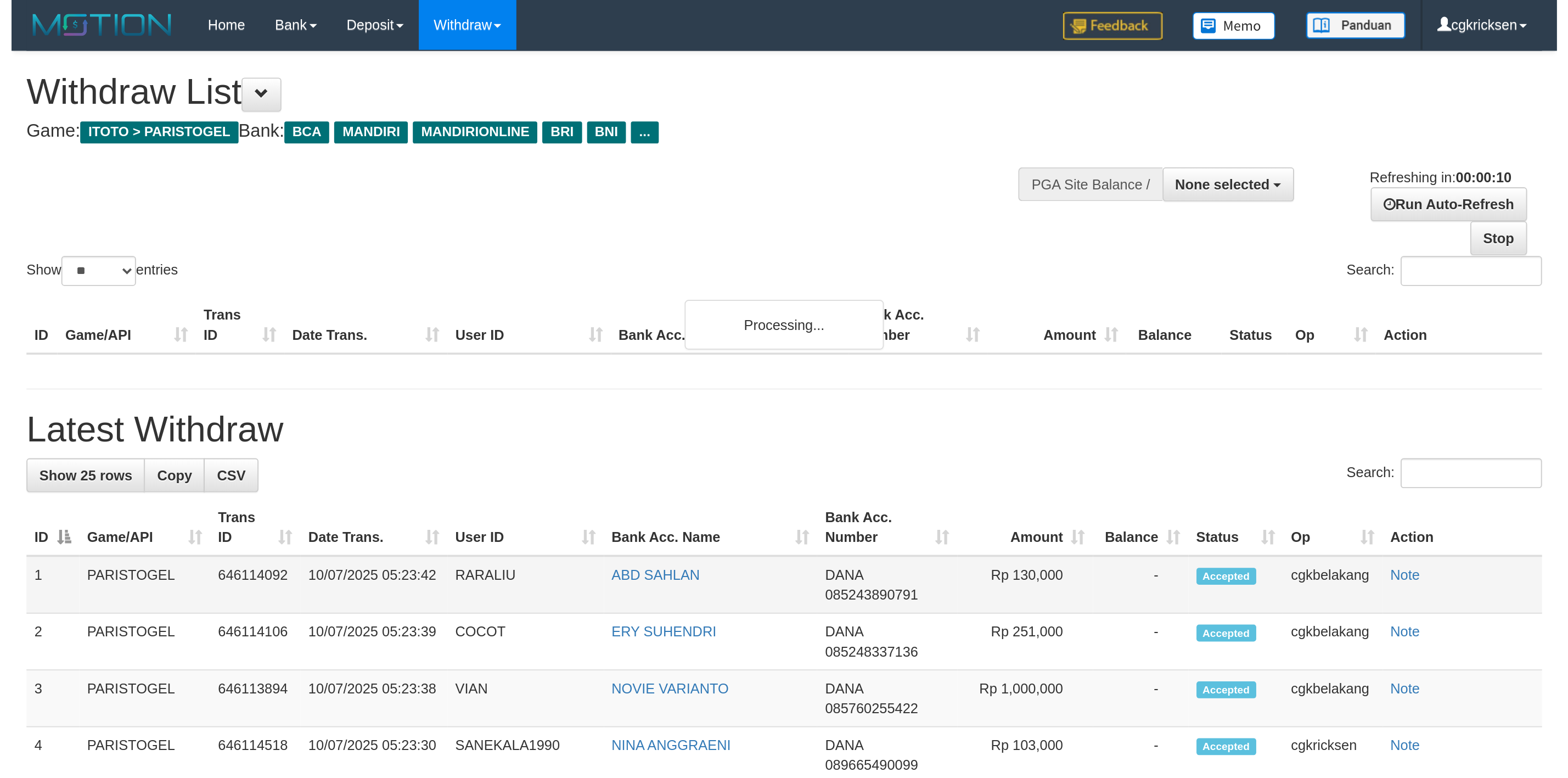 scroll, scrollTop: 0, scrollLeft: 0, axis: both 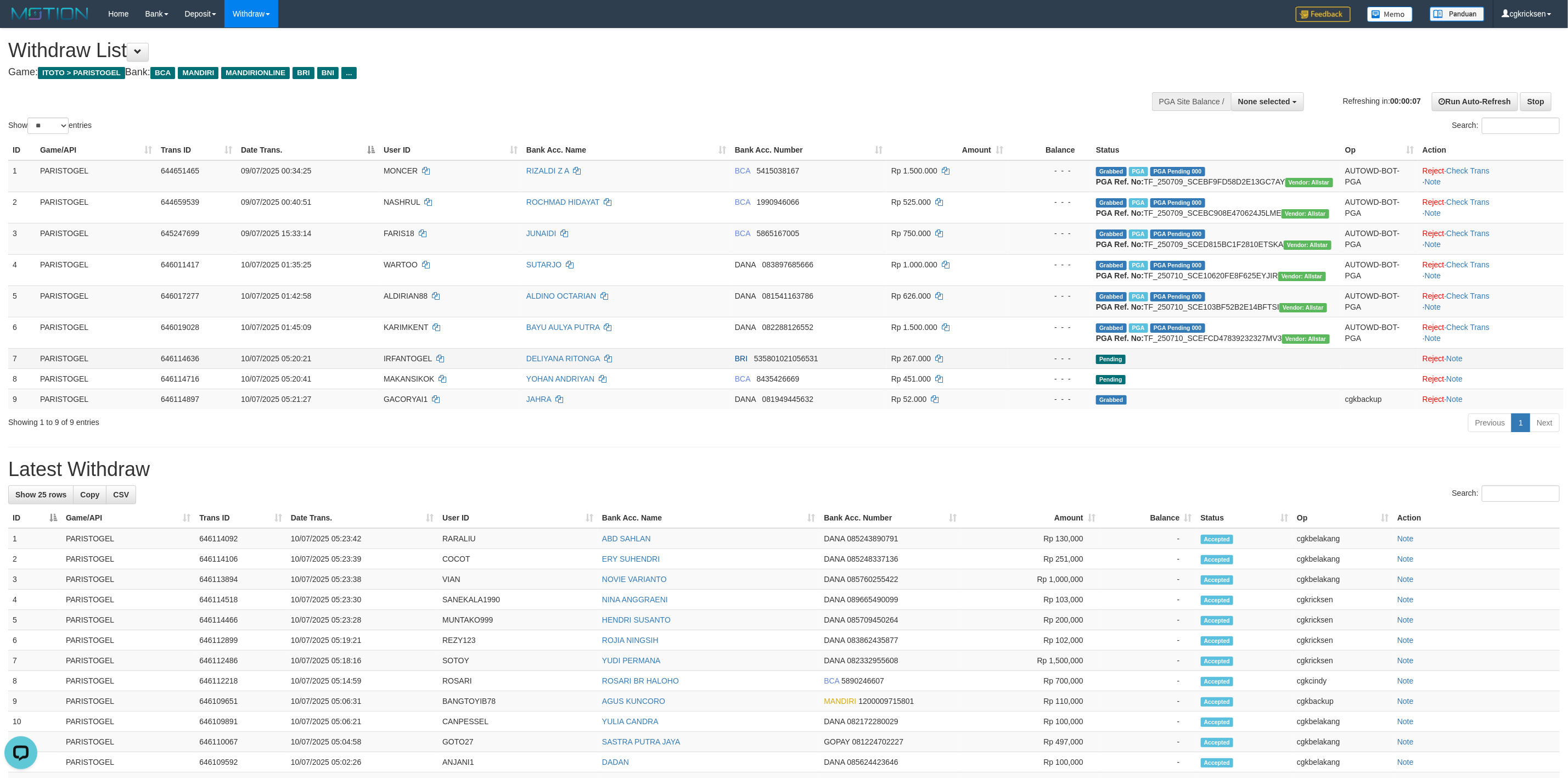 click at bounding box center (1379, 176) 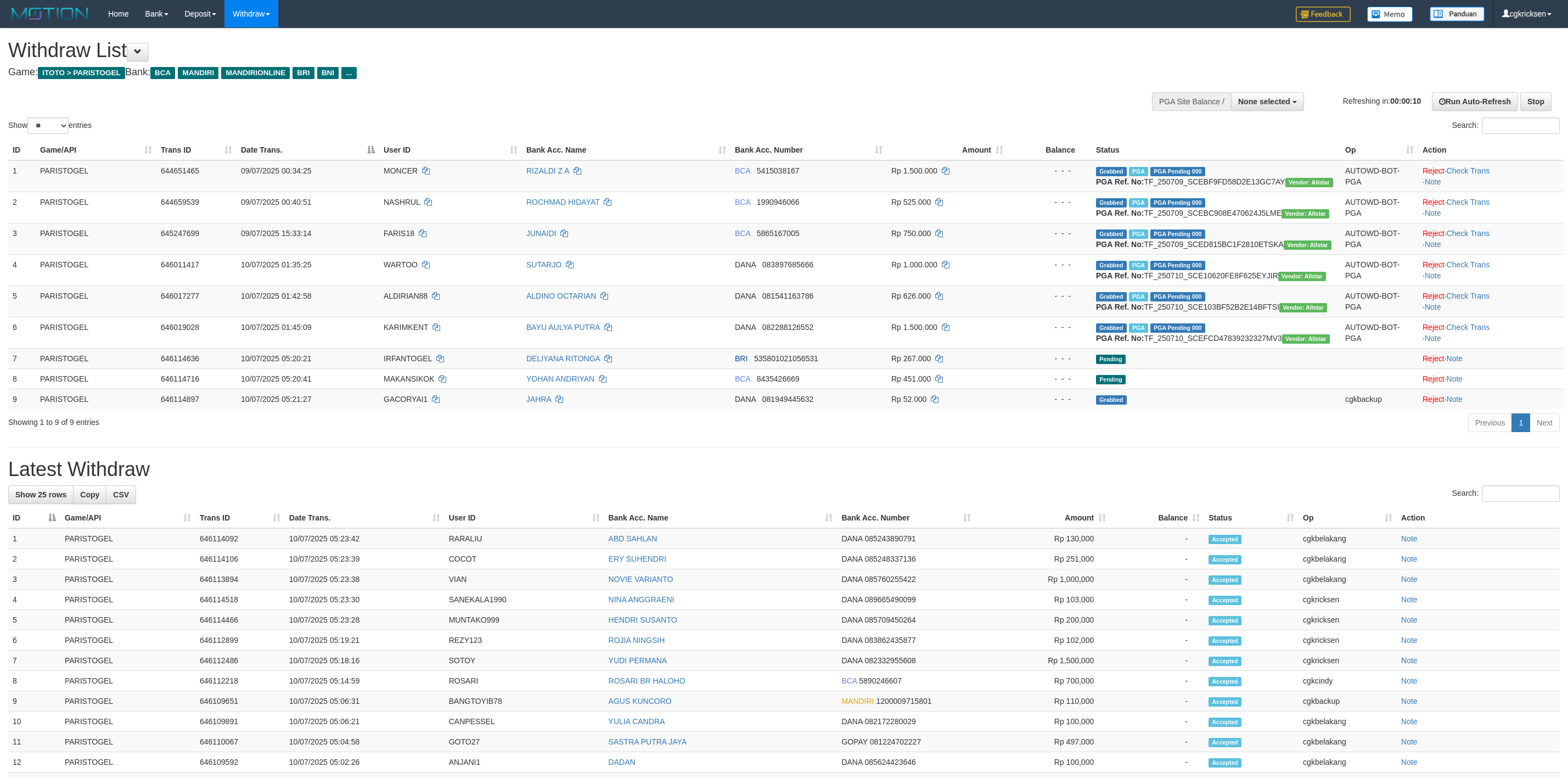 scroll, scrollTop: 0, scrollLeft: 0, axis: both 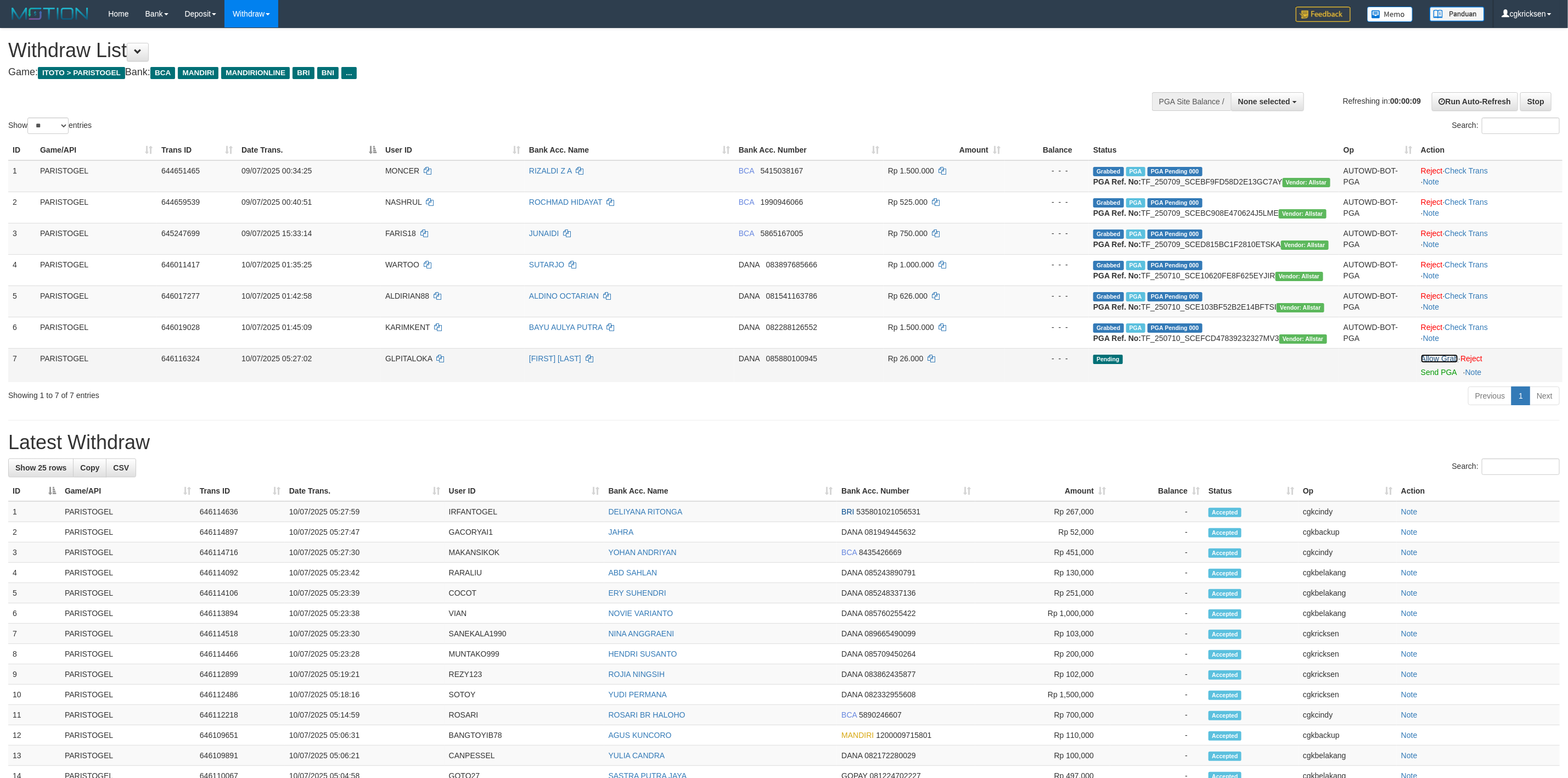 click on "Allow Grab" at bounding box center (1440, 359) 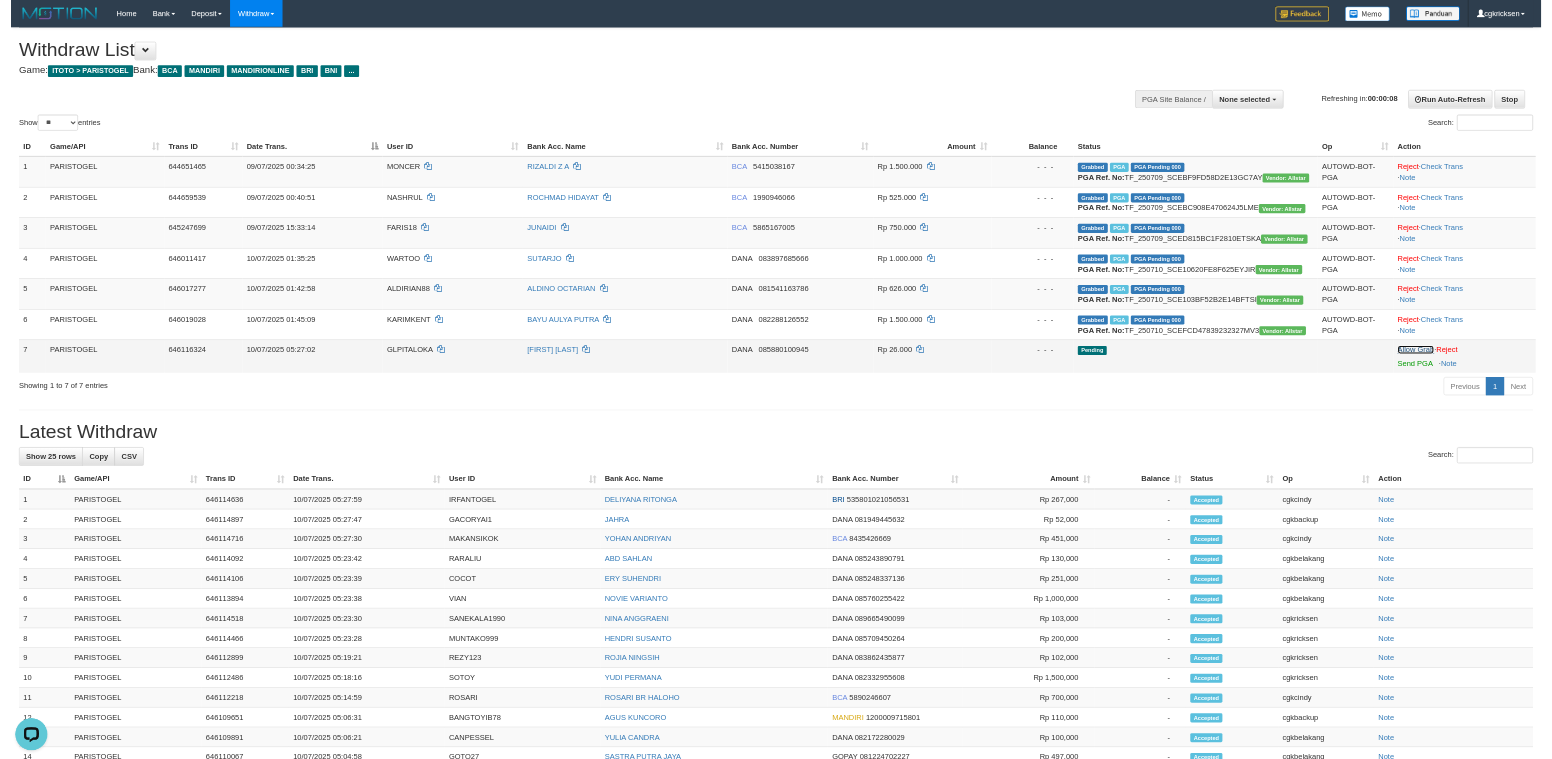scroll, scrollTop: 0, scrollLeft: 0, axis: both 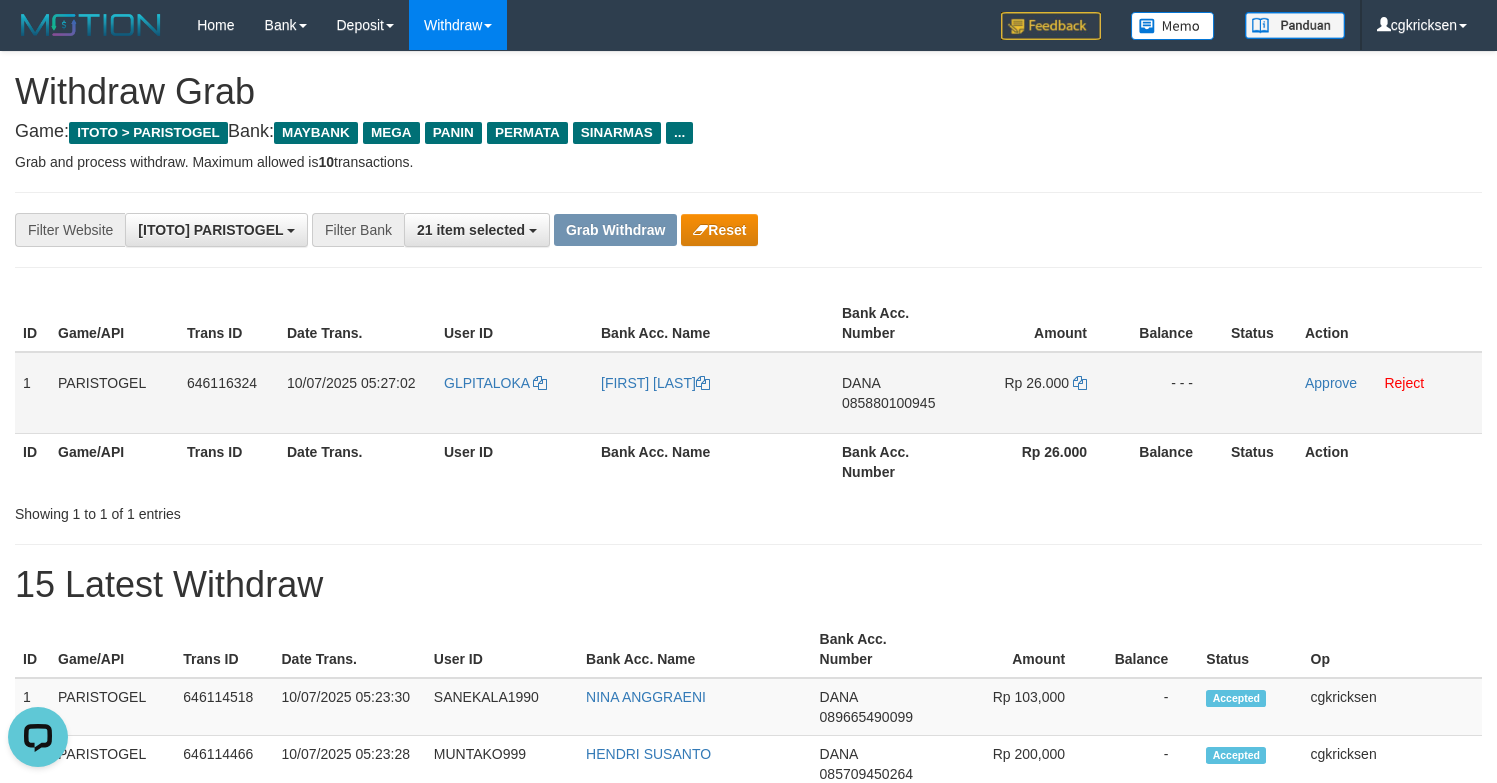 click on "GLPITALOKA" at bounding box center (514, 393) 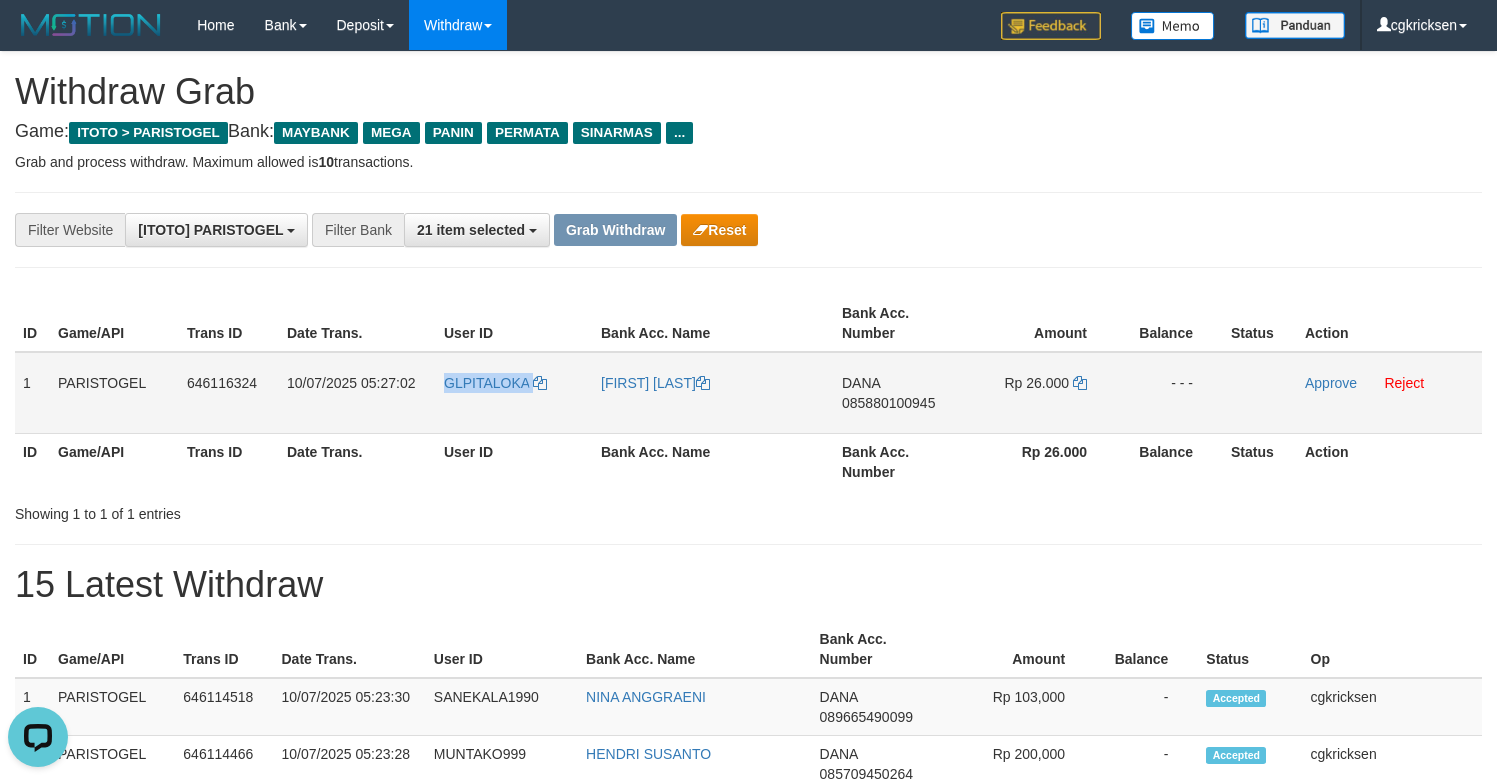 click on "GLPITALOKA" at bounding box center (514, 393) 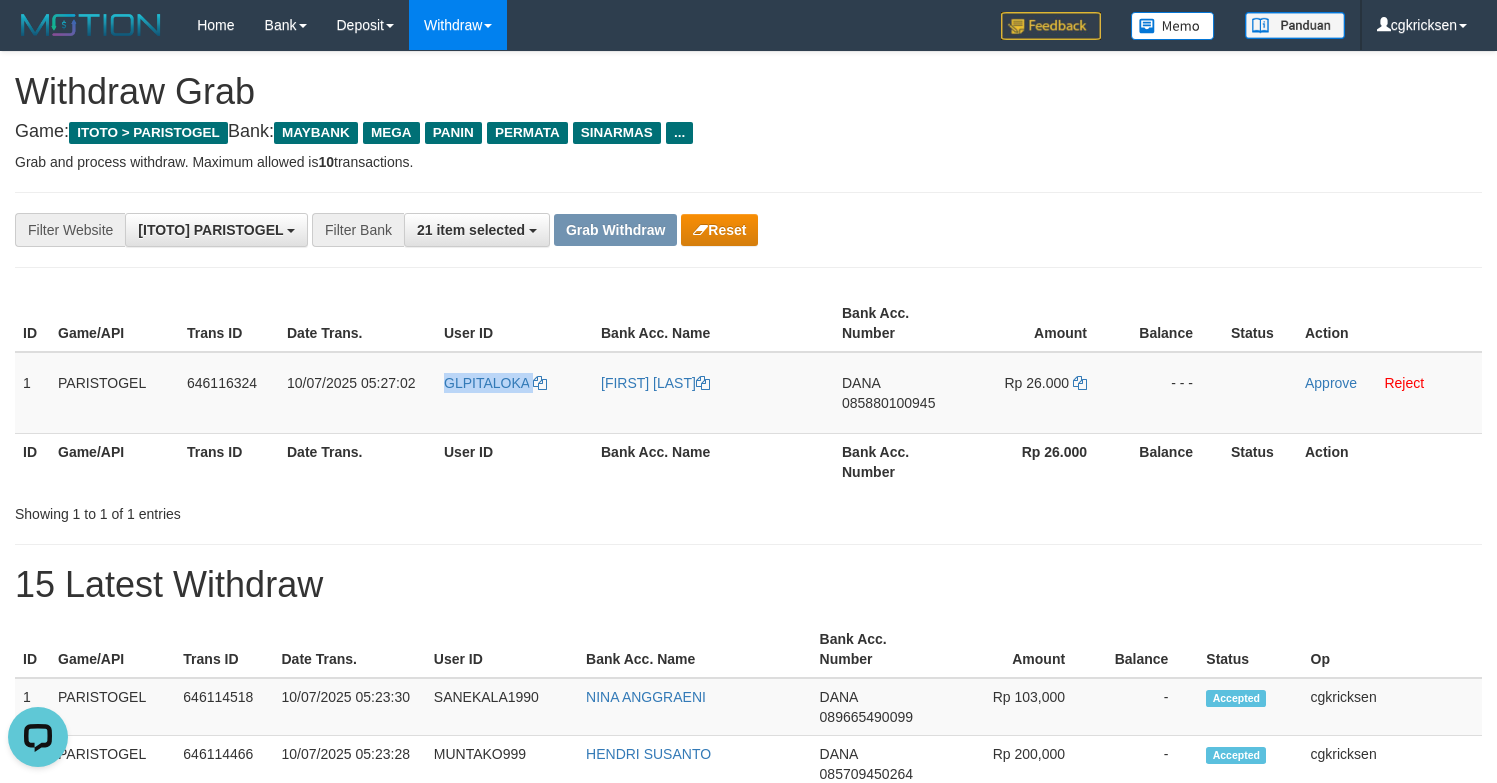 copy on "GLPITALOKA" 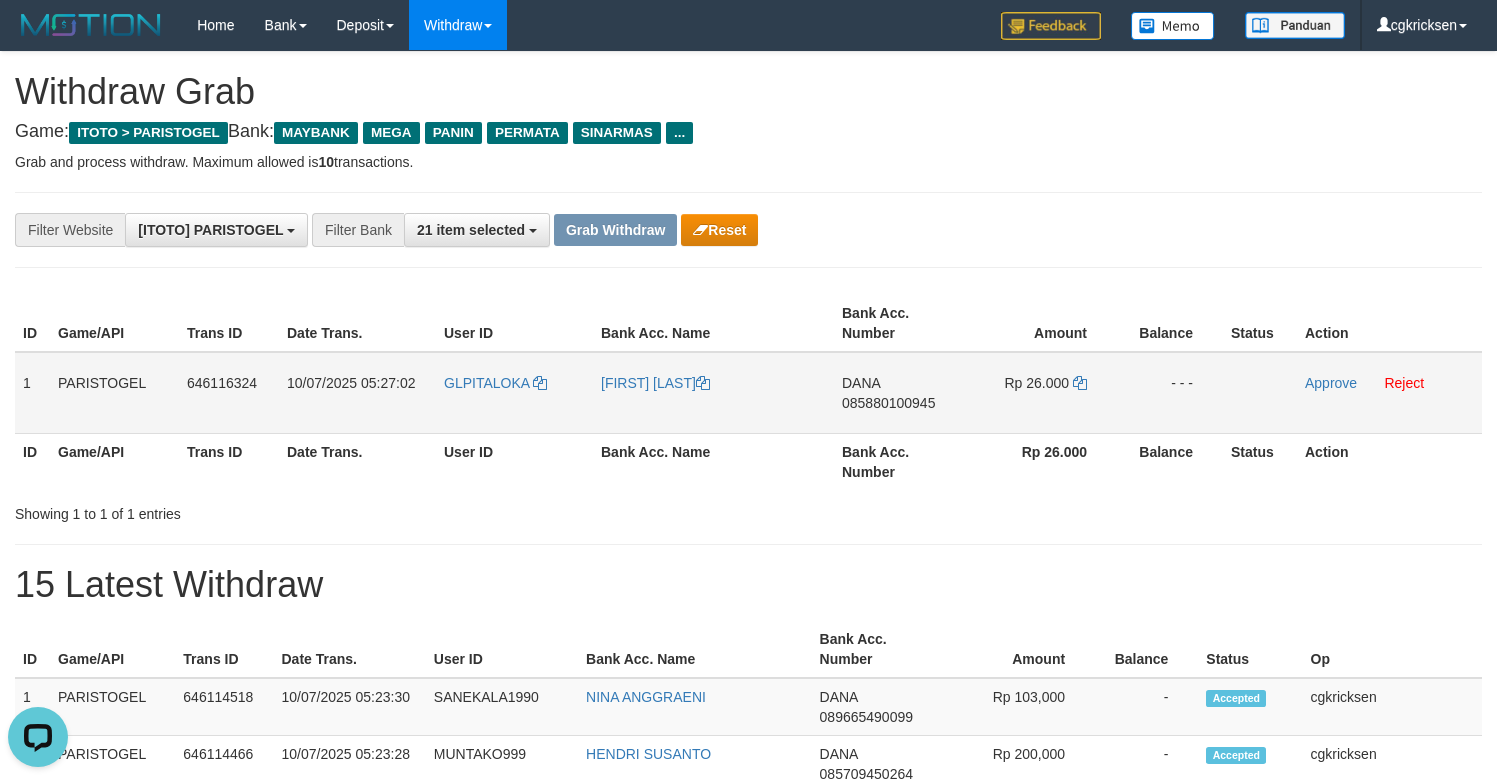 click on "[FIRST] [LAST]" at bounding box center [713, 393] 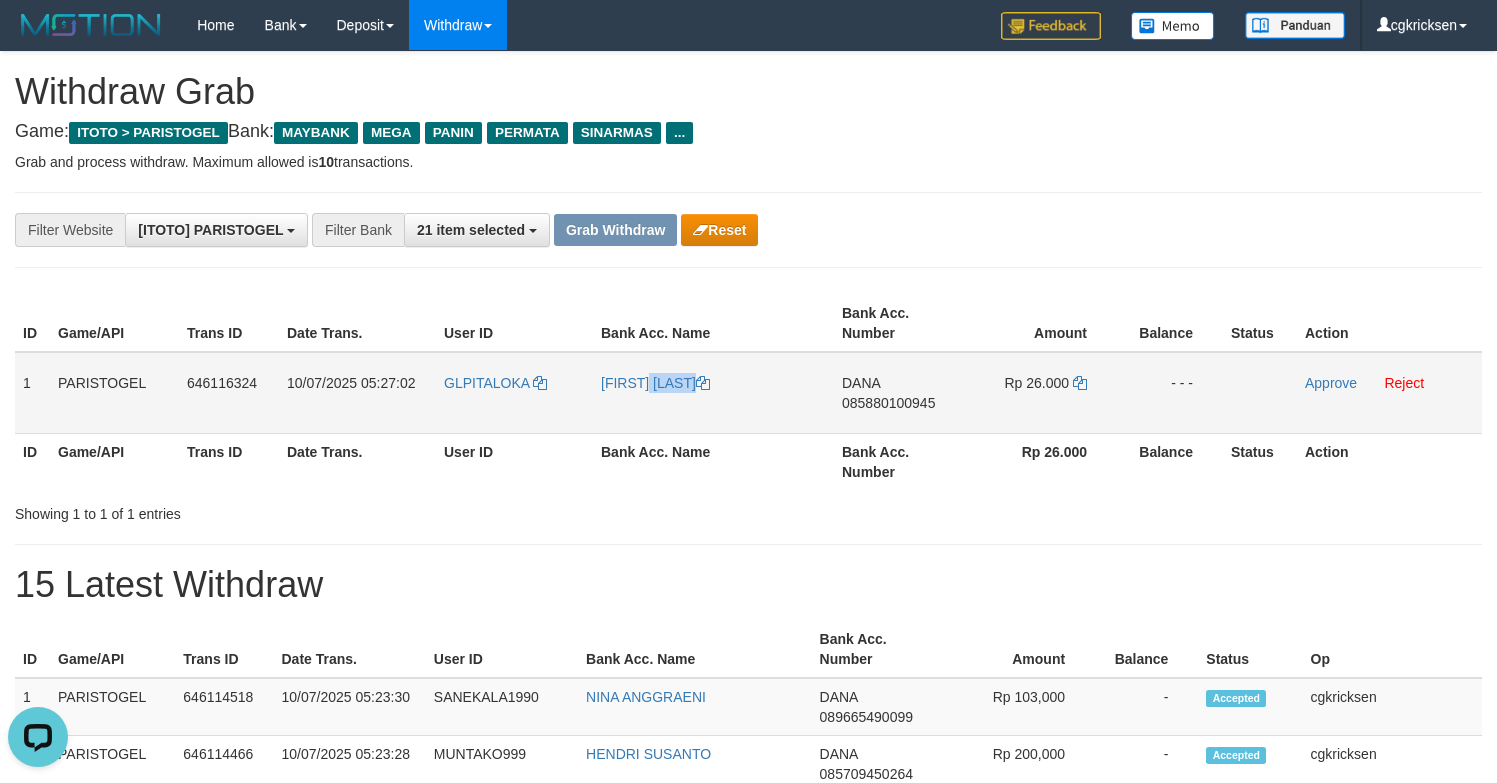 click on "[FIRST] [LAST]" at bounding box center [713, 393] 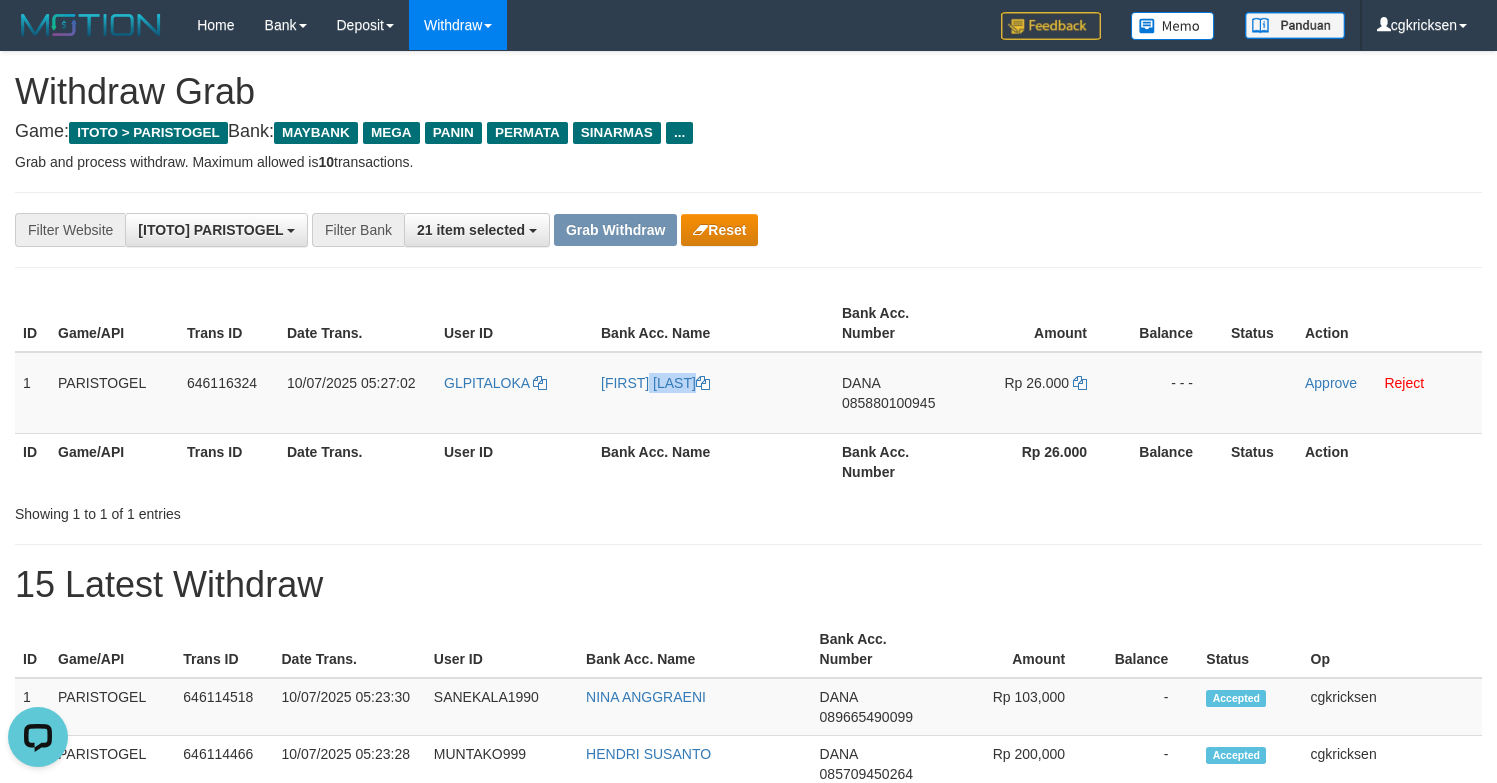 copy on "[FIRST] [LAST]" 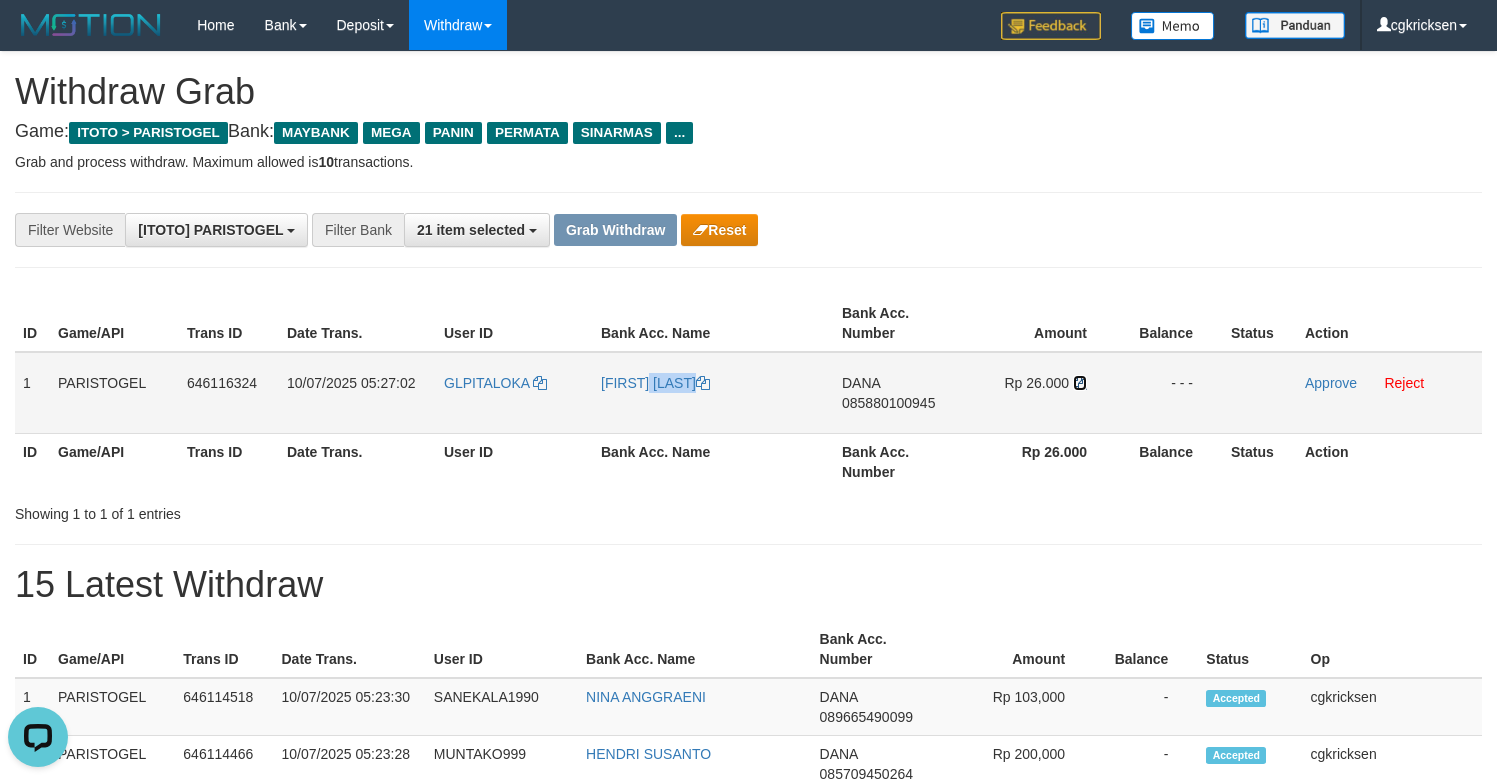 click at bounding box center (703, 383) 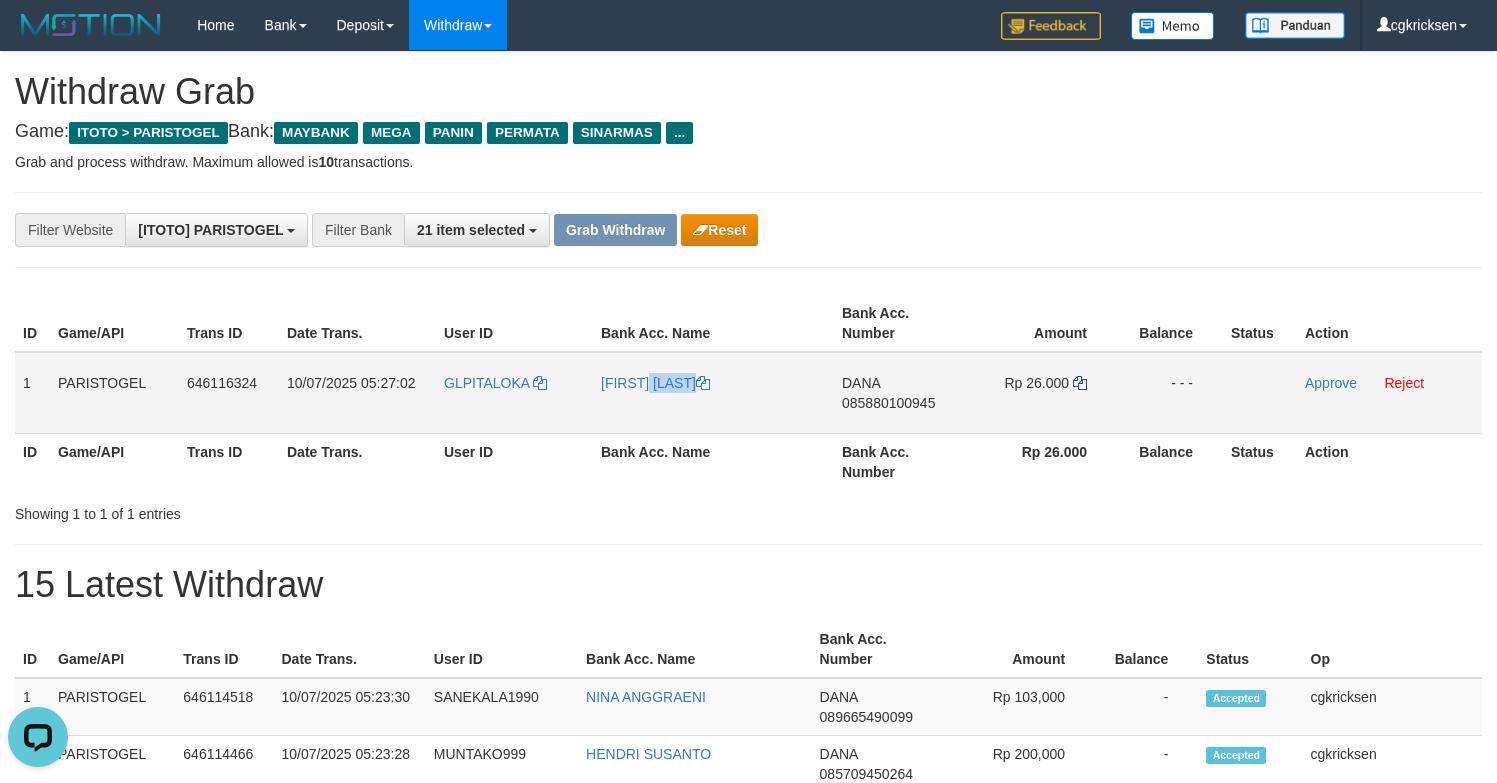 copy on "[FIRST] [LAST]" 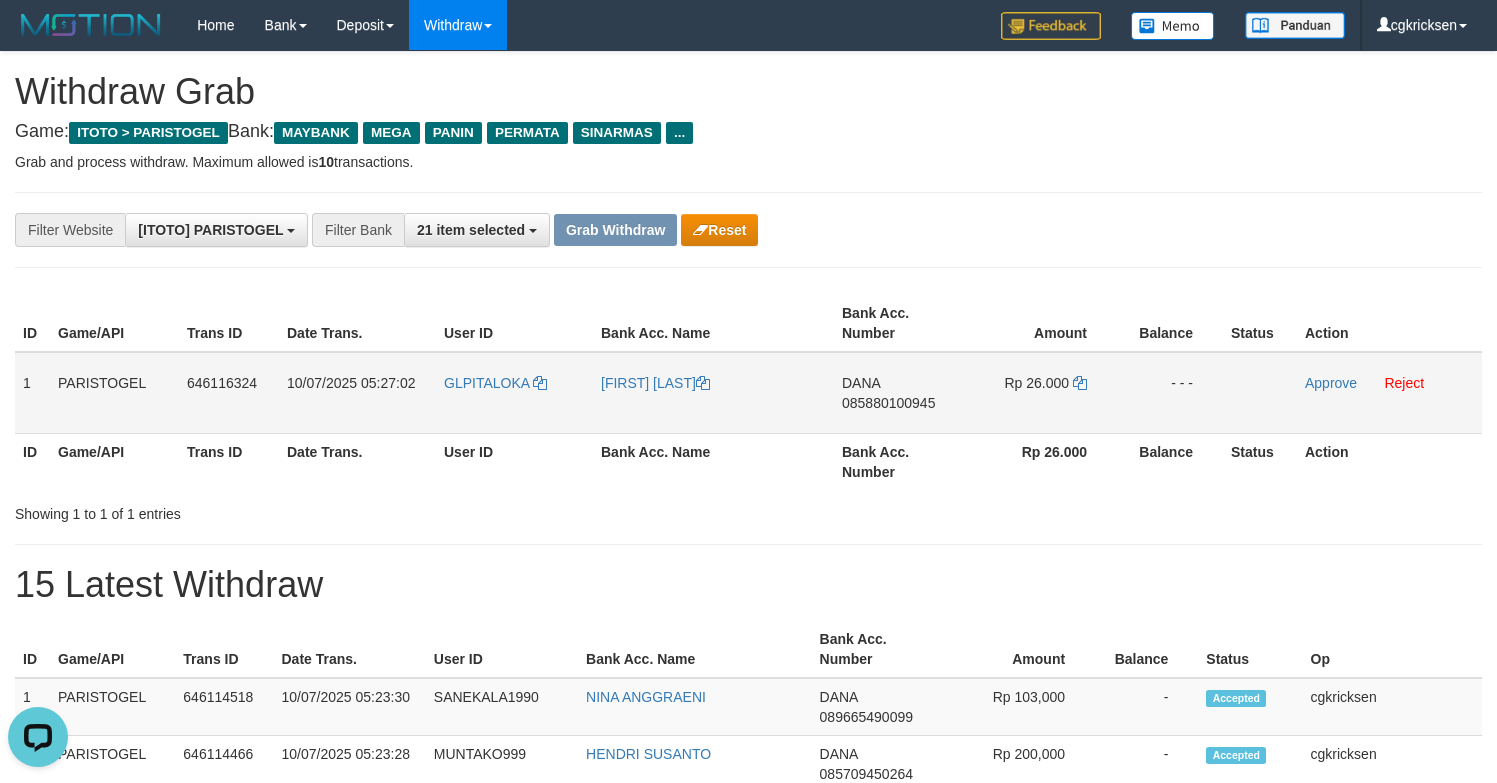 click on "DANA
085880100945" at bounding box center (898, 393) 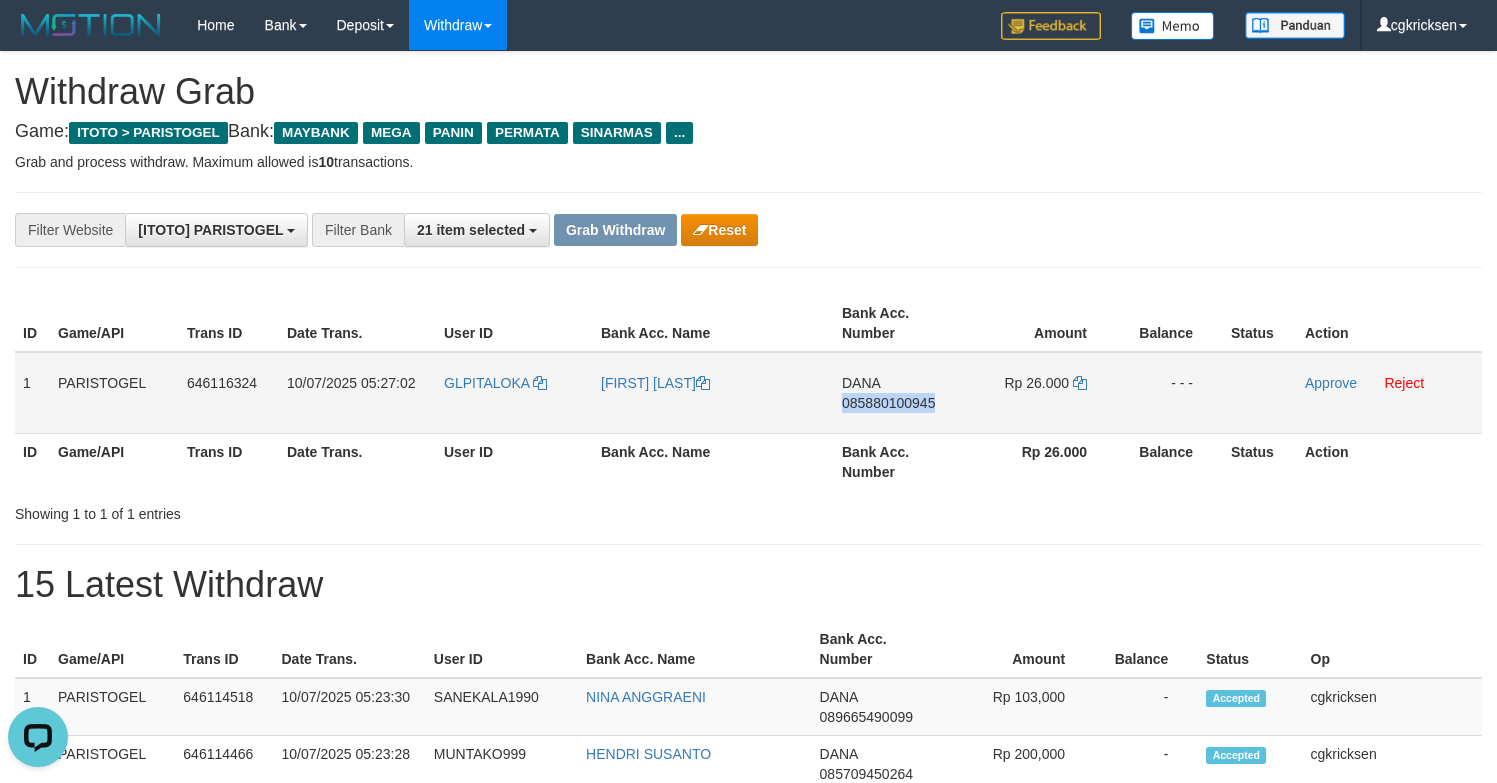 click on "DANA
085880100945" at bounding box center [898, 393] 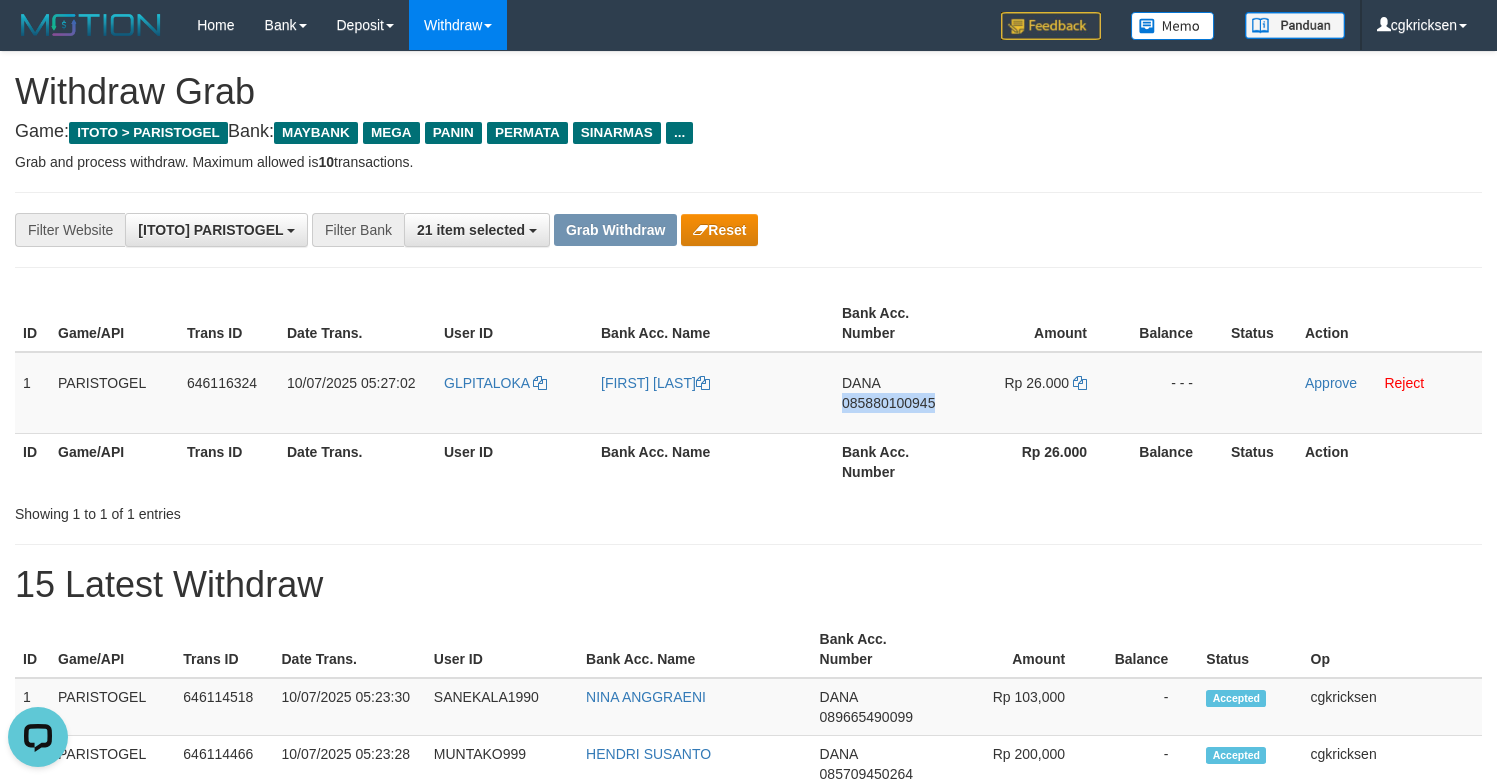 copy on "085880100945" 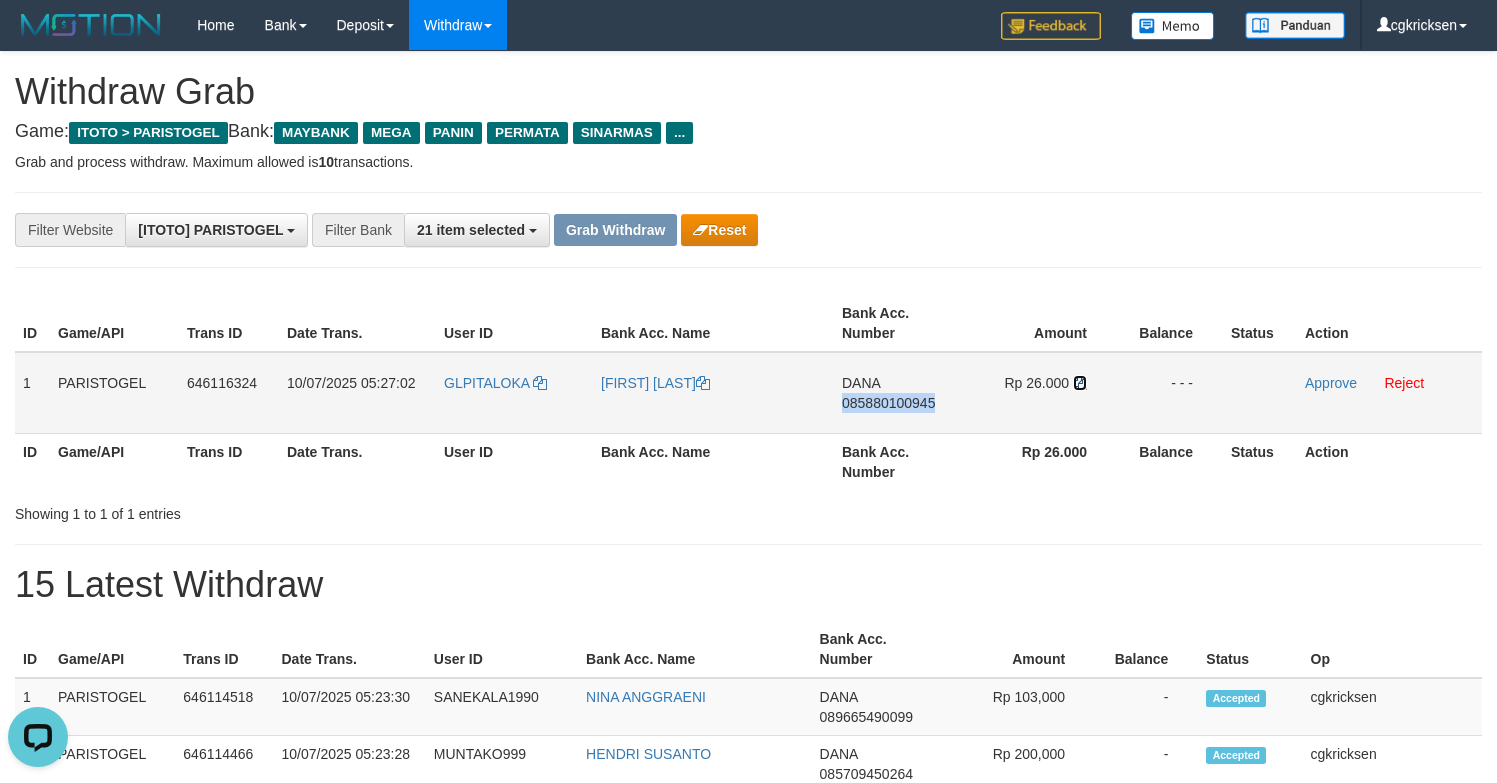 click at bounding box center (703, 383) 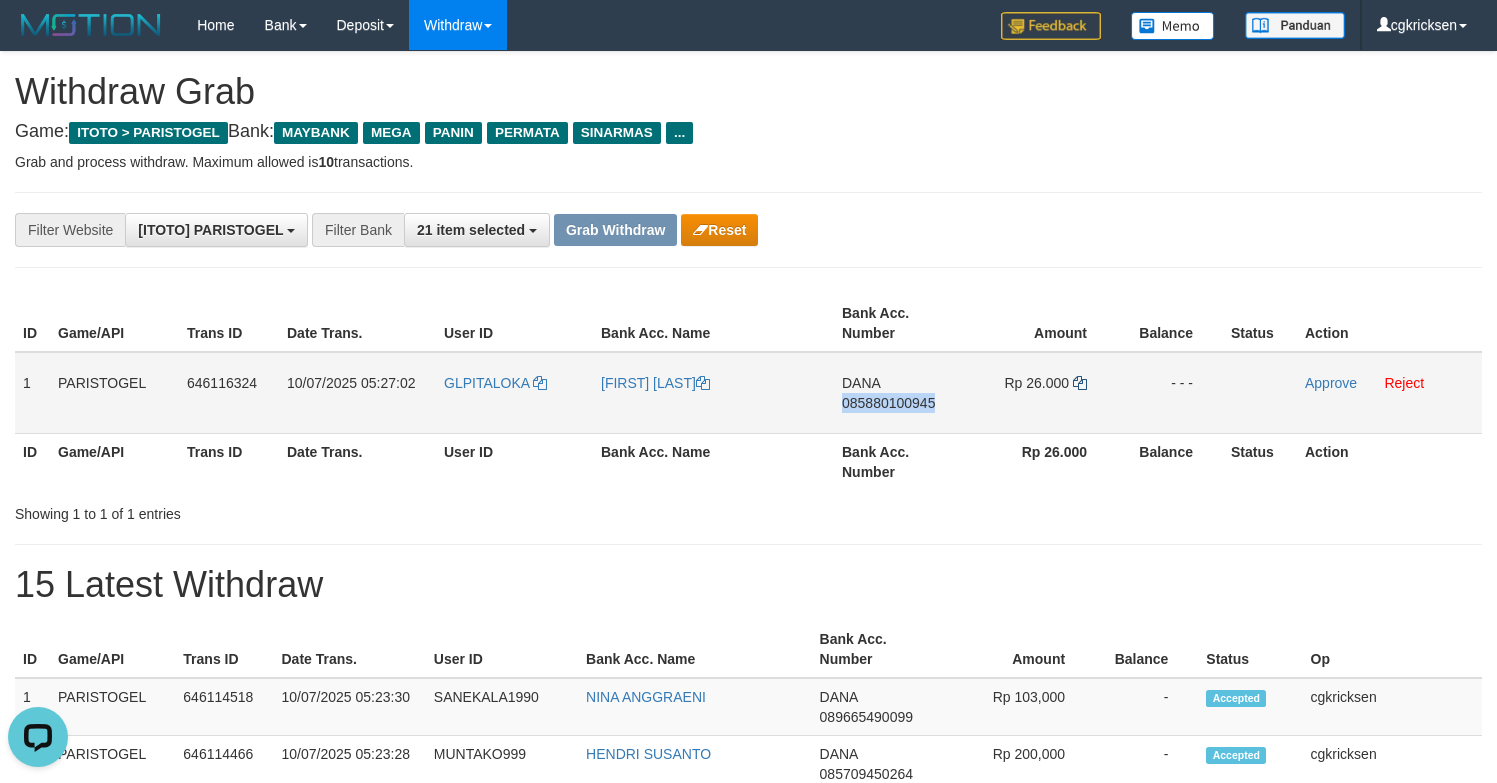 copy on "085880100945" 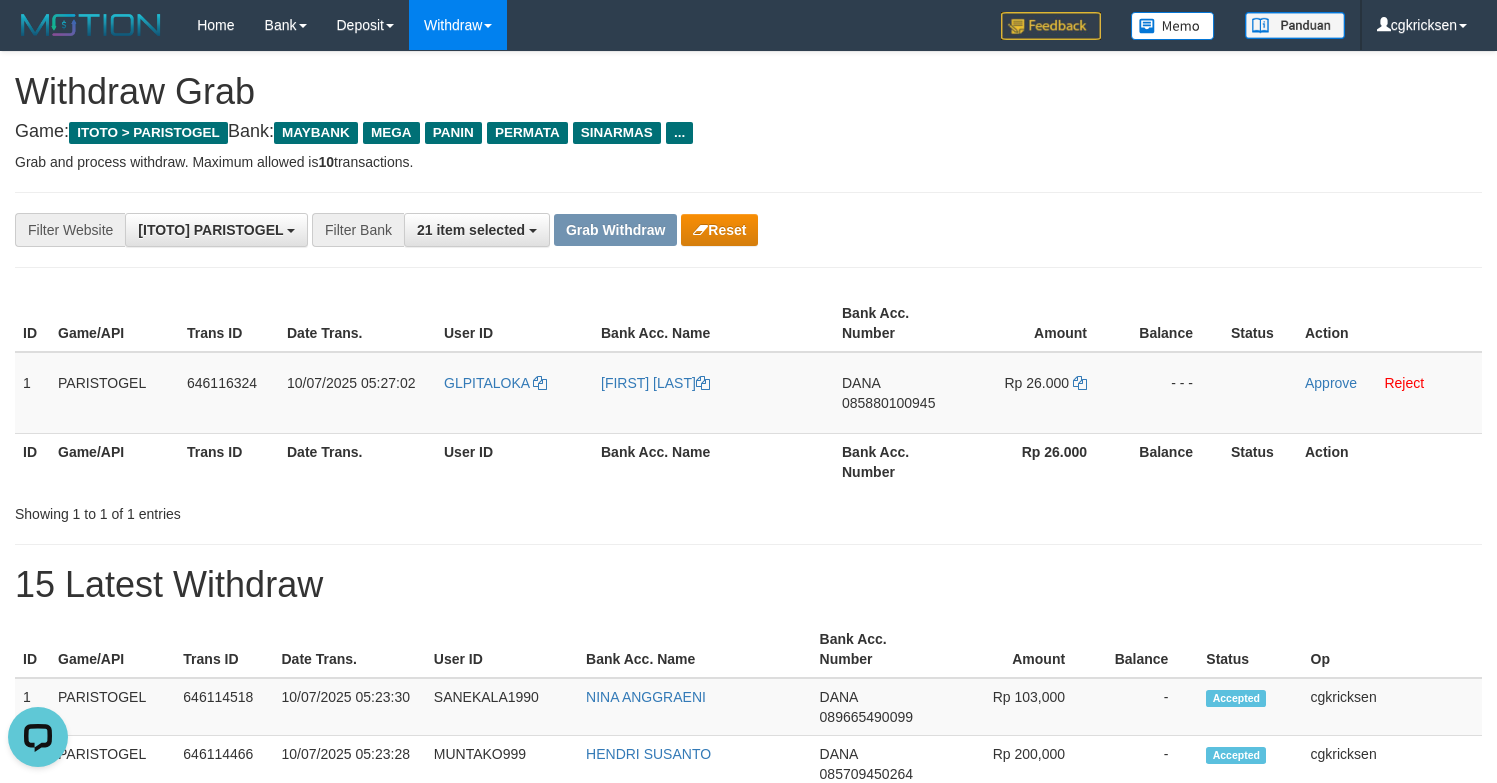 click on "Showing 1 to 1 of 1 entries" at bounding box center [748, 510] 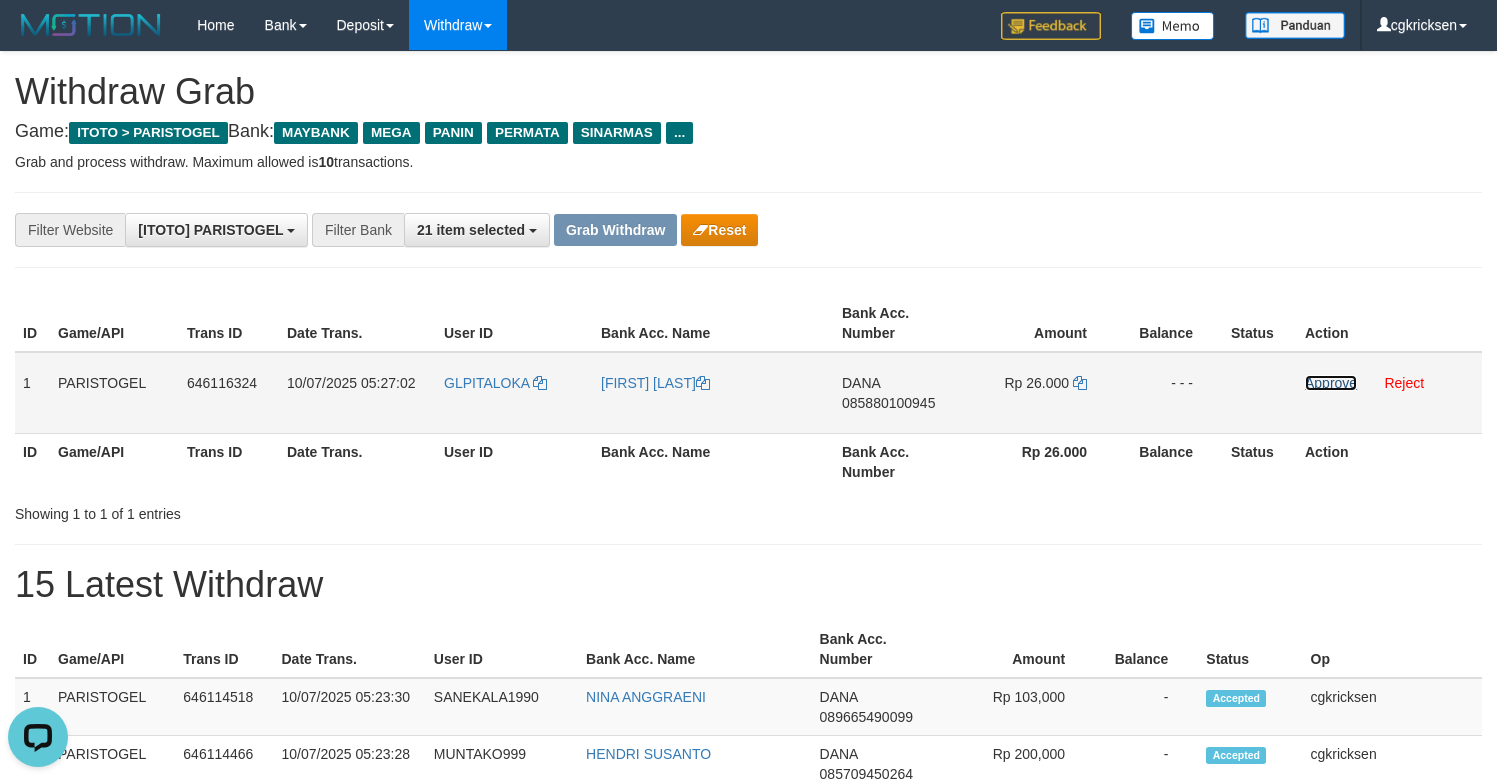 click on "Approve" at bounding box center (1331, 383) 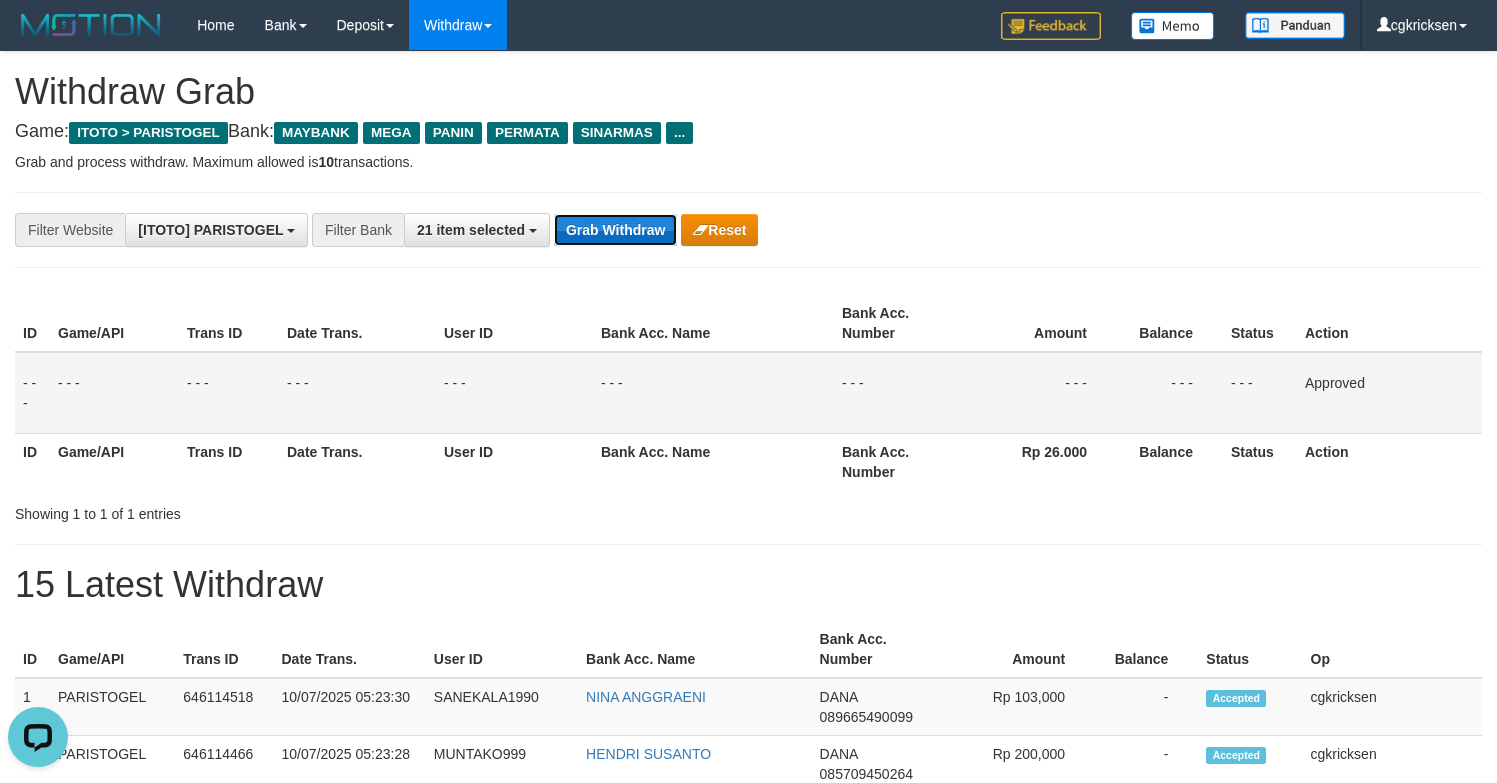 click on "Grab Withdraw" at bounding box center [615, 230] 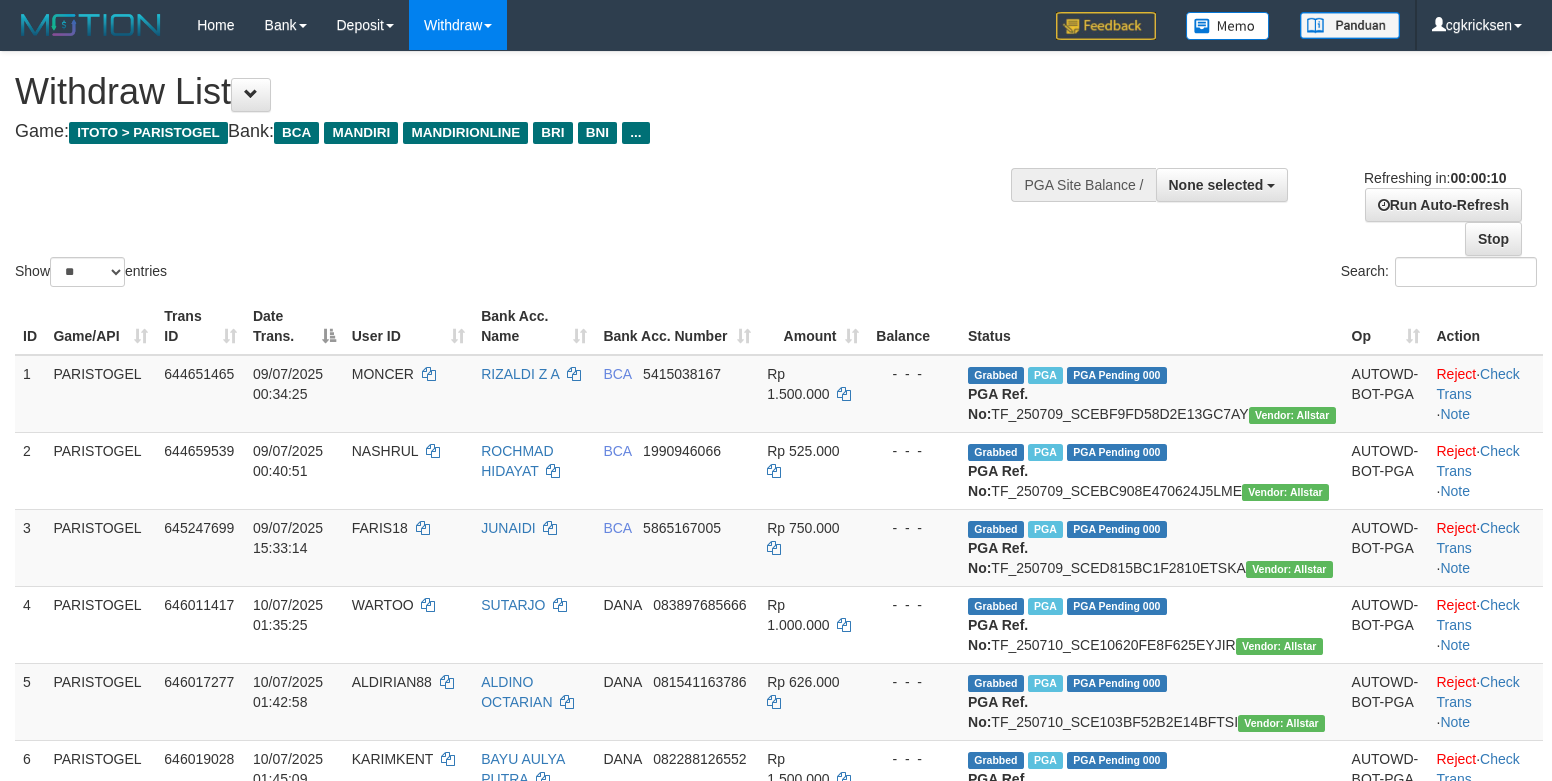 scroll, scrollTop: 0, scrollLeft: 0, axis: both 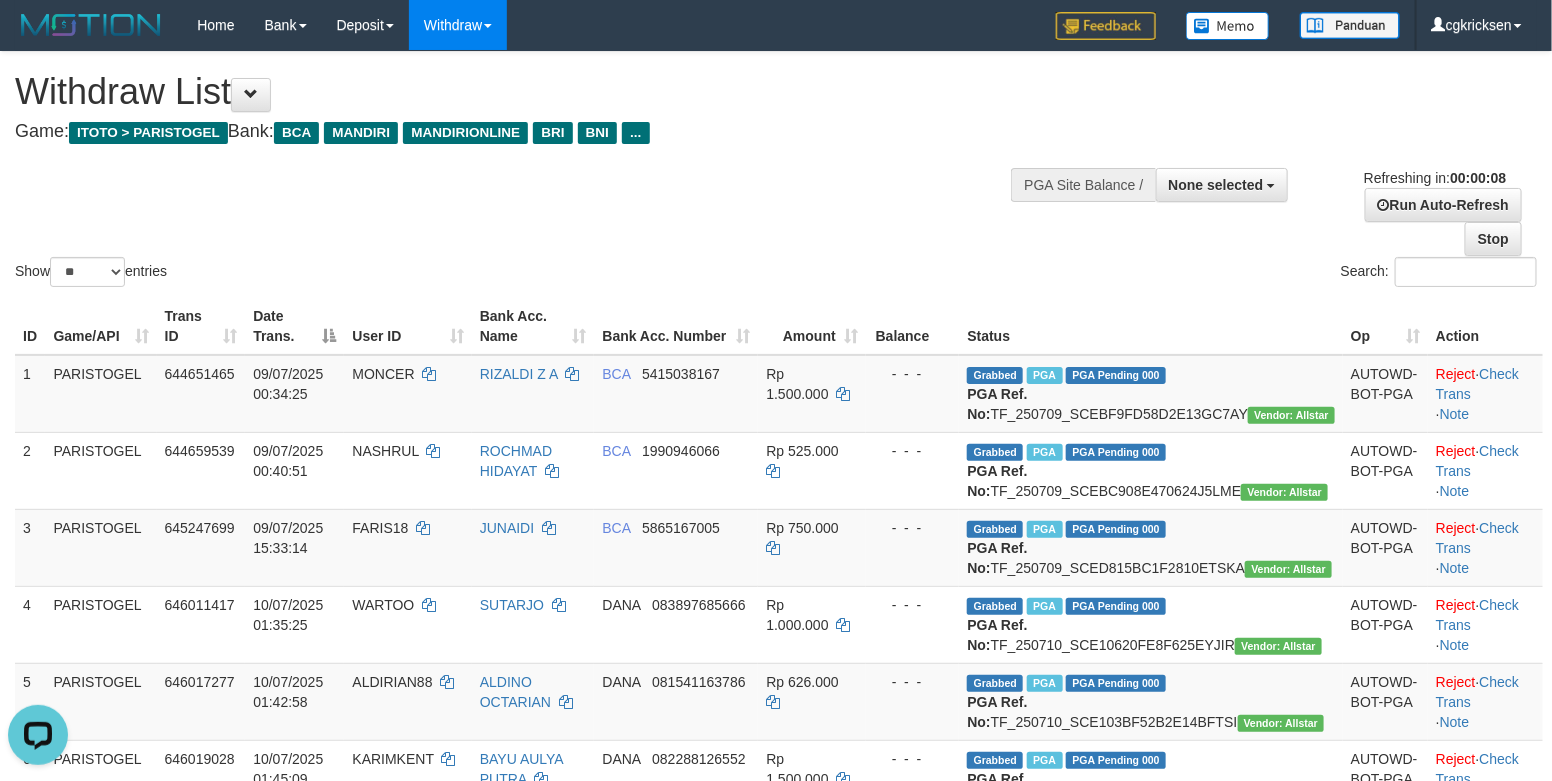 click on "Status" at bounding box center [1151, 326] 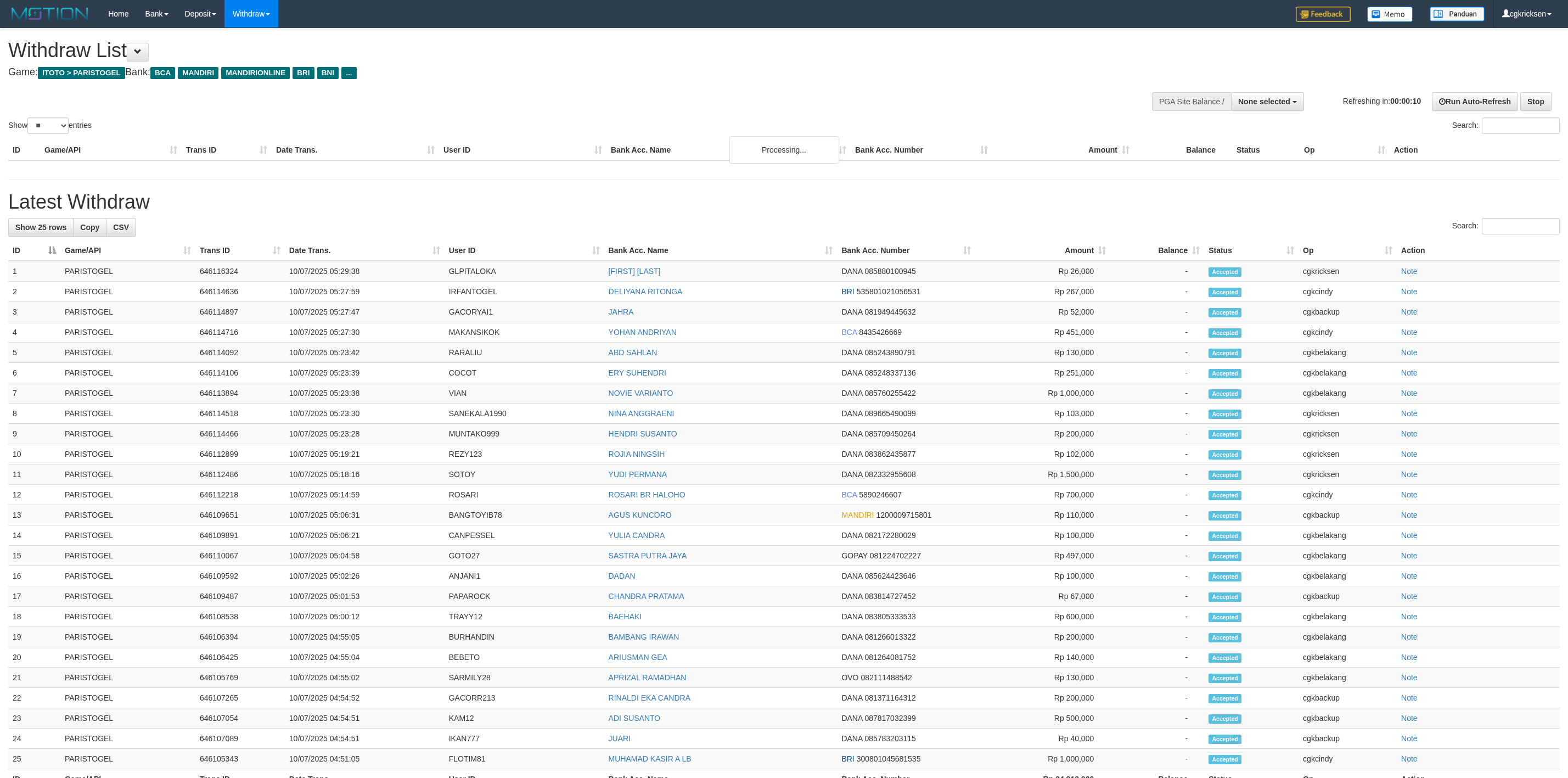 scroll, scrollTop: 0, scrollLeft: 0, axis: both 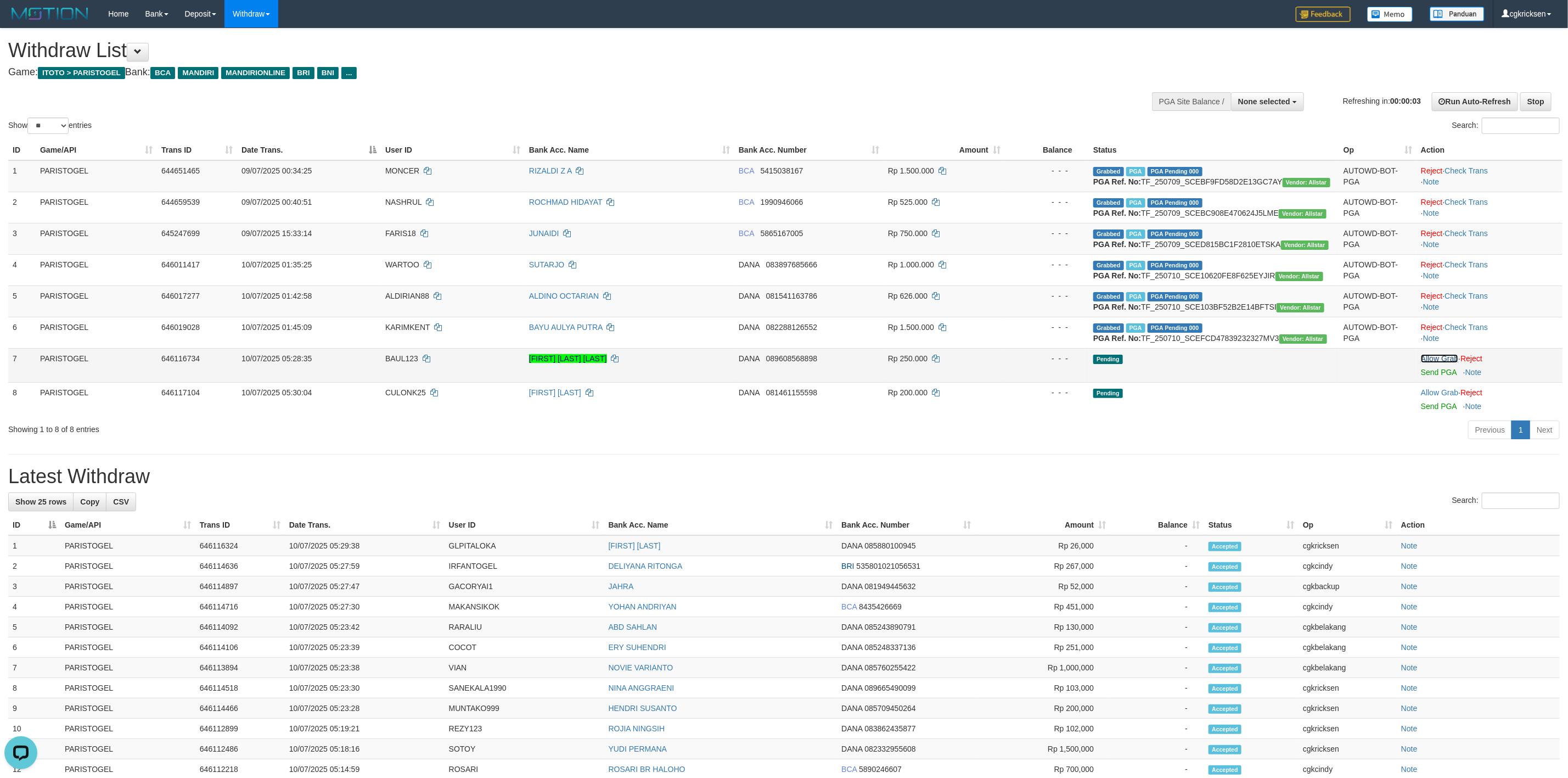 click on "Allow Grab" at bounding box center (1440, 359) 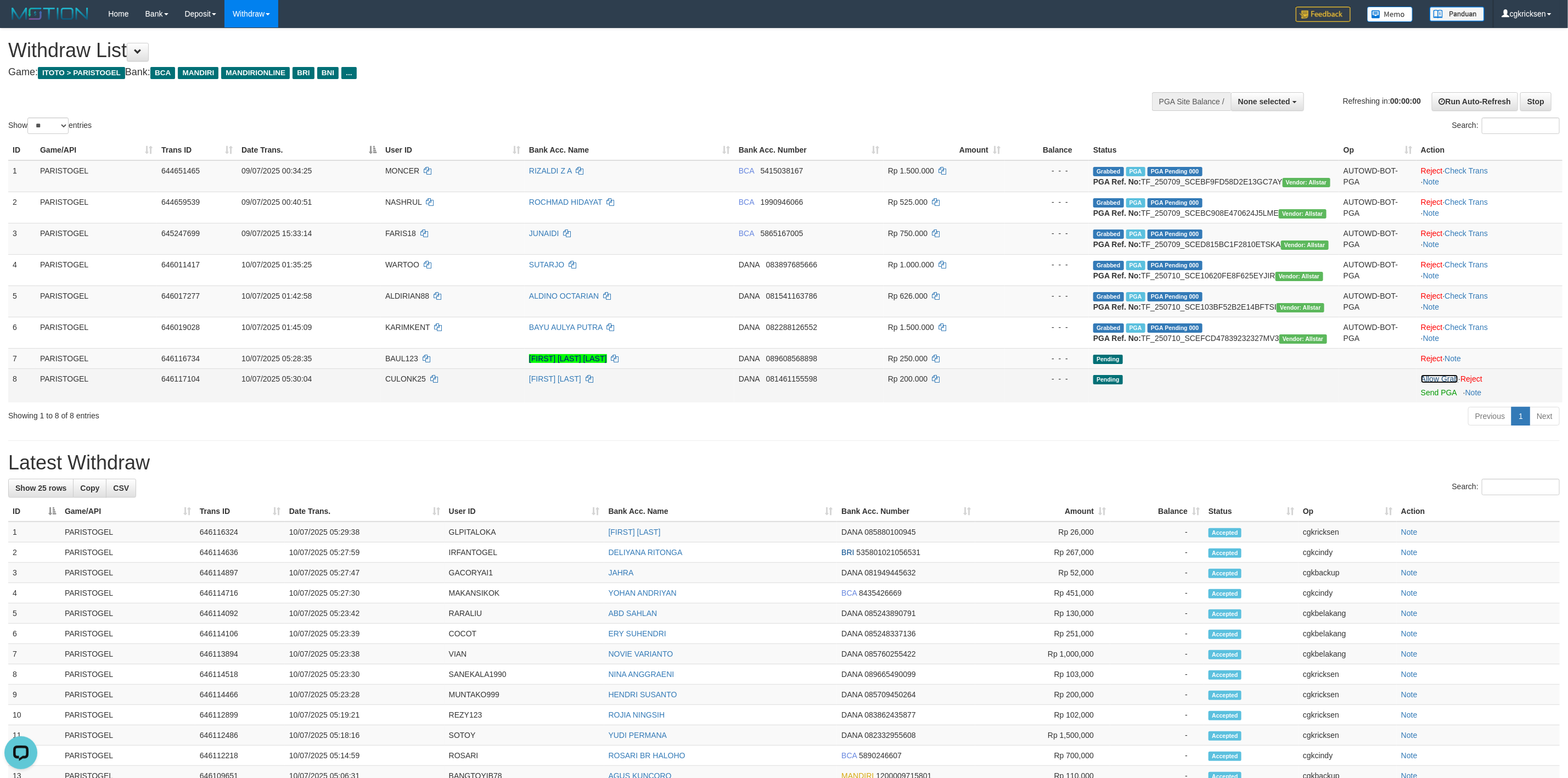 click on "Allow Grab" at bounding box center [1440, 379] 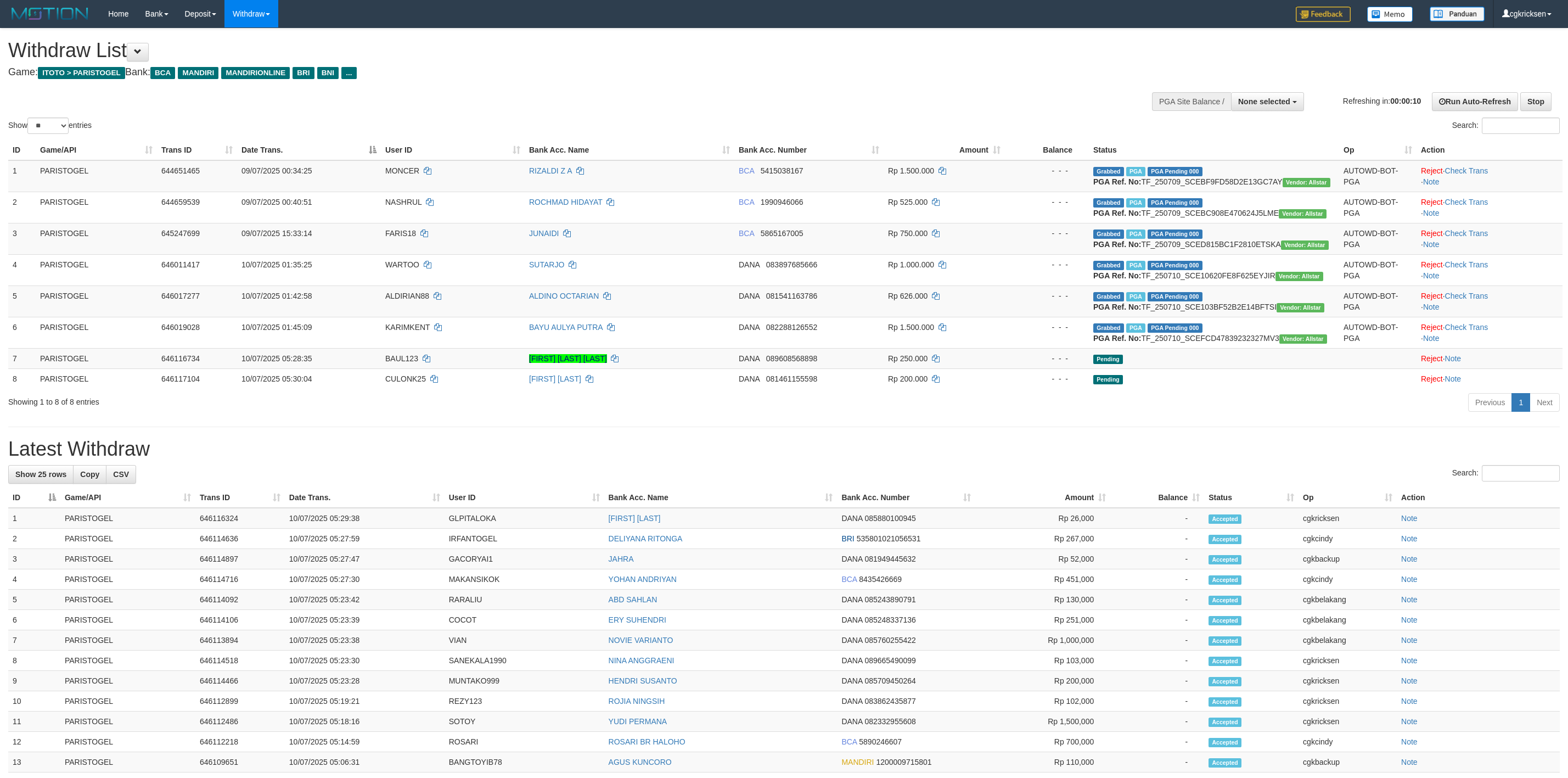 scroll, scrollTop: 0, scrollLeft: 0, axis: both 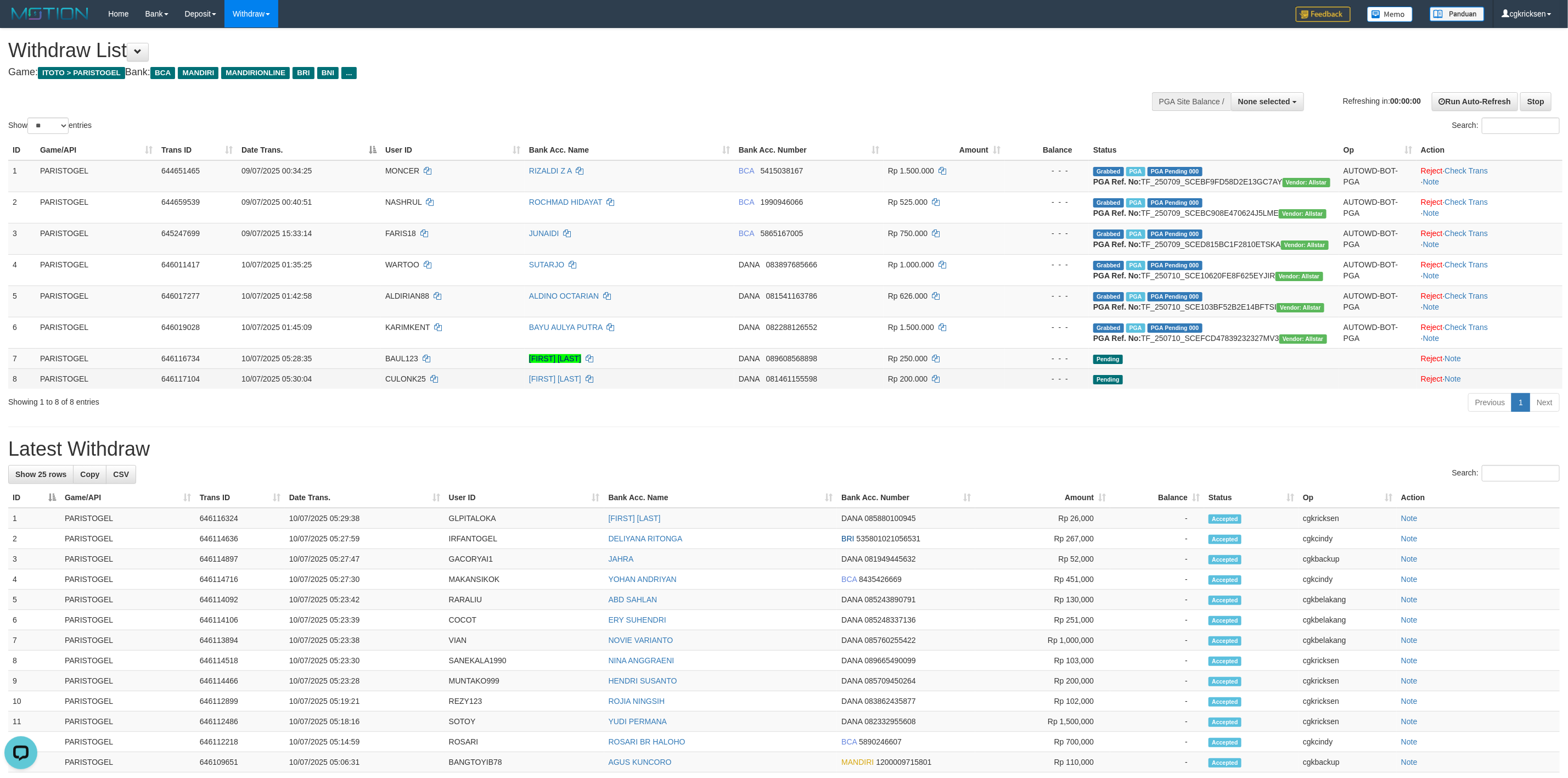 click on "Pending" at bounding box center [1214, 207] 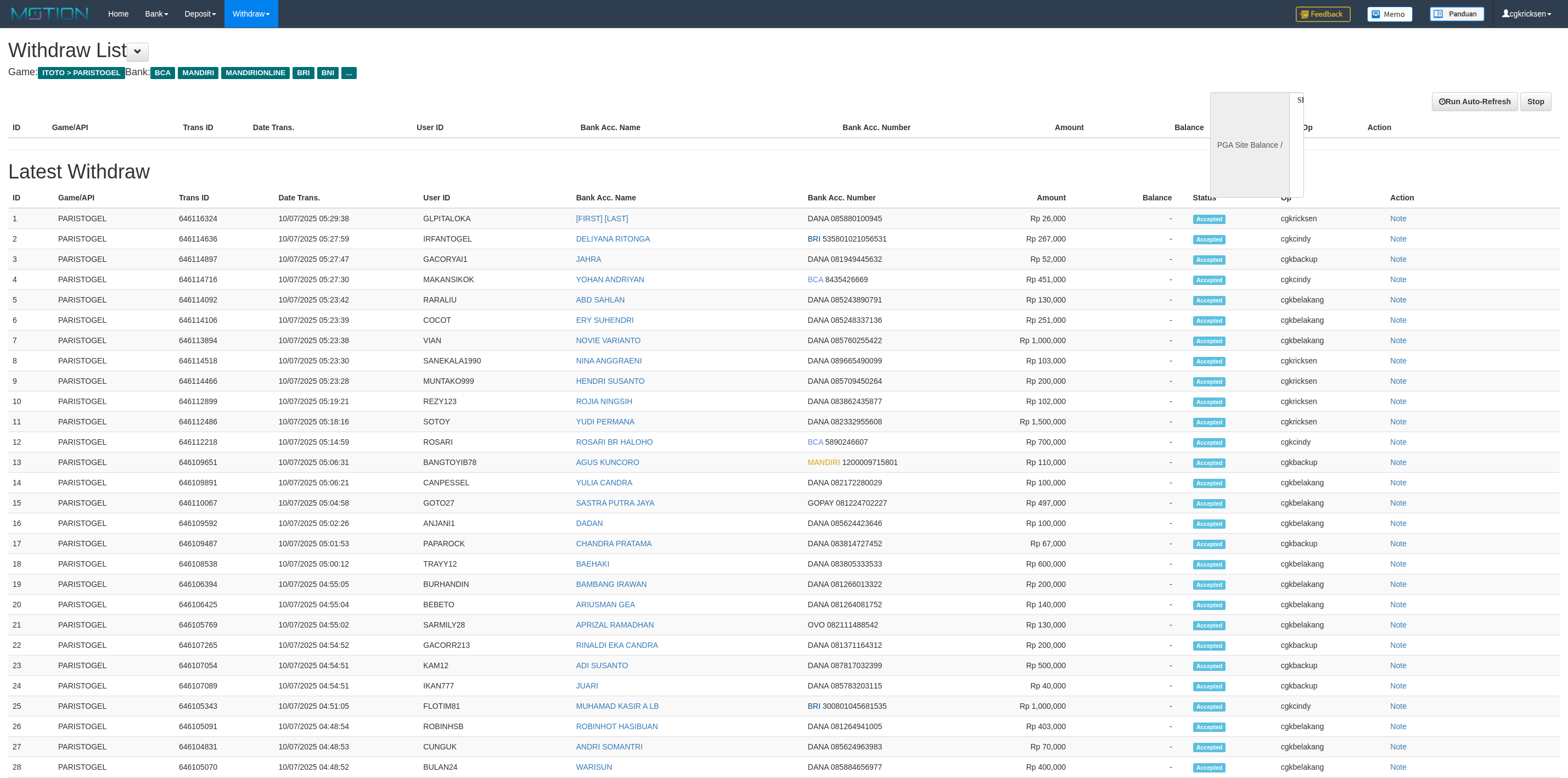 scroll, scrollTop: 0, scrollLeft: 0, axis: both 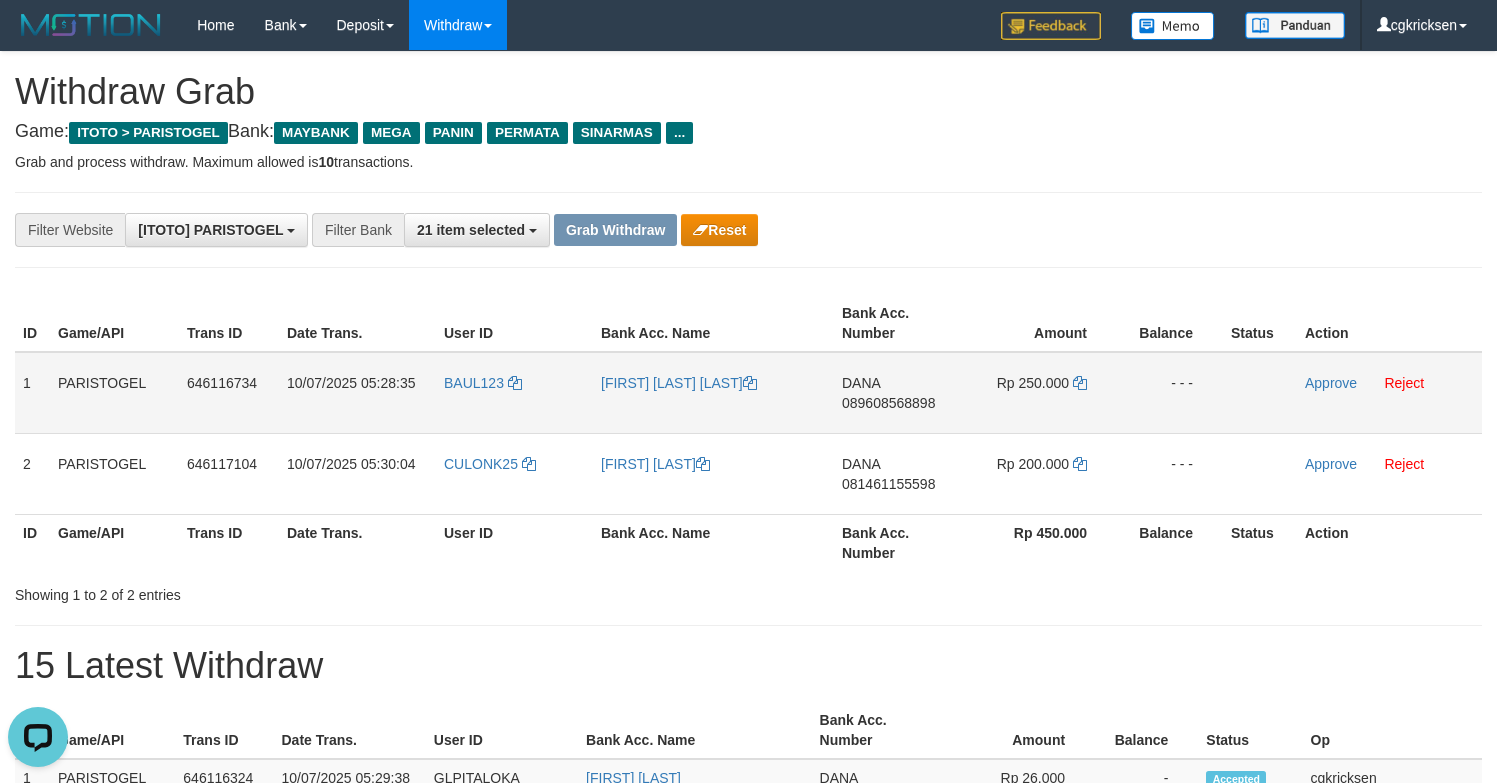 click on "[NAME]
[PHONE]" at bounding box center [898, 393] 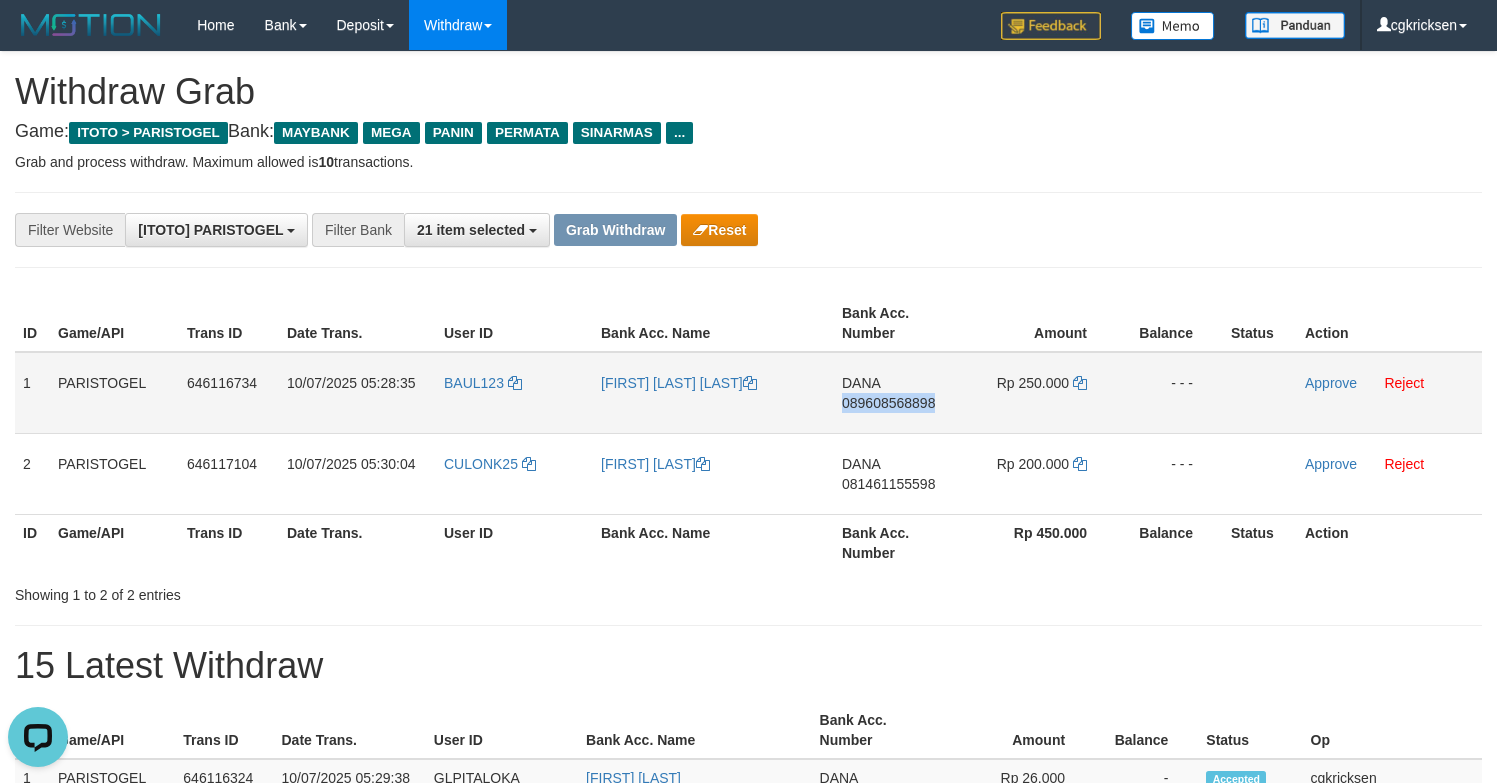 click on "[NAME]
[PHONE]" at bounding box center (898, 393) 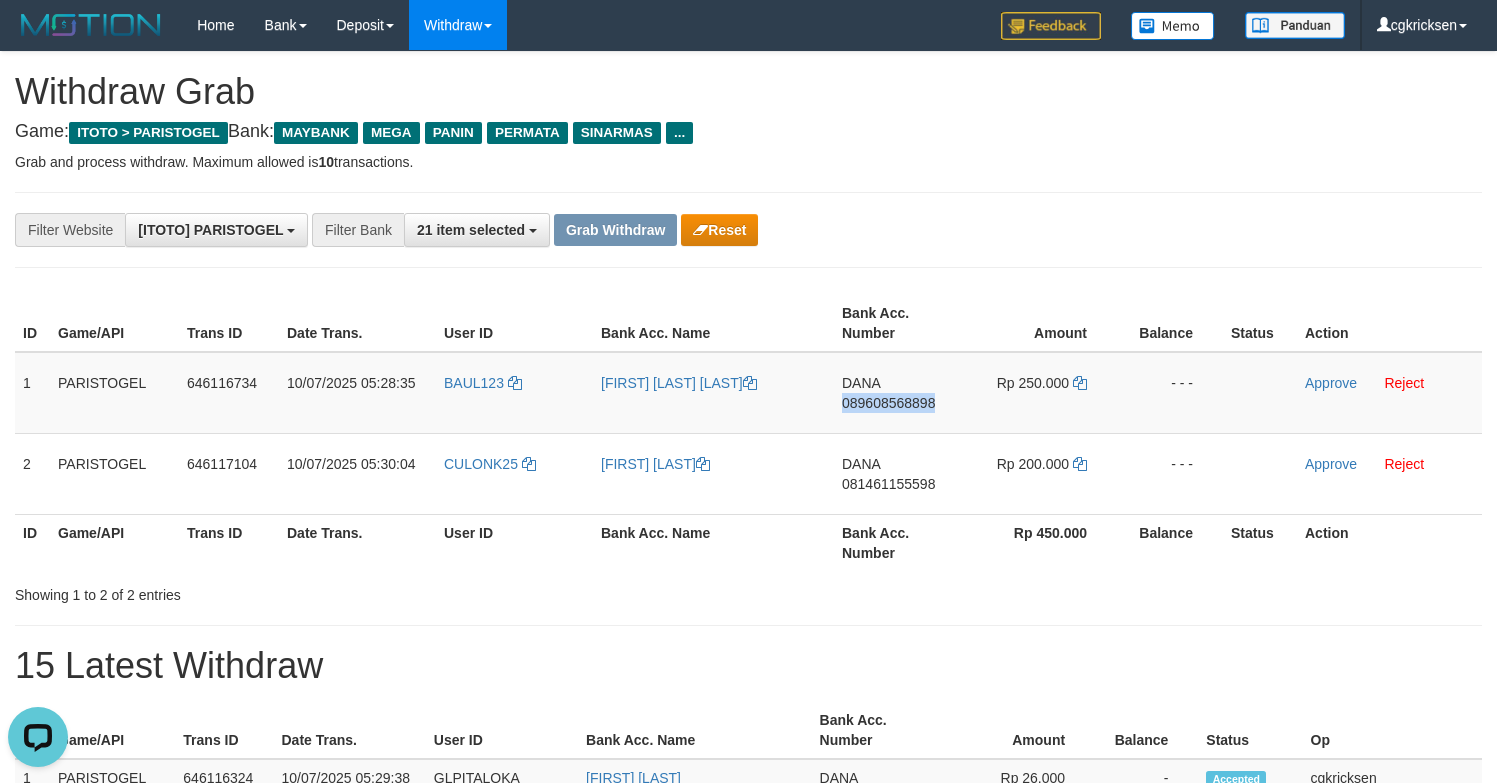 copy on "089608568898" 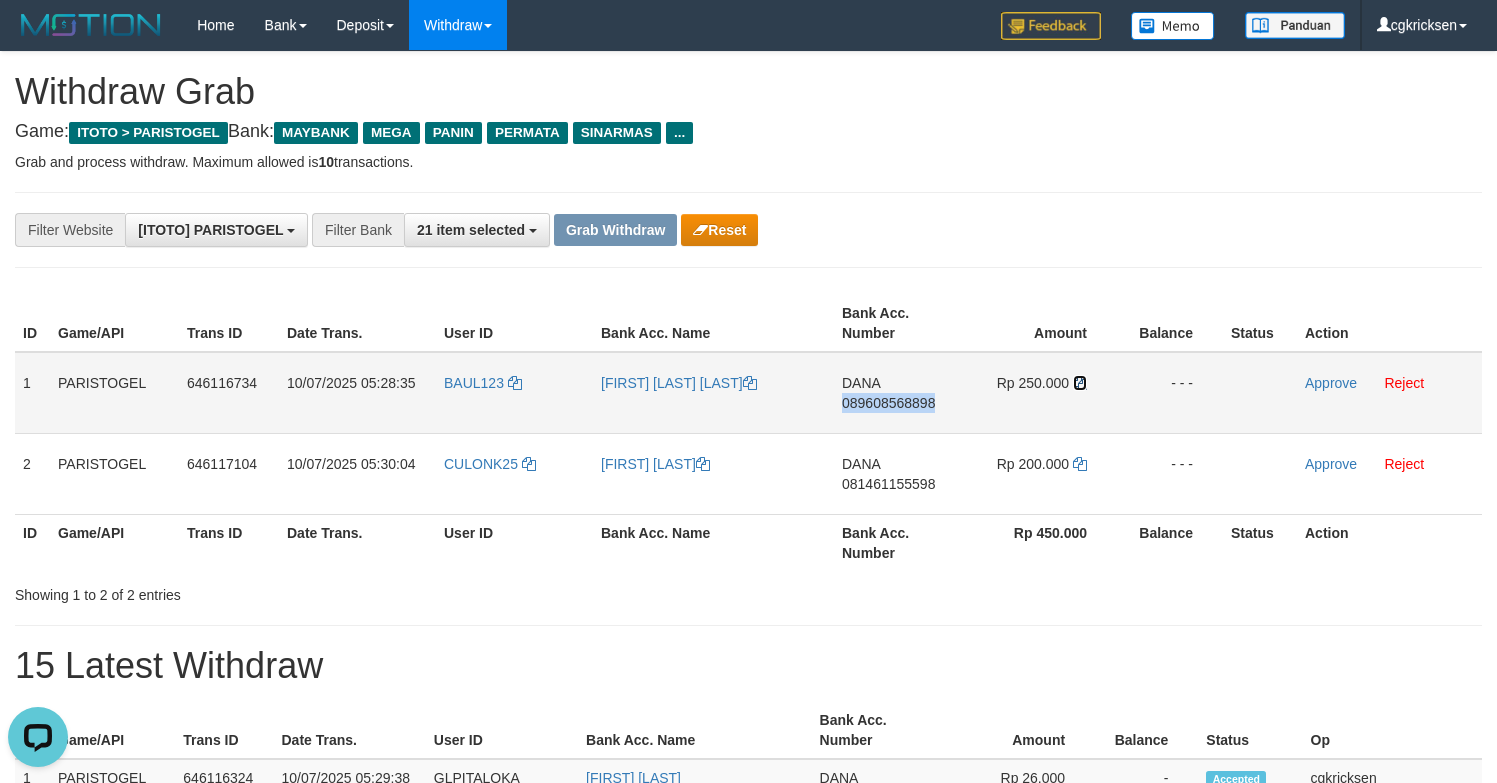 click at bounding box center (750, 383) 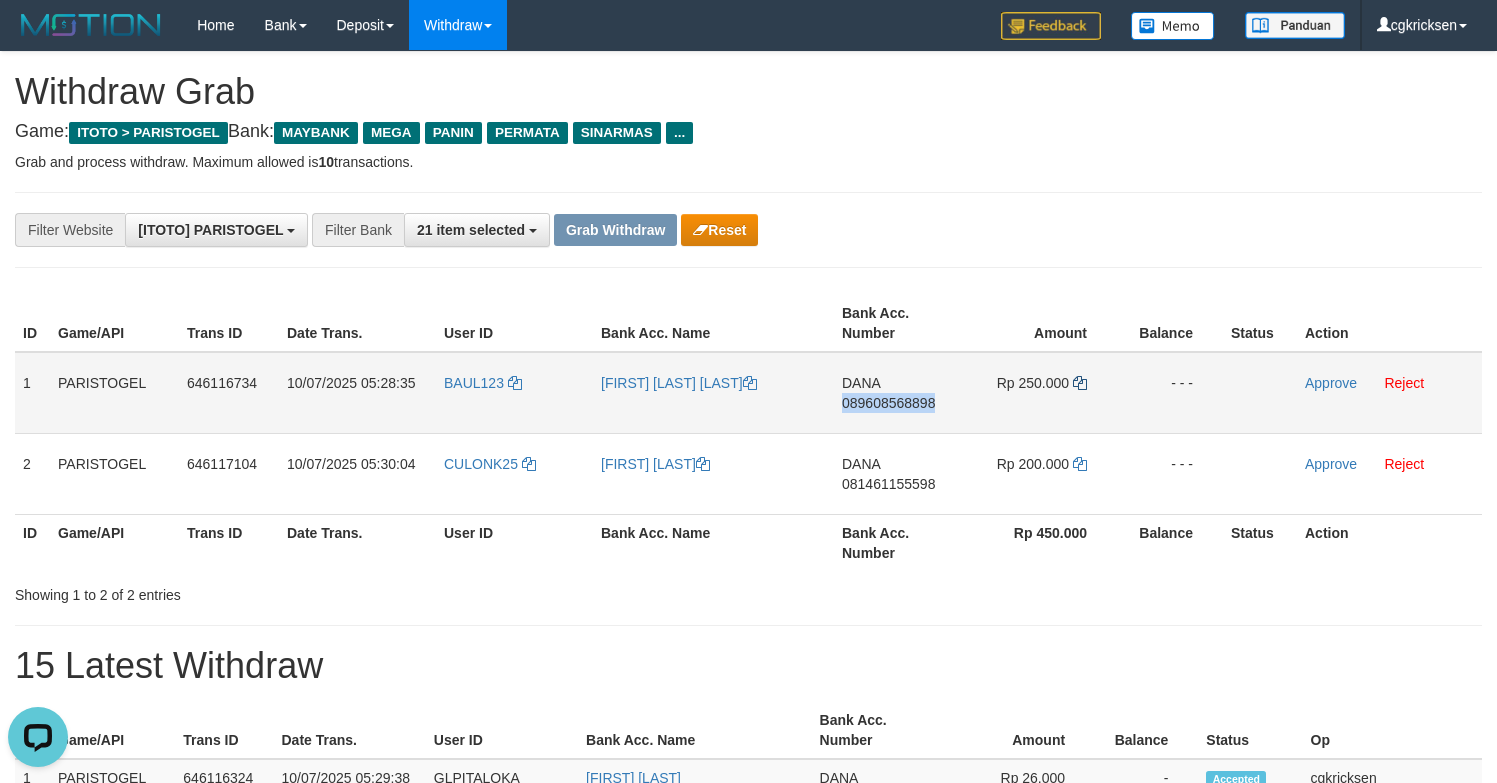 copy on "089608568898" 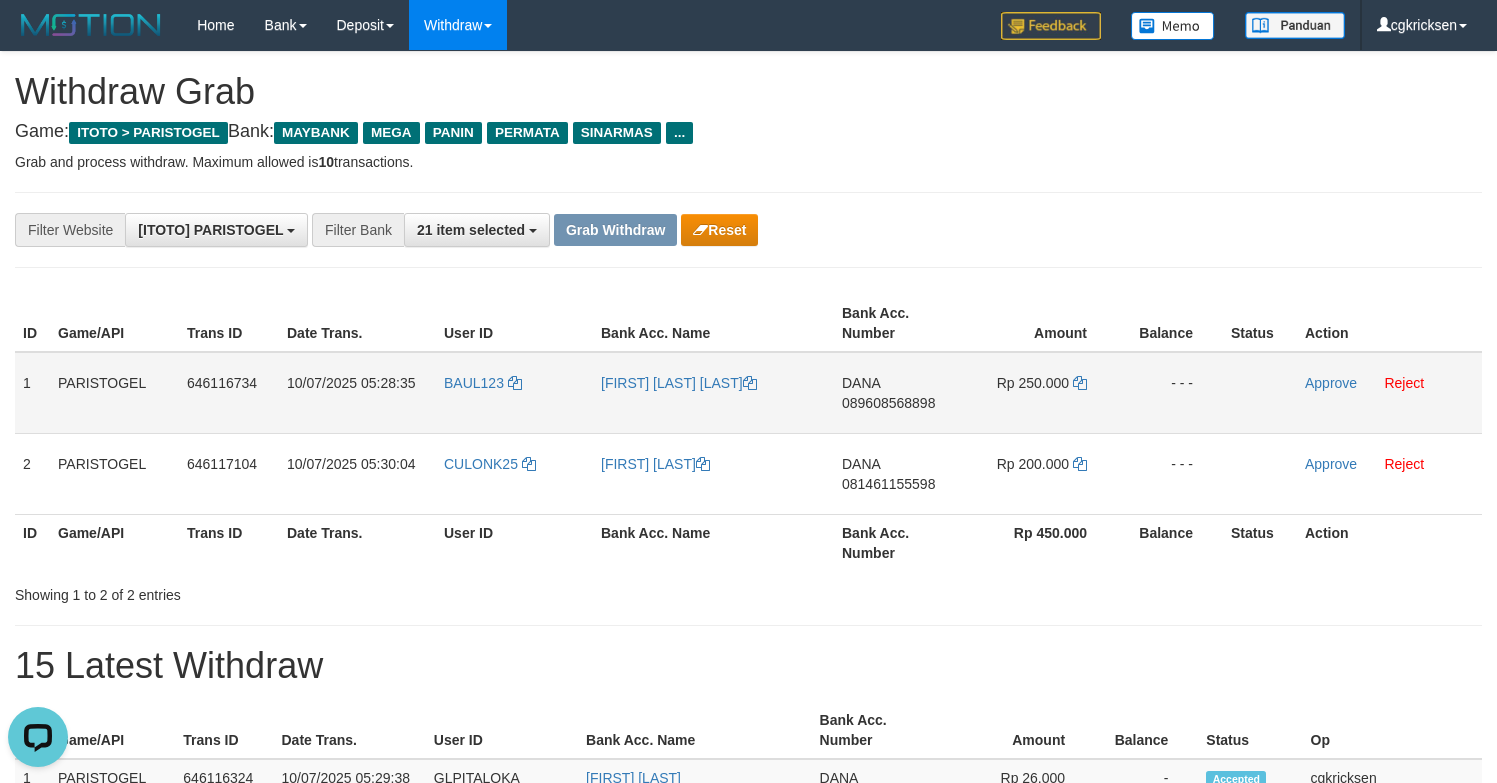 click on "[NAME]" at bounding box center (713, 393) 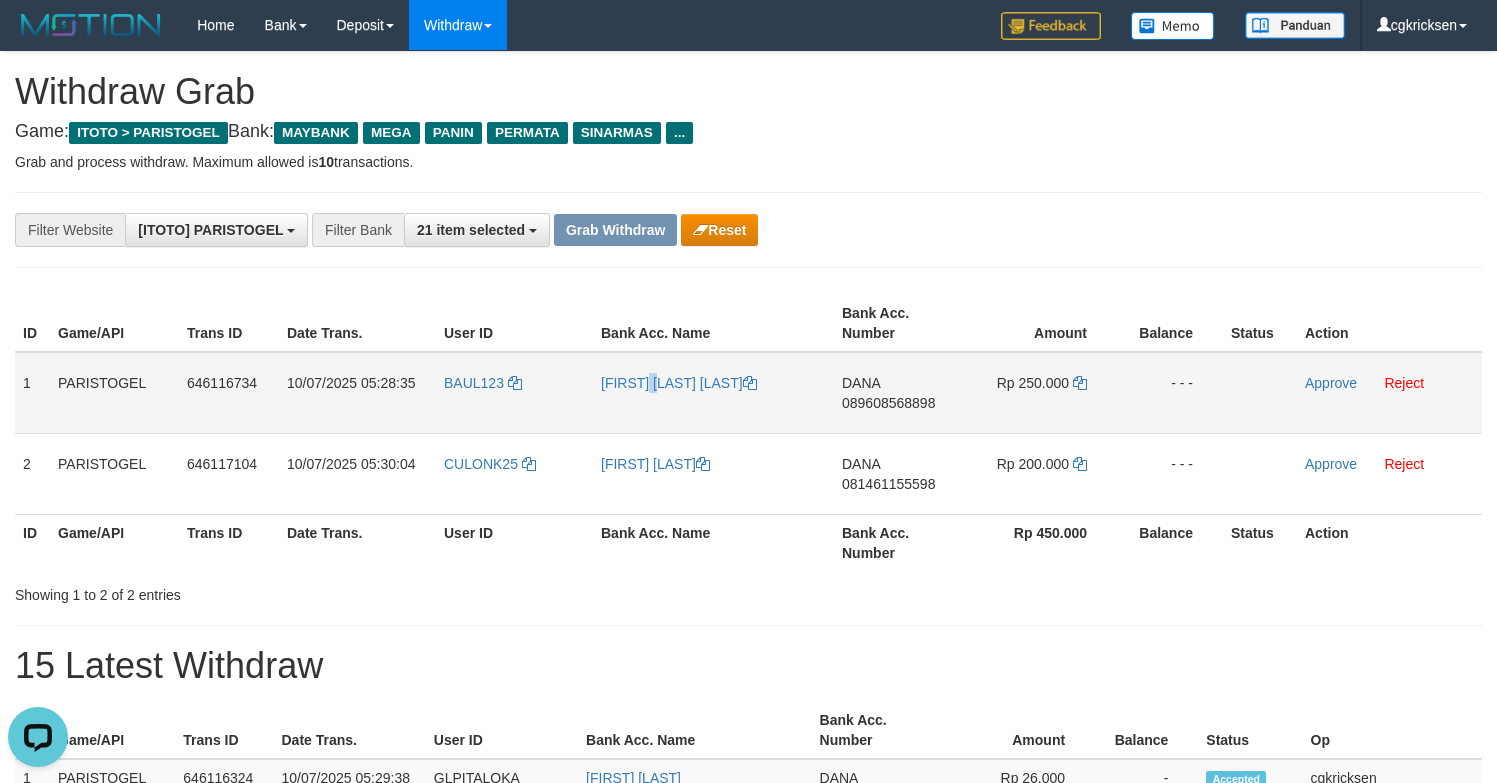 click on "[FIRST] [LAST] [LAST]" at bounding box center [713, 393] 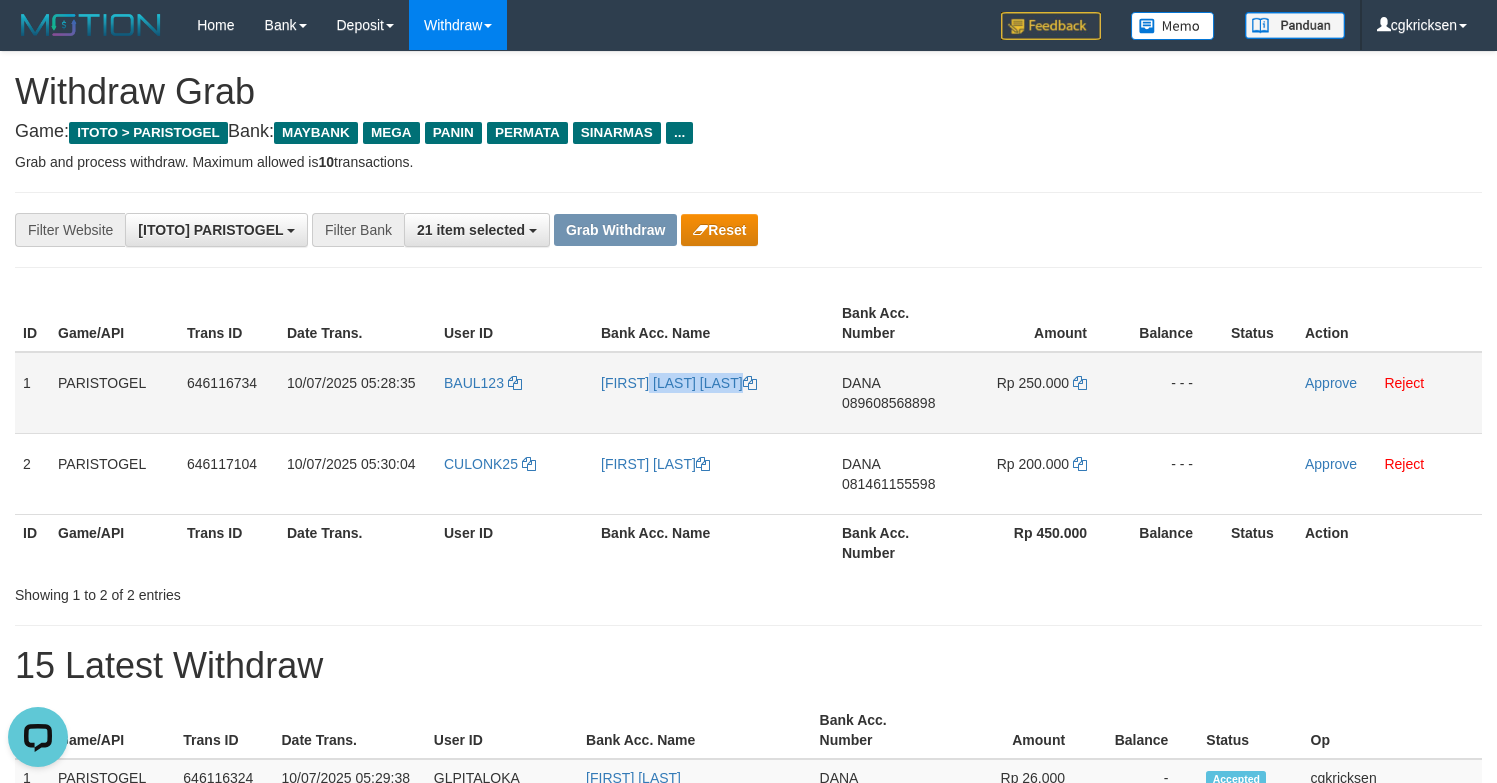 click on "[FIRST] [LAST] [LAST]" at bounding box center [713, 393] 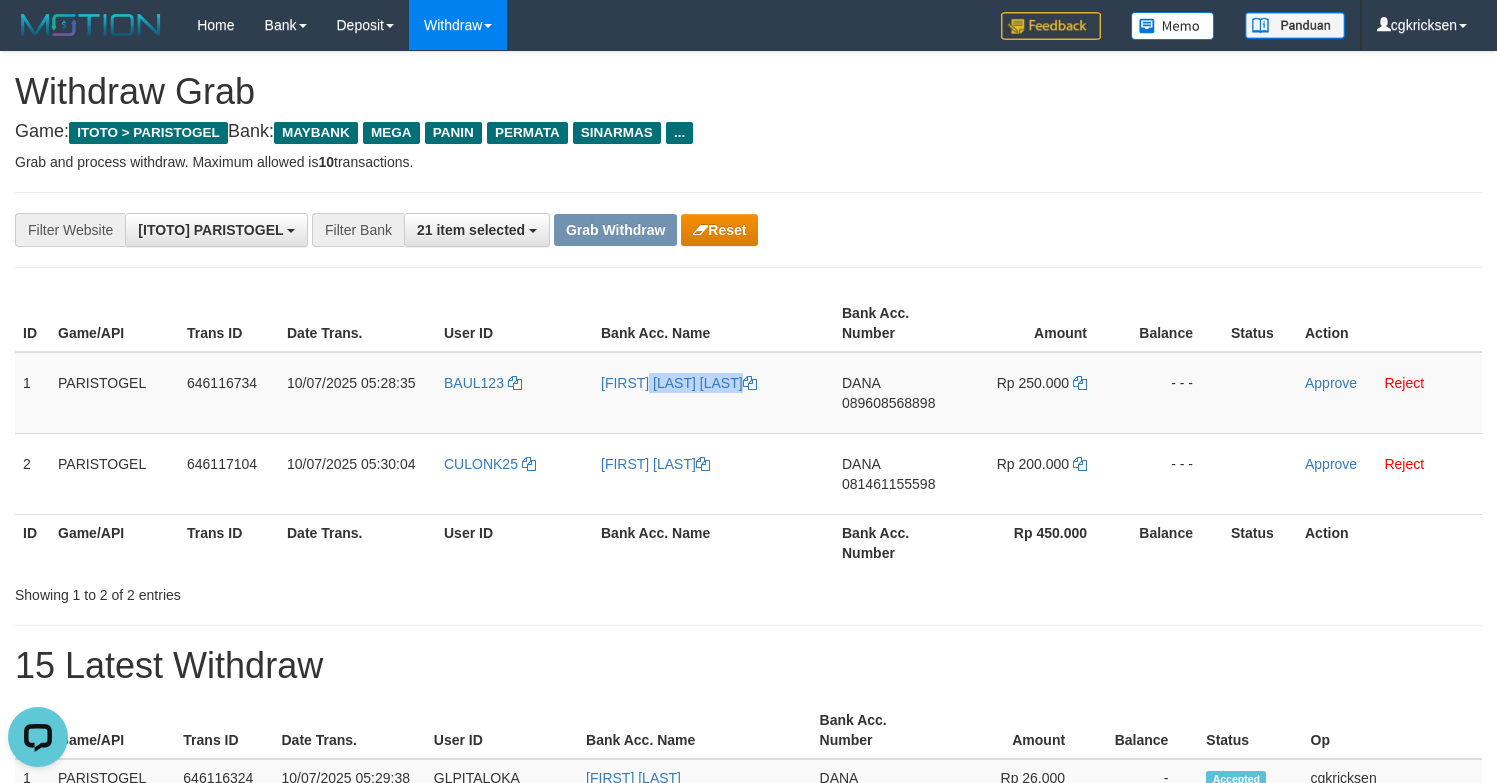 copy on "[FIRST] [LAST] [LAST]" 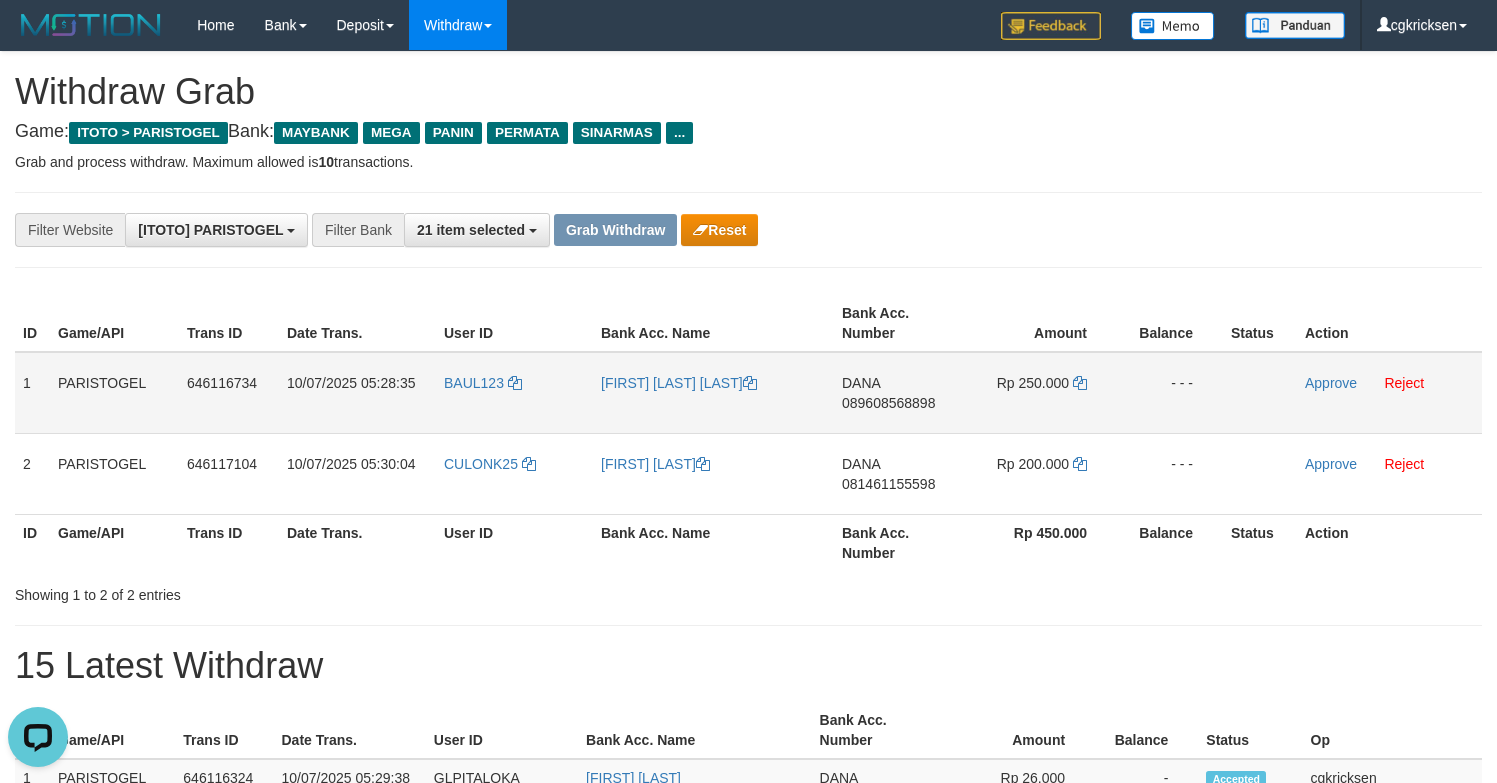 click on "BAUL123" at bounding box center [514, 393] 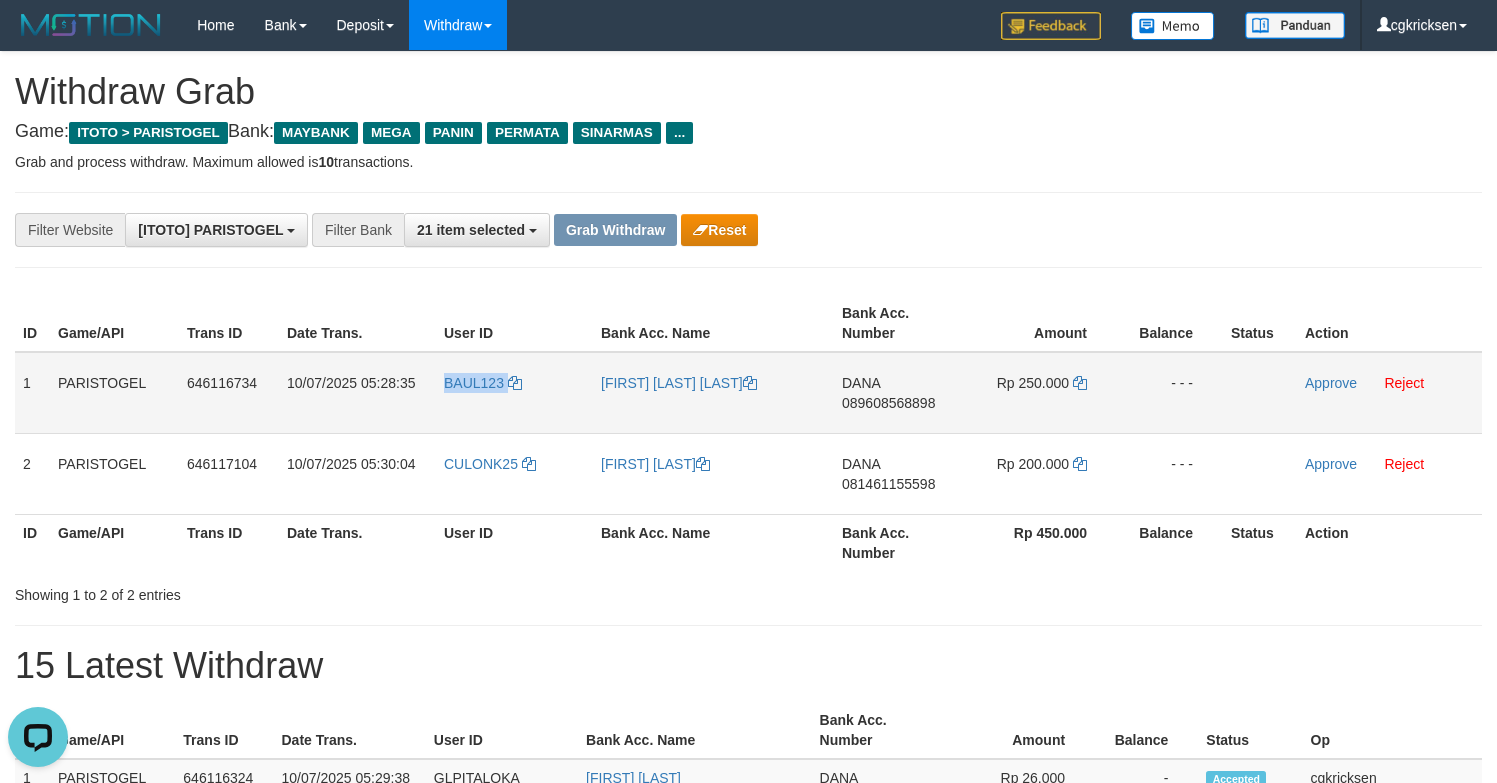 click on "BAUL123" at bounding box center [514, 393] 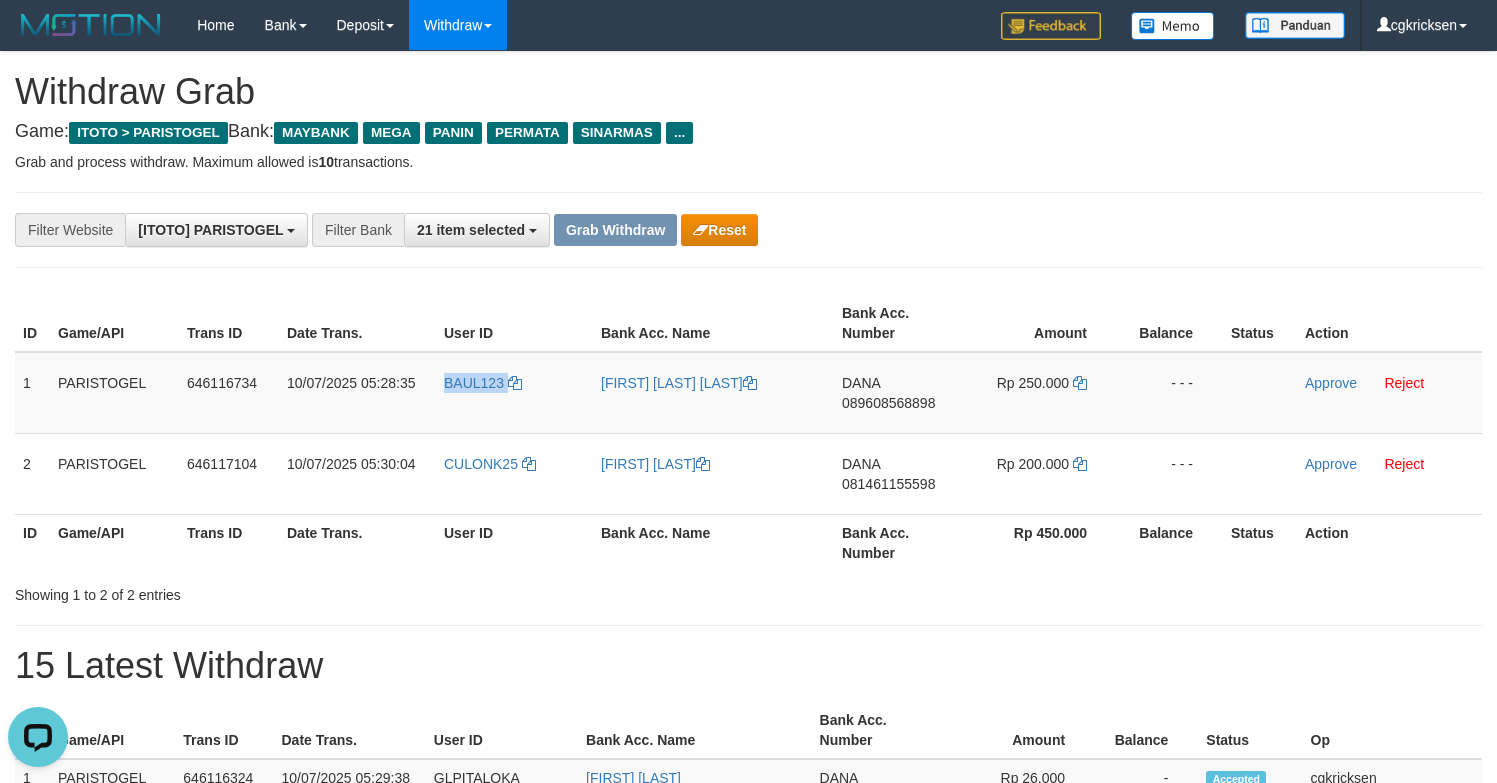 copy on "BAUL123" 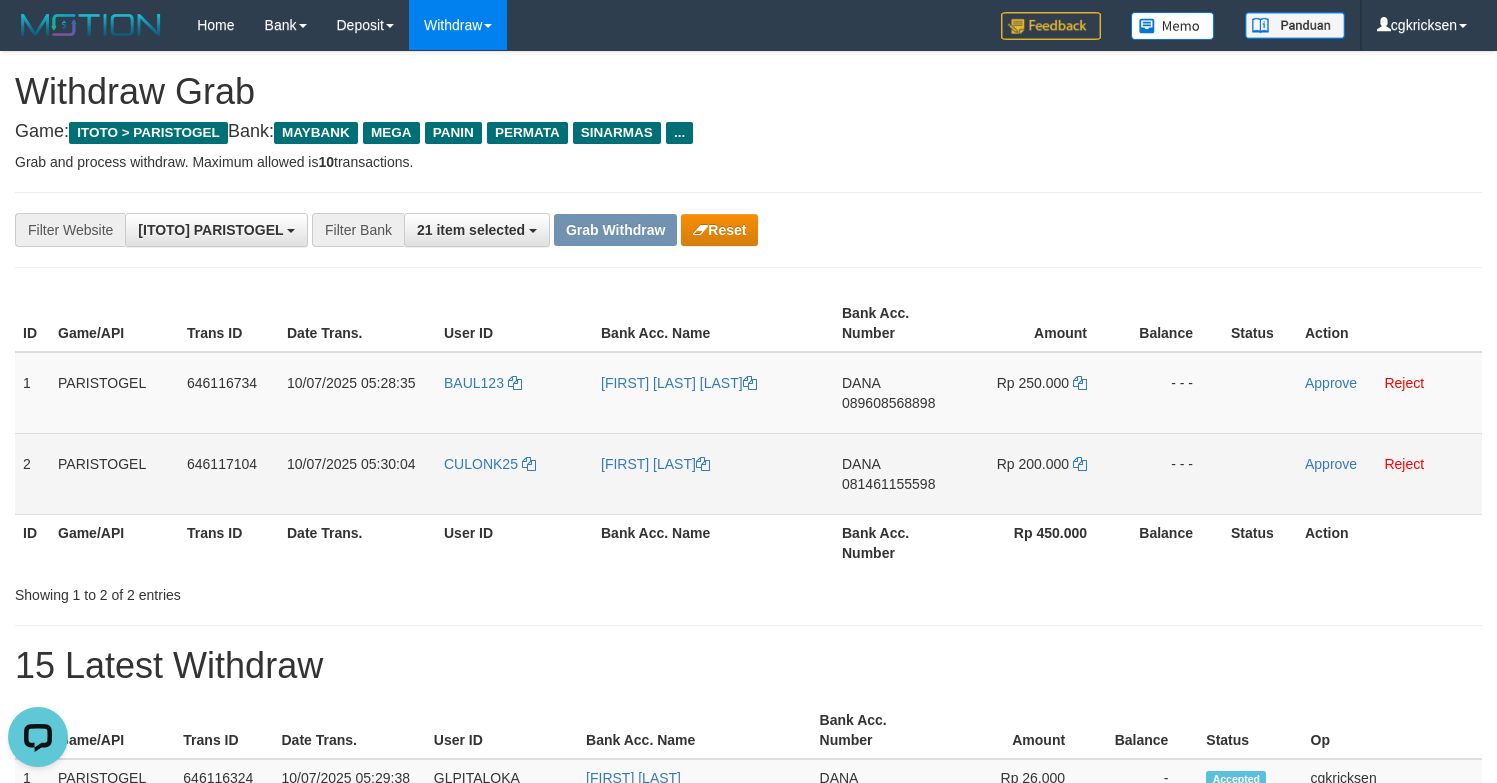 click on "DANA
081461155598" at bounding box center (898, 473) 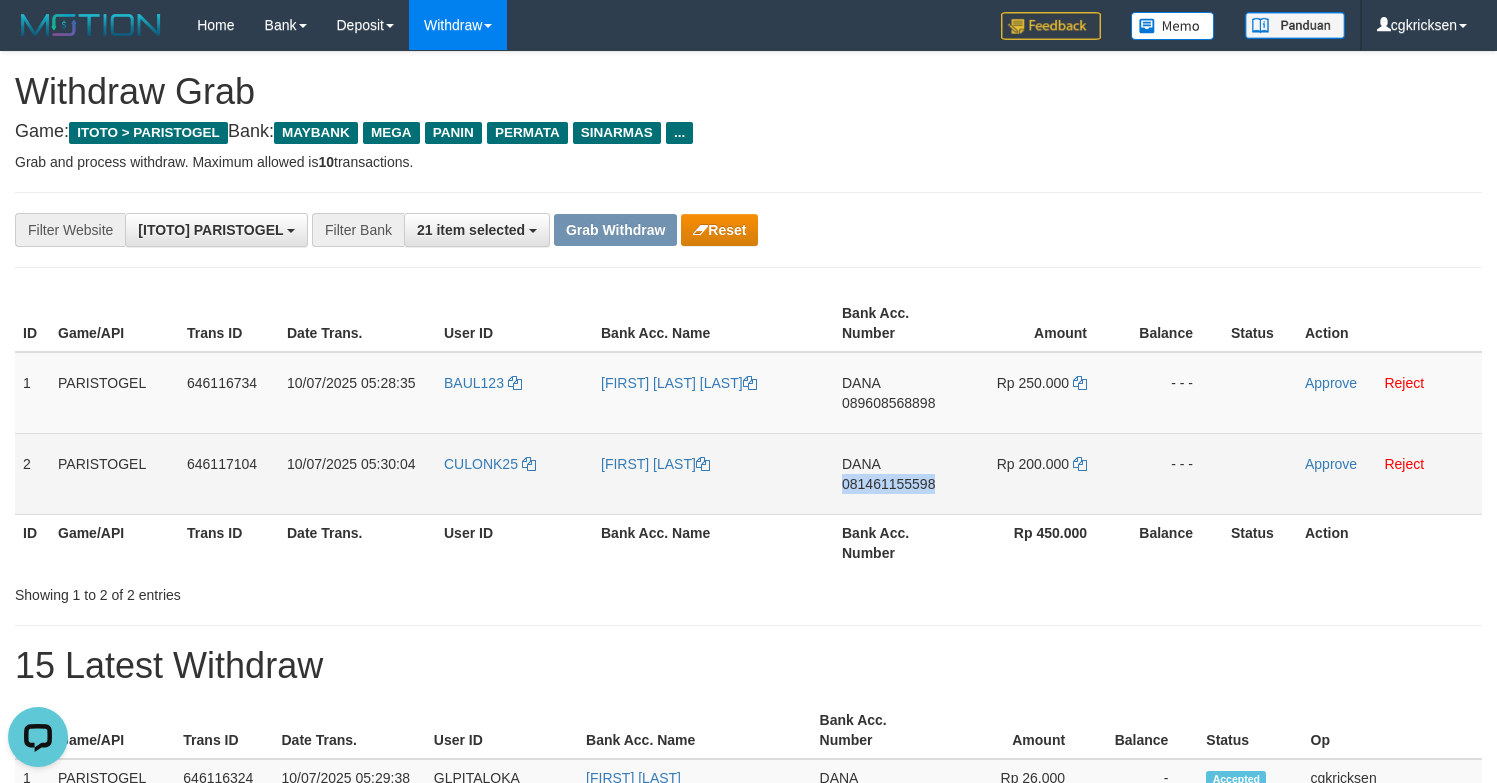 click on "DANA
081461155598" at bounding box center (898, 473) 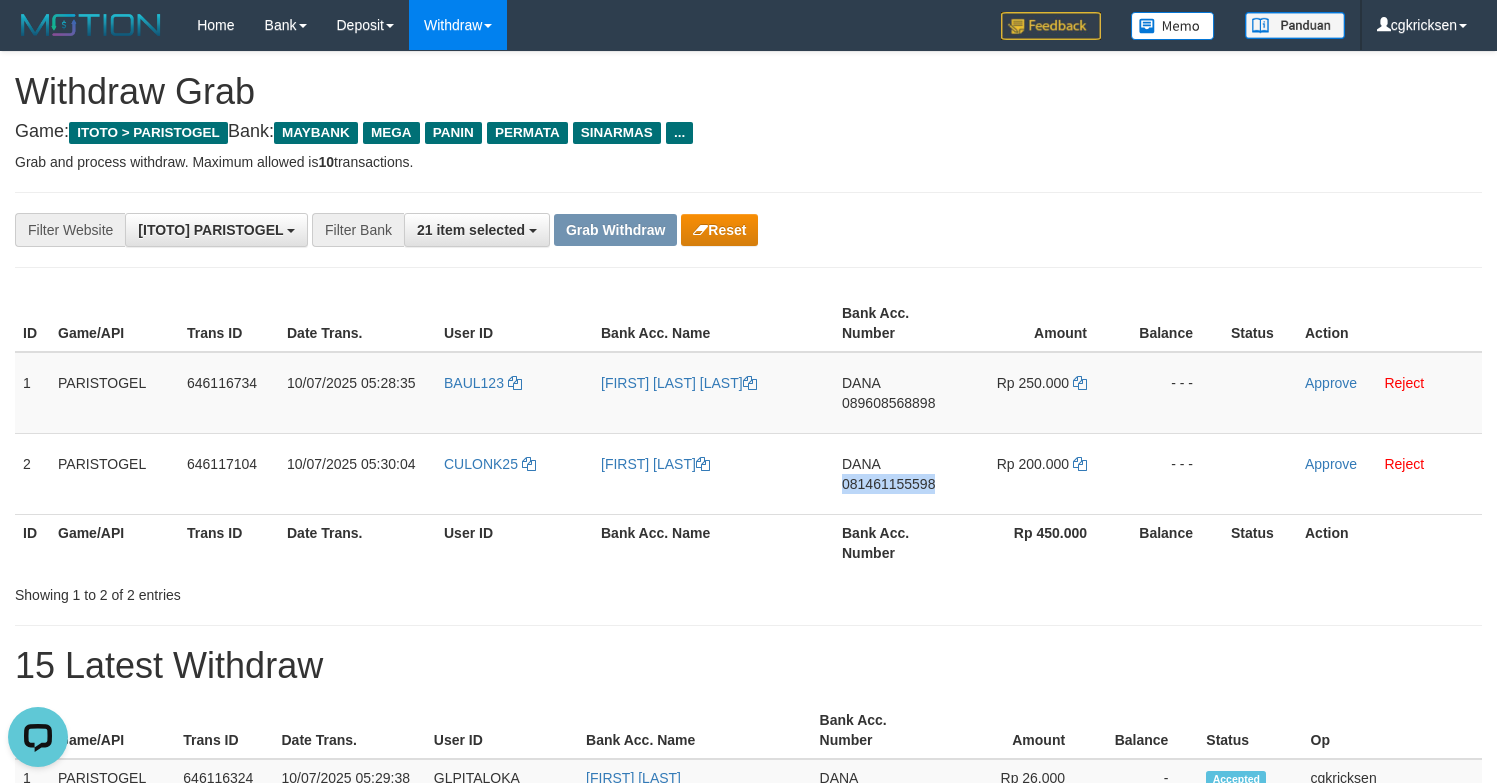 copy on "081461155598" 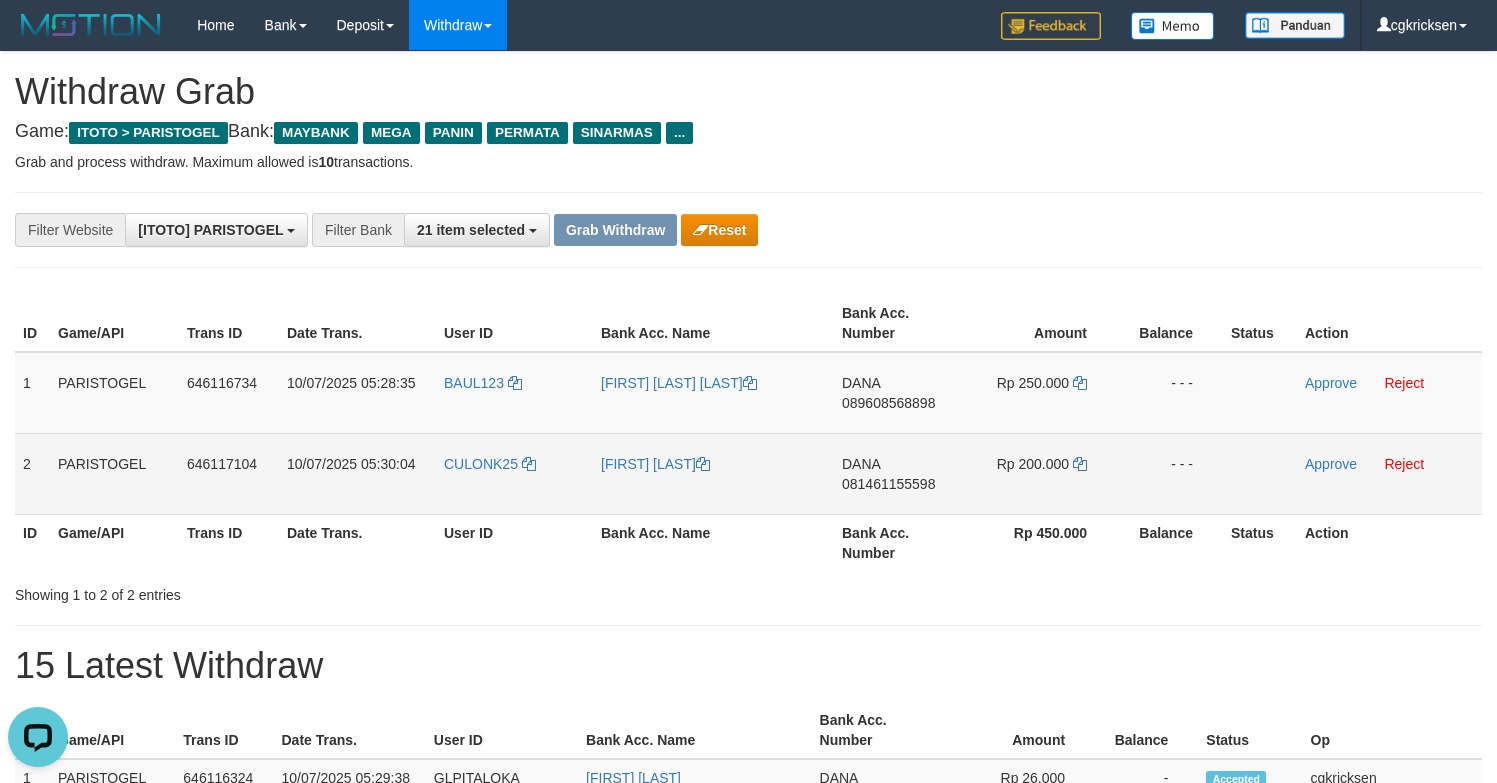 click on "[LAST] [LAST]" at bounding box center (713, 473) 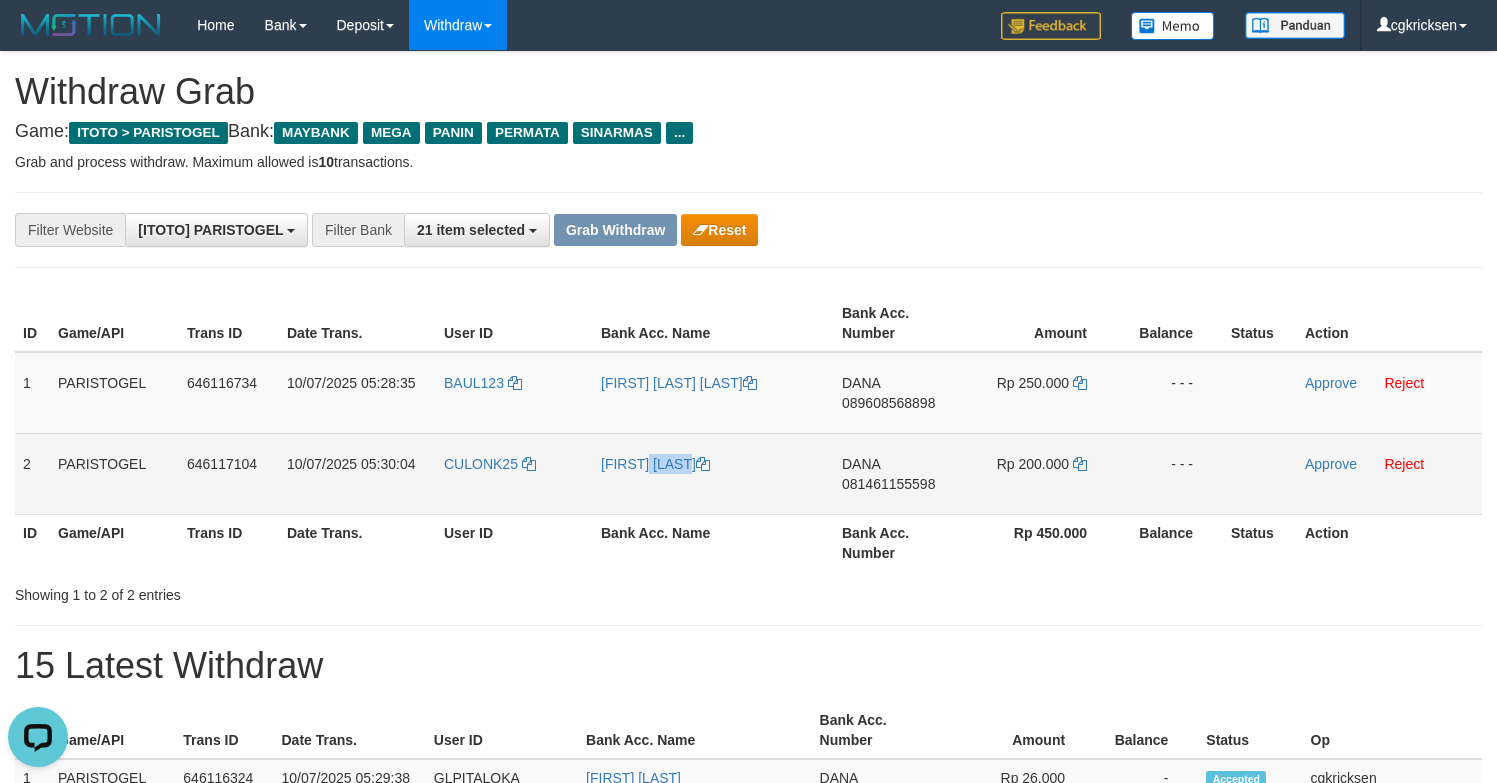 click on "[LAST] [LAST]" at bounding box center [713, 473] 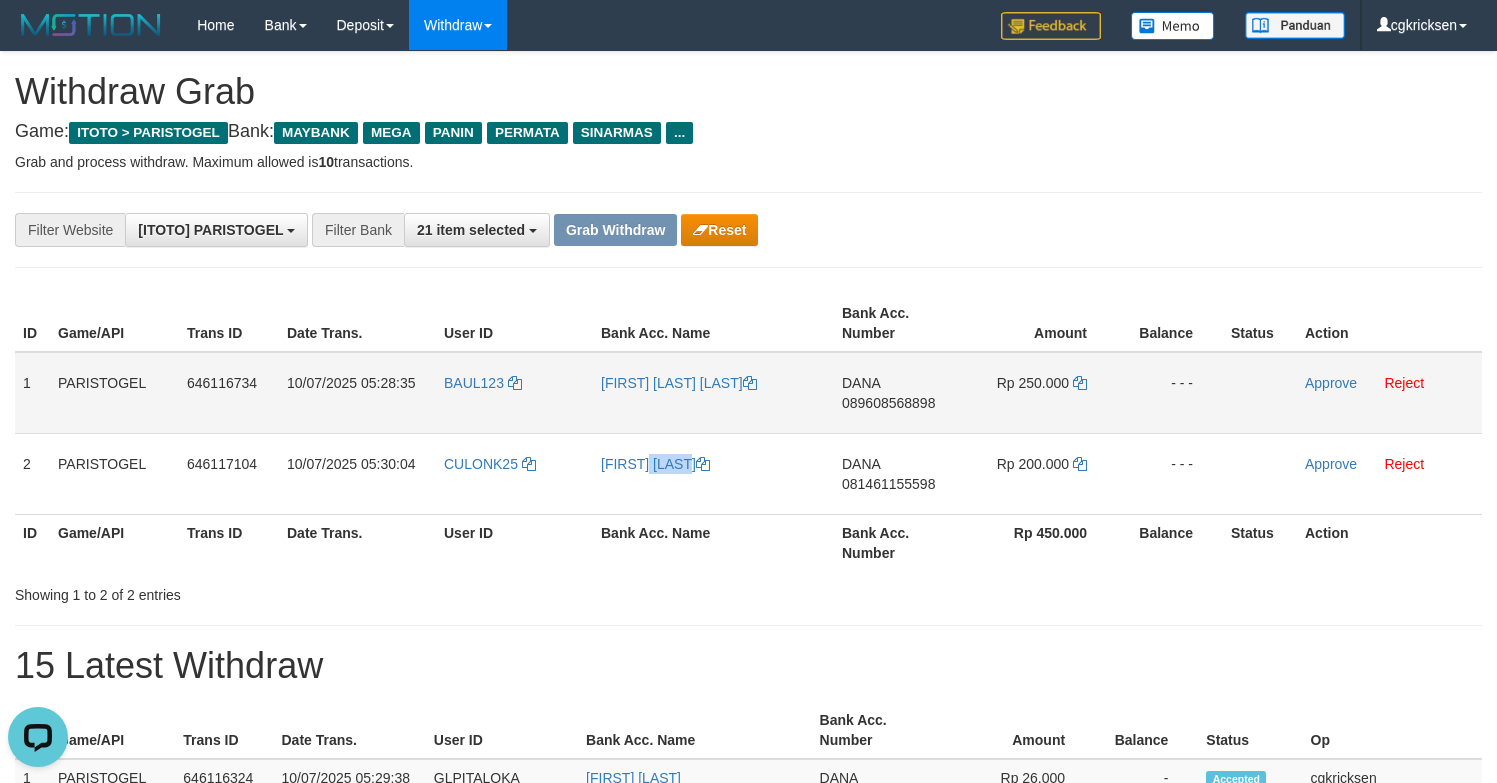 copy on "[NAME] [NAME]" 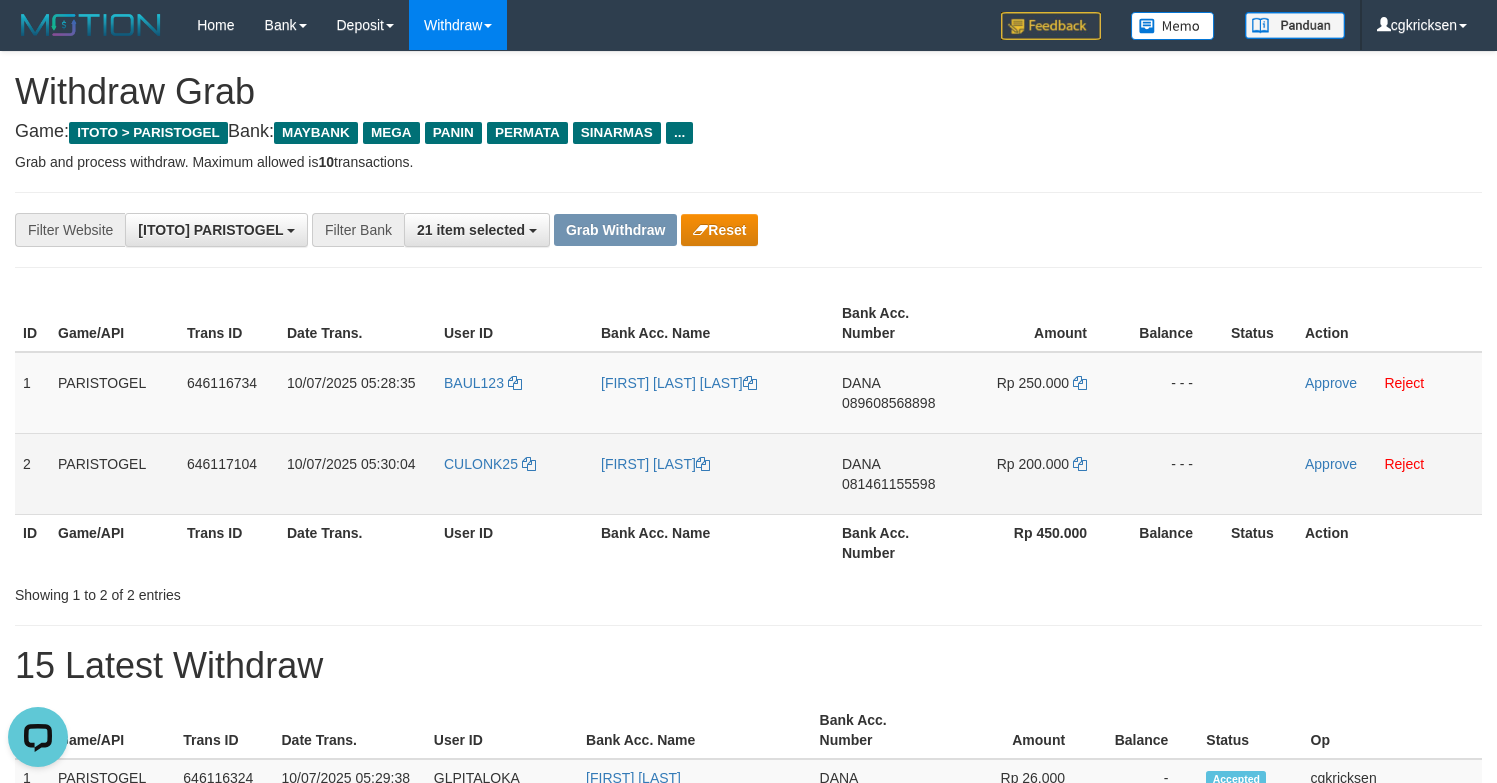 click on "CULONK25" at bounding box center [514, 473] 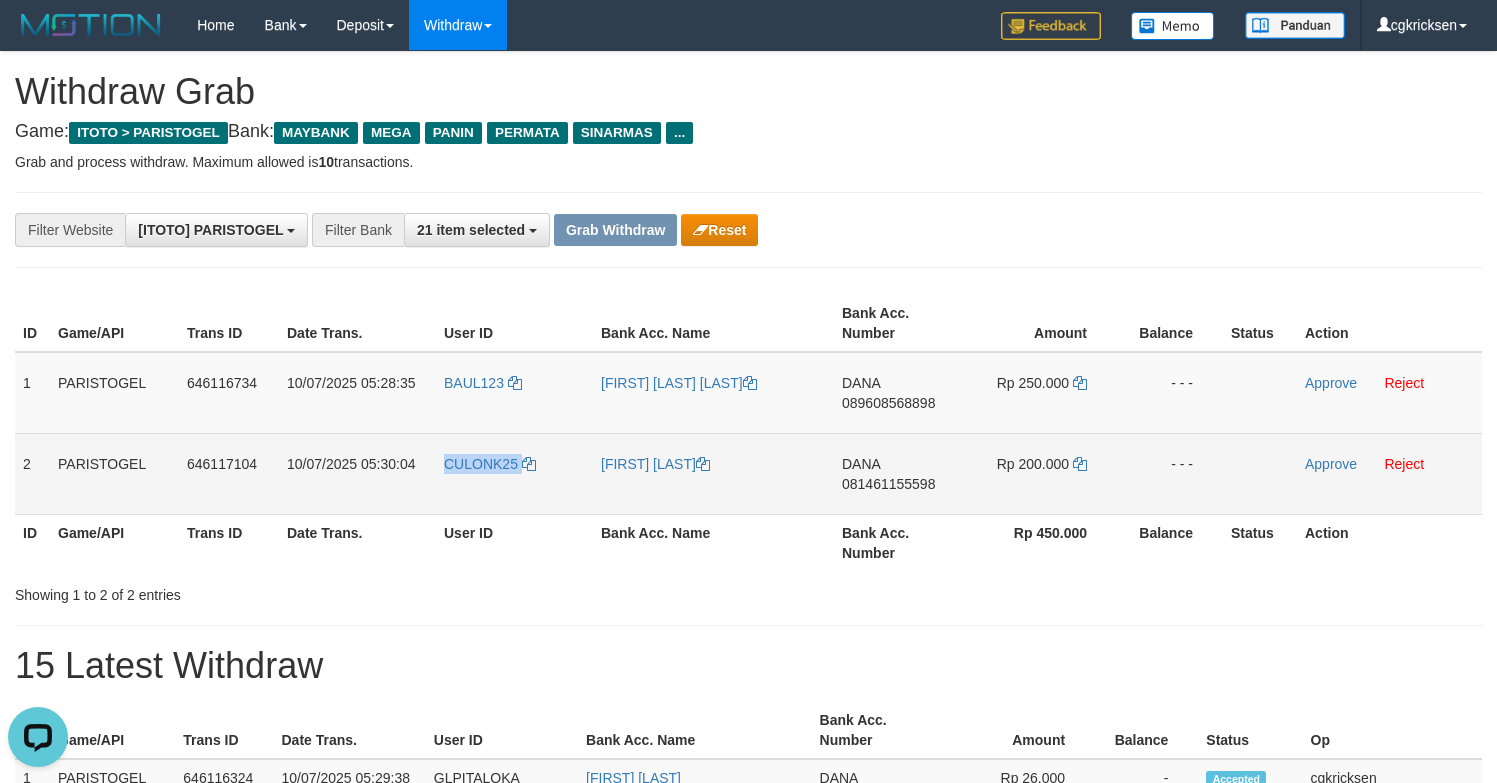 click on "CULONK25" at bounding box center (514, 473) 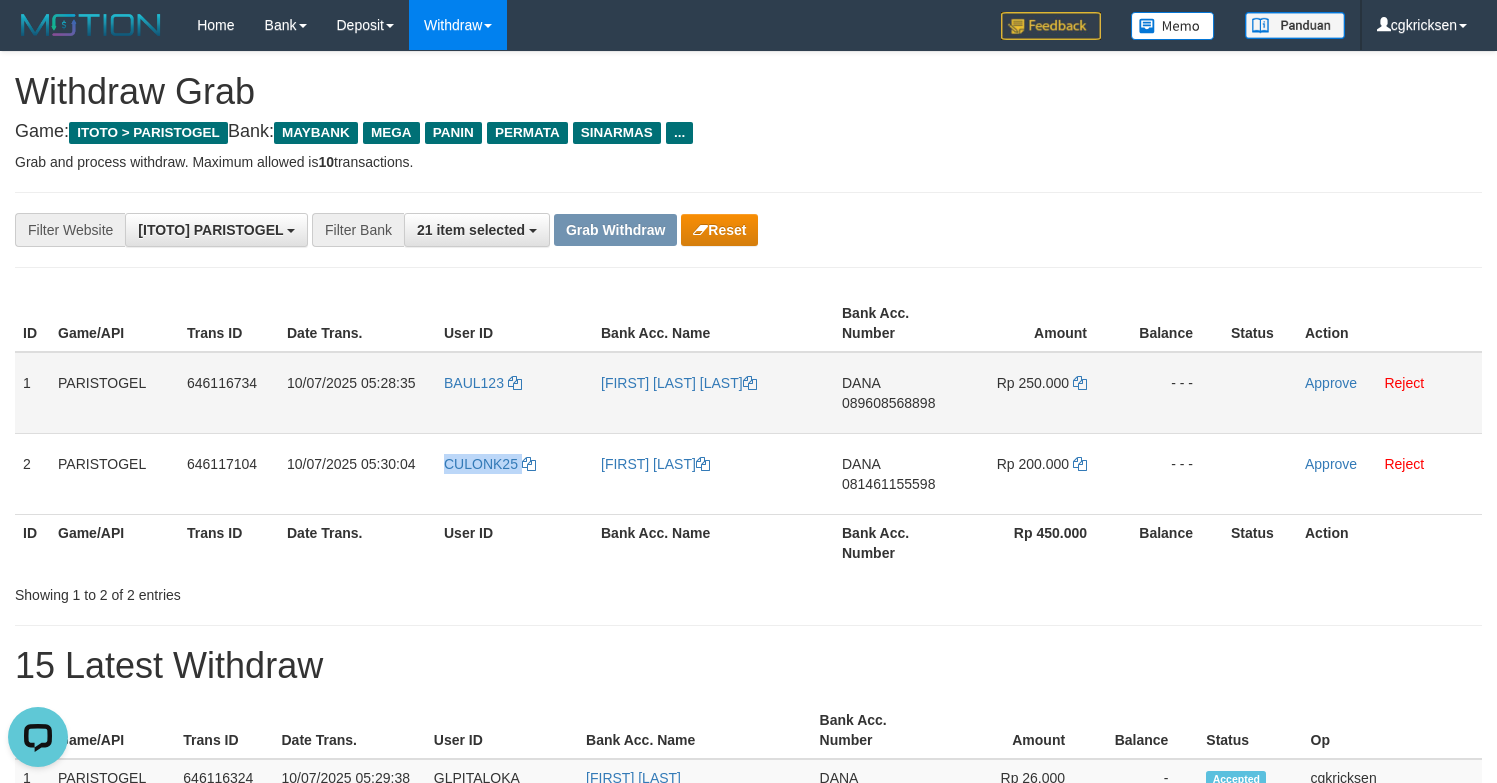 copy on "CULONK25" 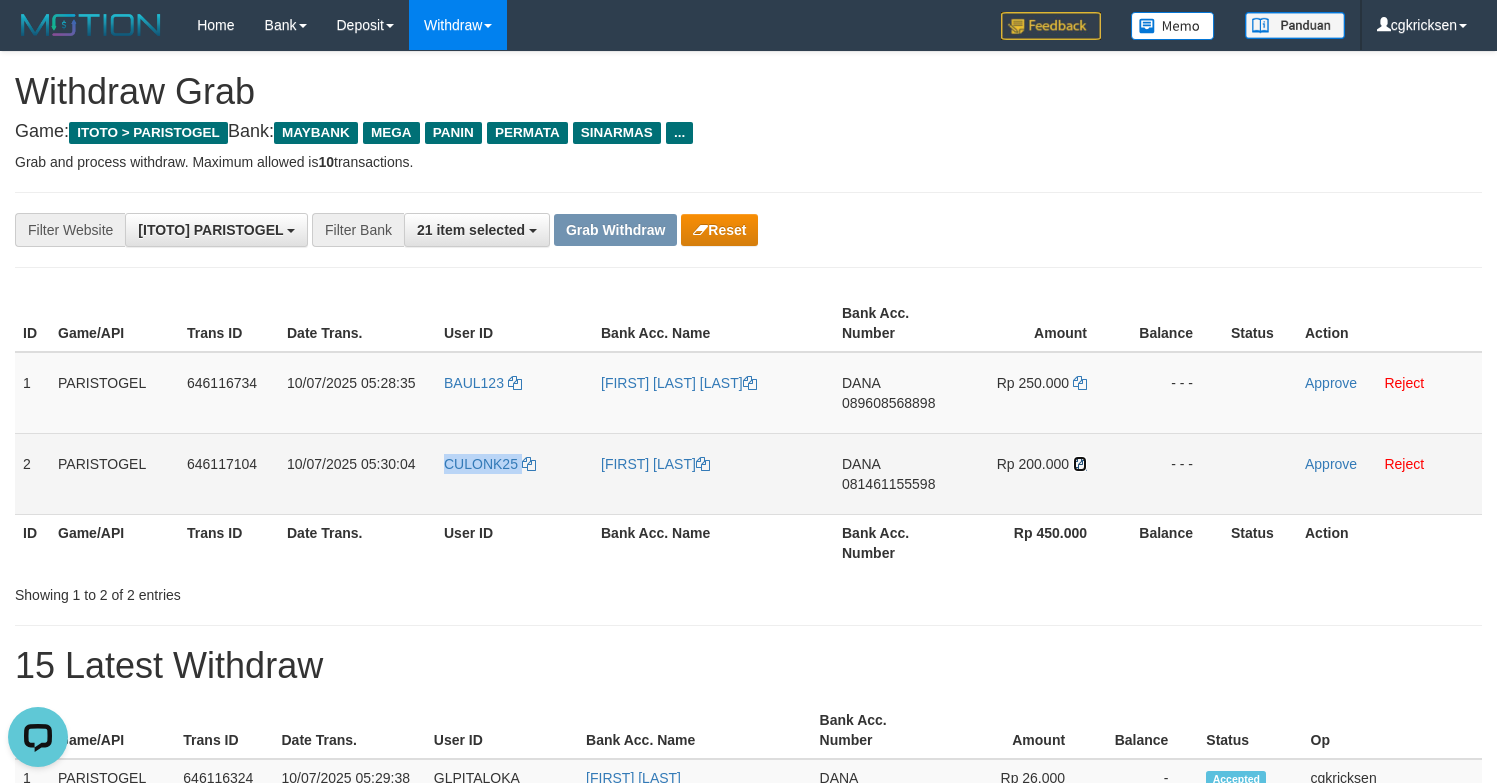 drag, startPoint x: 1081, startPoint y: 480, endPoint x: 1164, endPoint y: 448, distance: 88.95505 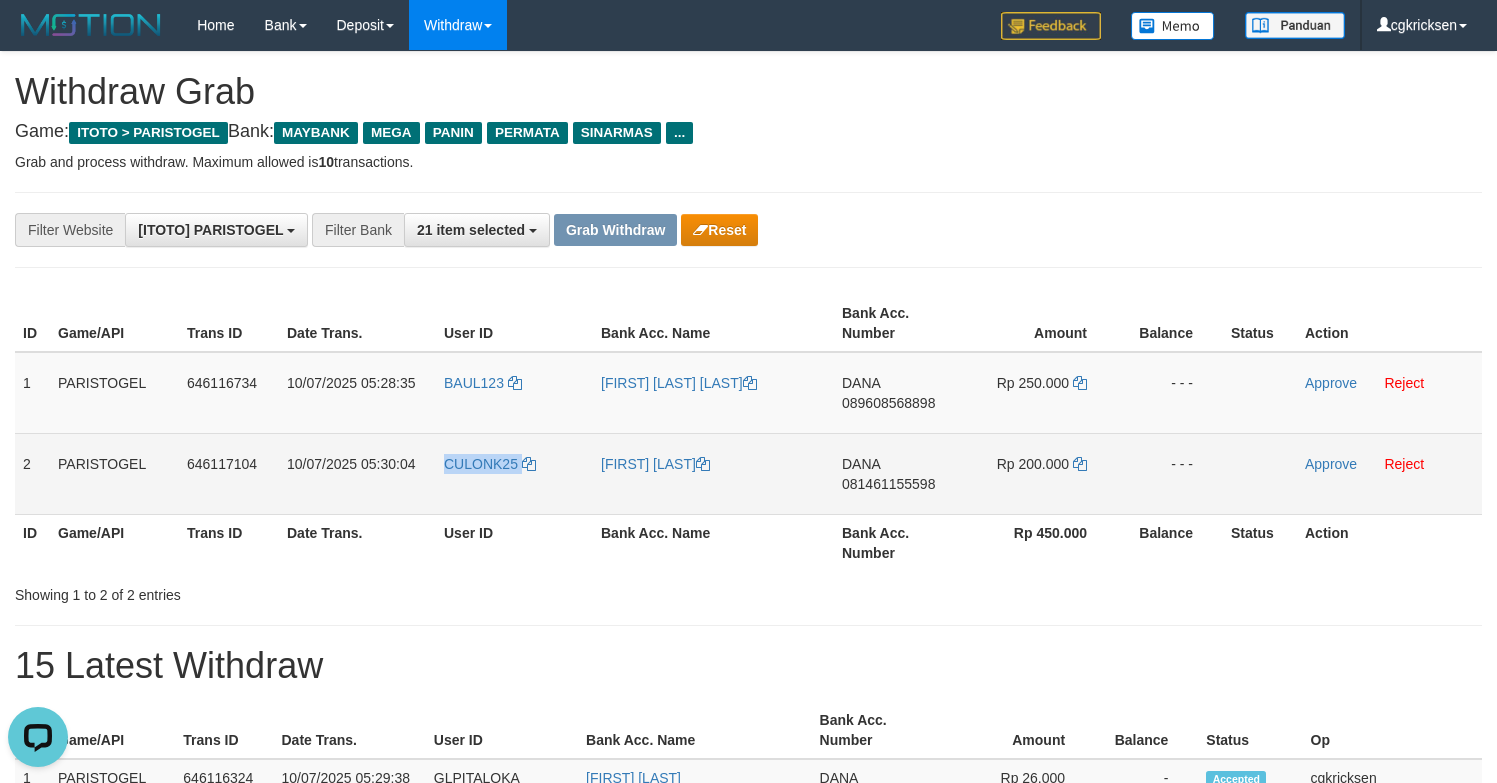 copy on "CULONK25" 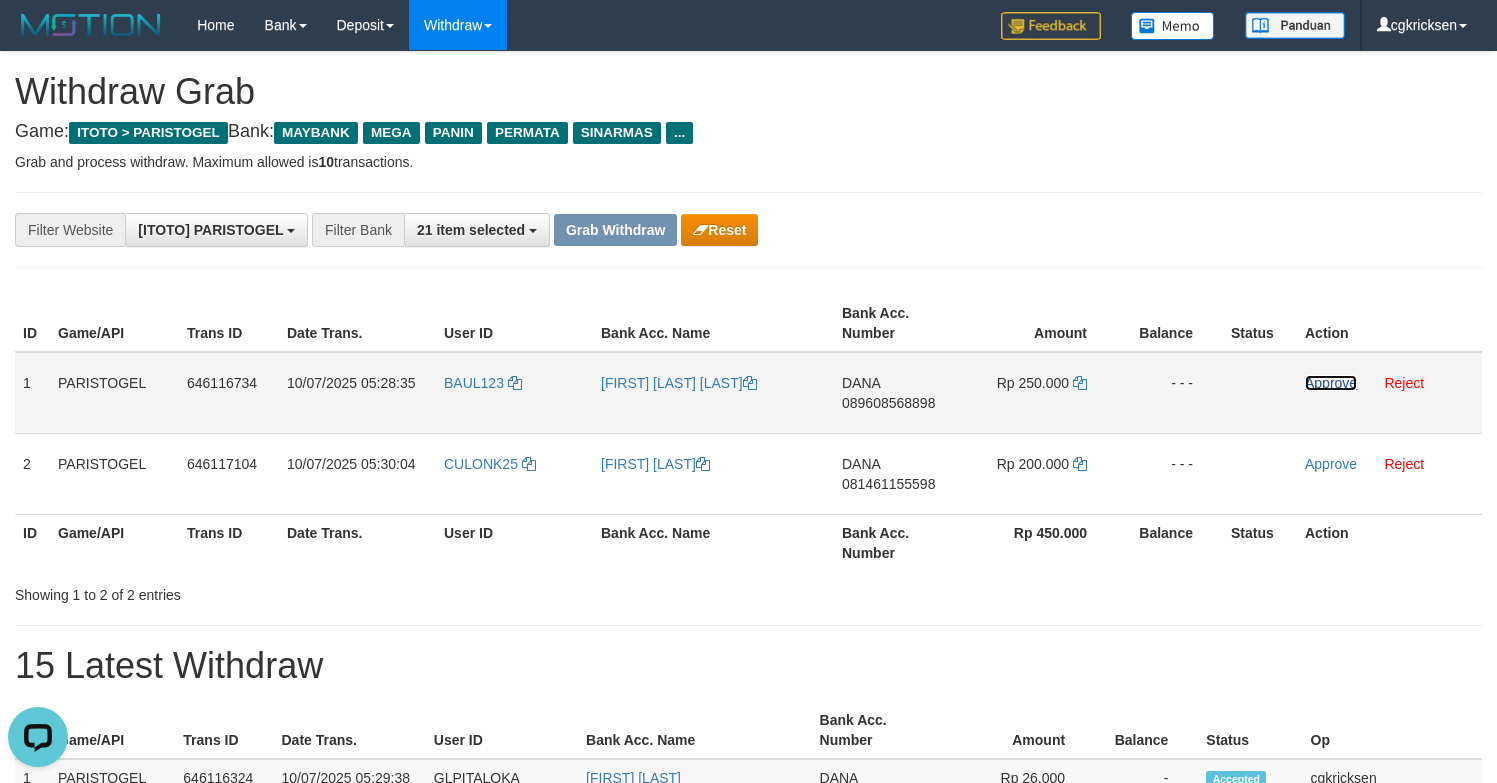 click on "Approve" at bounding box center [1331, 383] 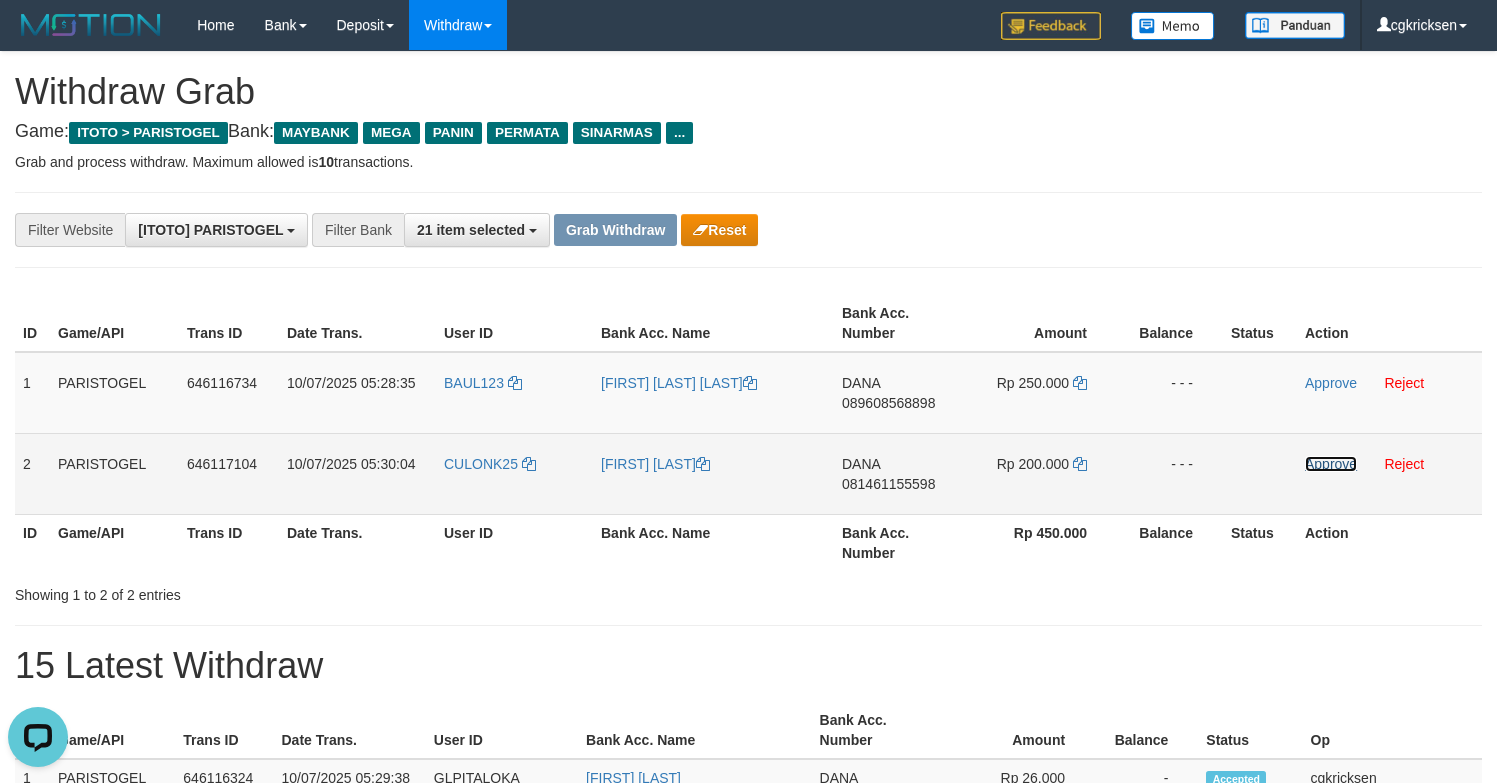 click on "Approve" at bounding box center (1331, 464) 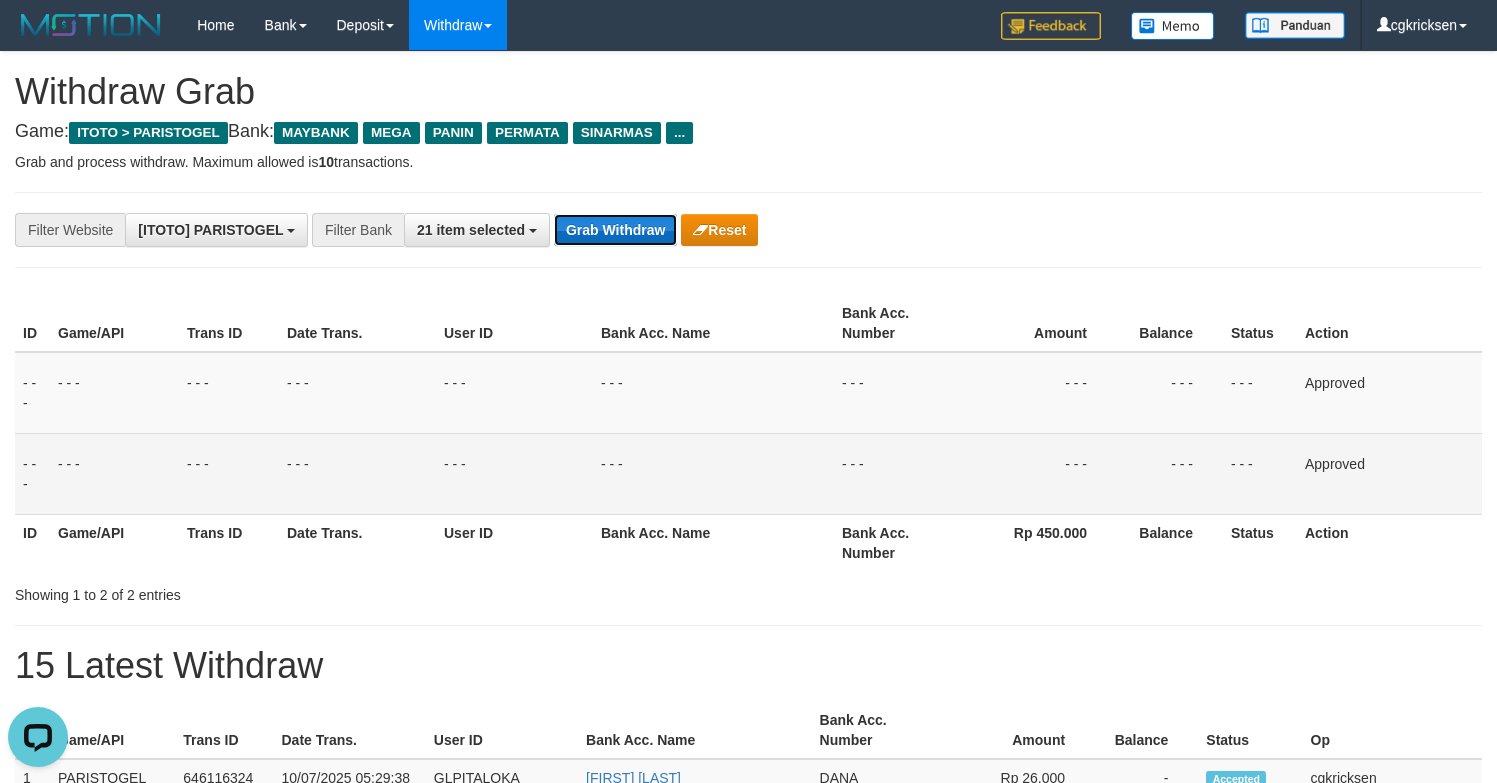 click on "Grab Withdraw" at bounding box center (615, 230) 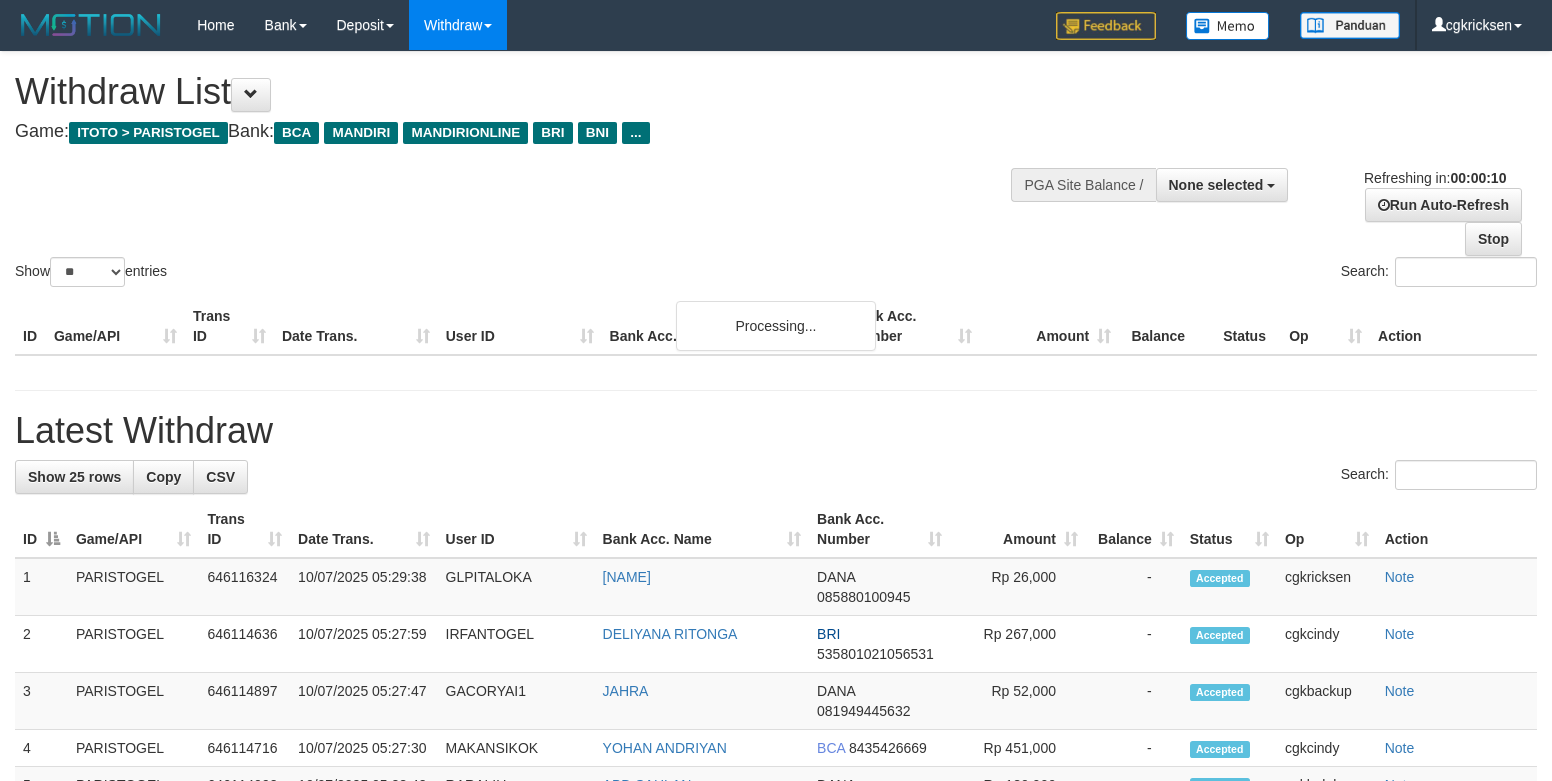 scroll, scrollTop: 0, scrollLeft: 0, axis: both 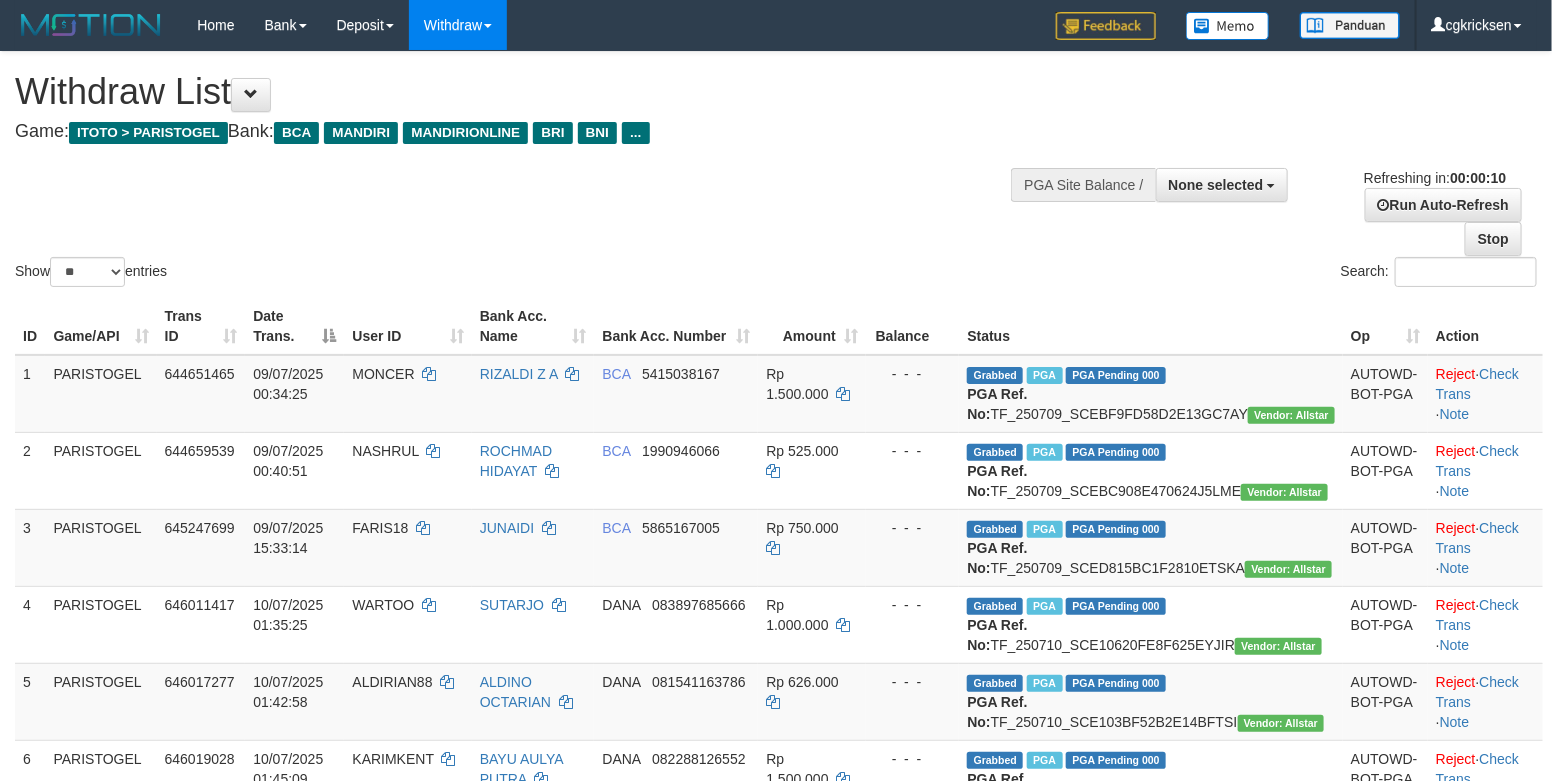 drag, startPoint x: 0, startPoint y: 0, endPoint x: 1114, endPoint y: 288, distance: 1150.626 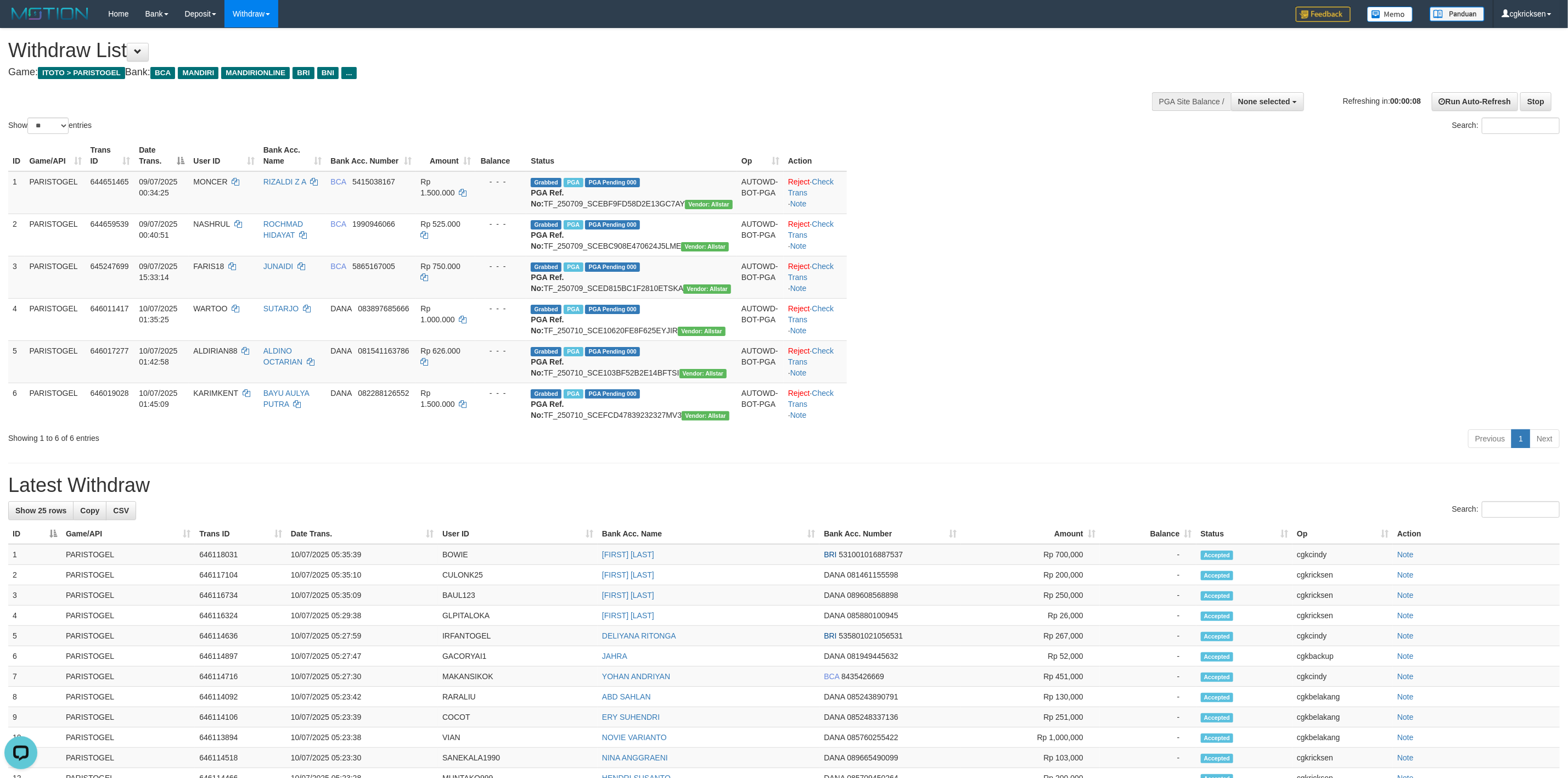 scroll, scrollTop: 0, scrollLeft: 0, axis: both 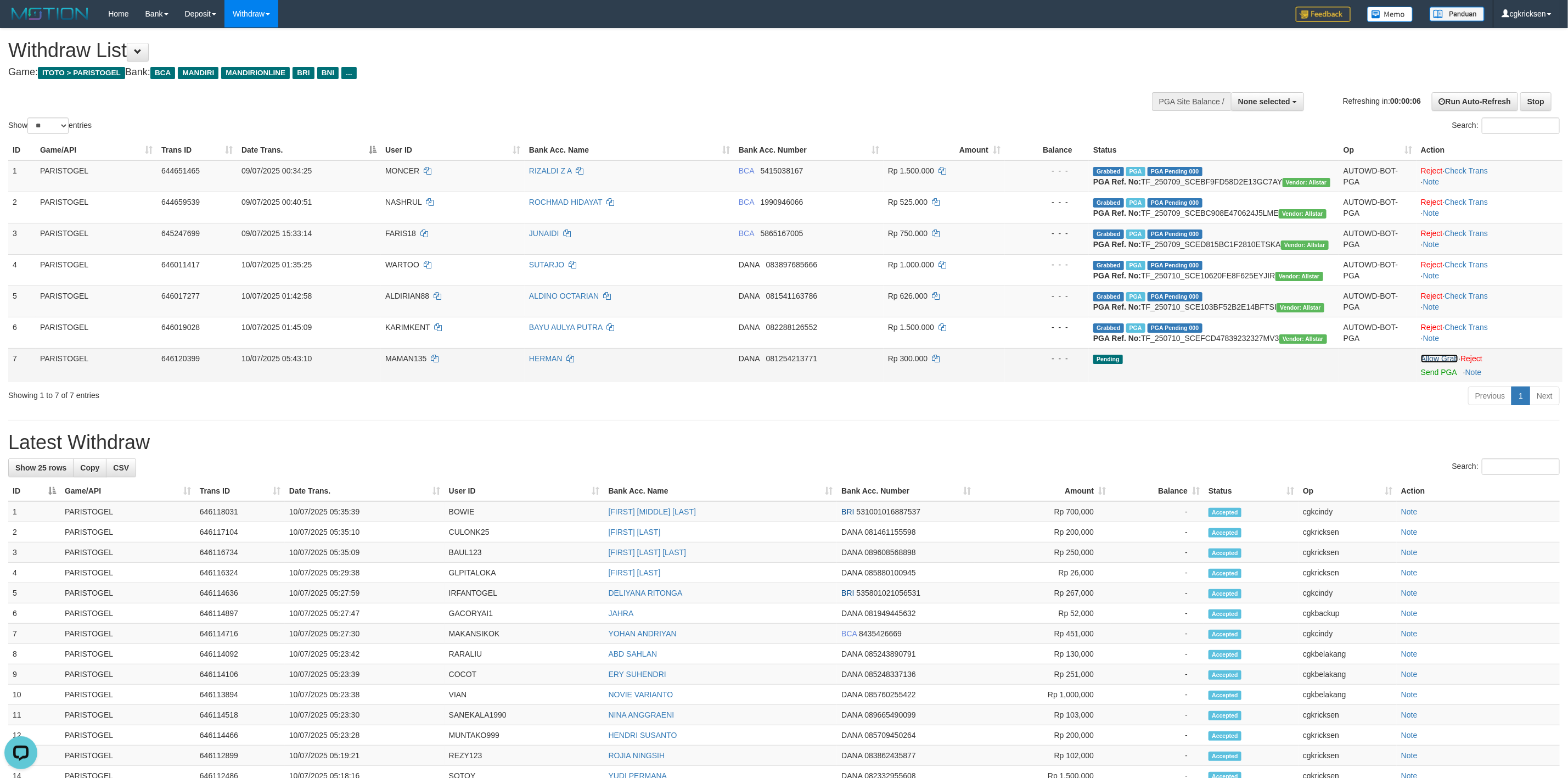 click on "Allow Grab" at bounding box center (1440, 359) 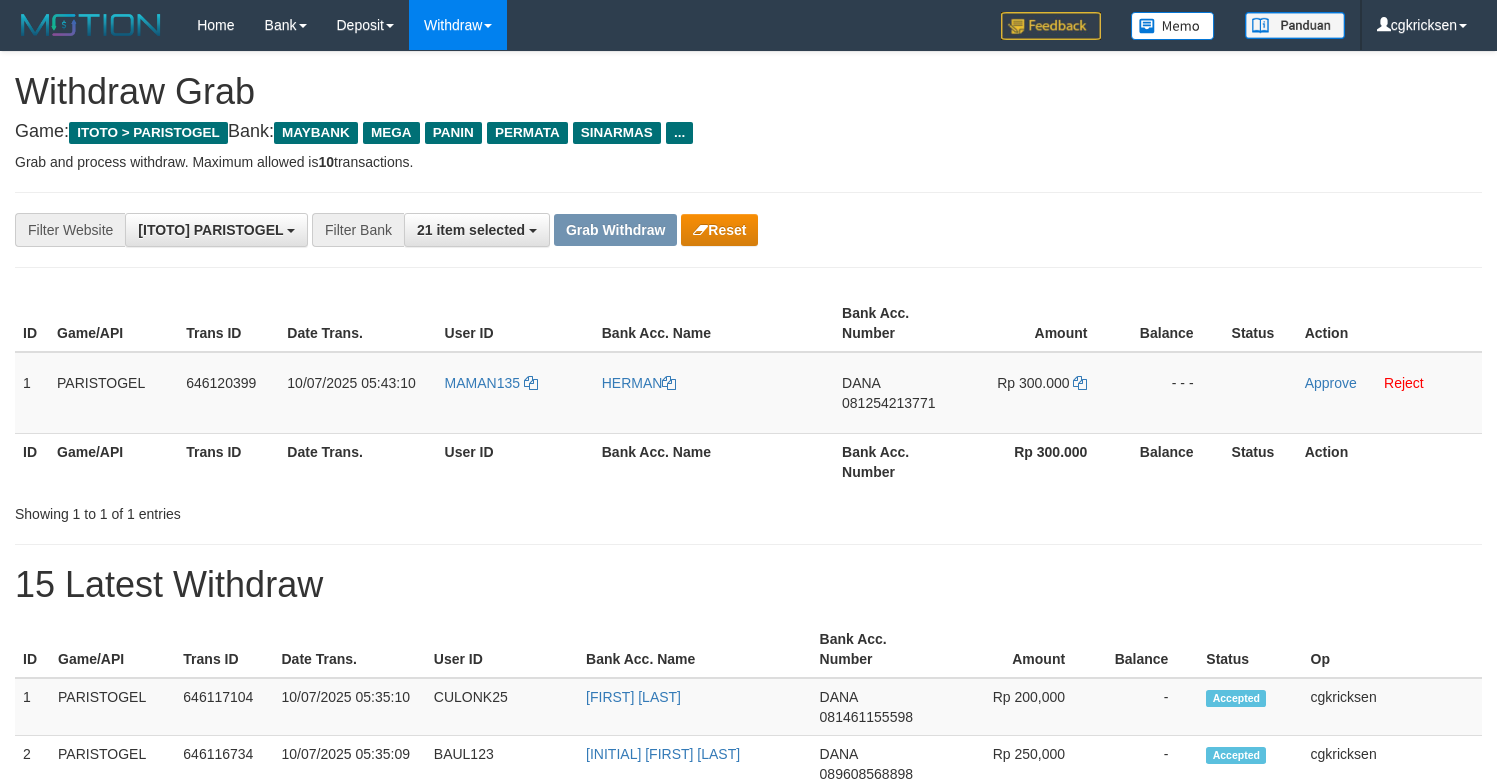 scroll, scrollTop: 0, scrollLeft: 0, axis: both 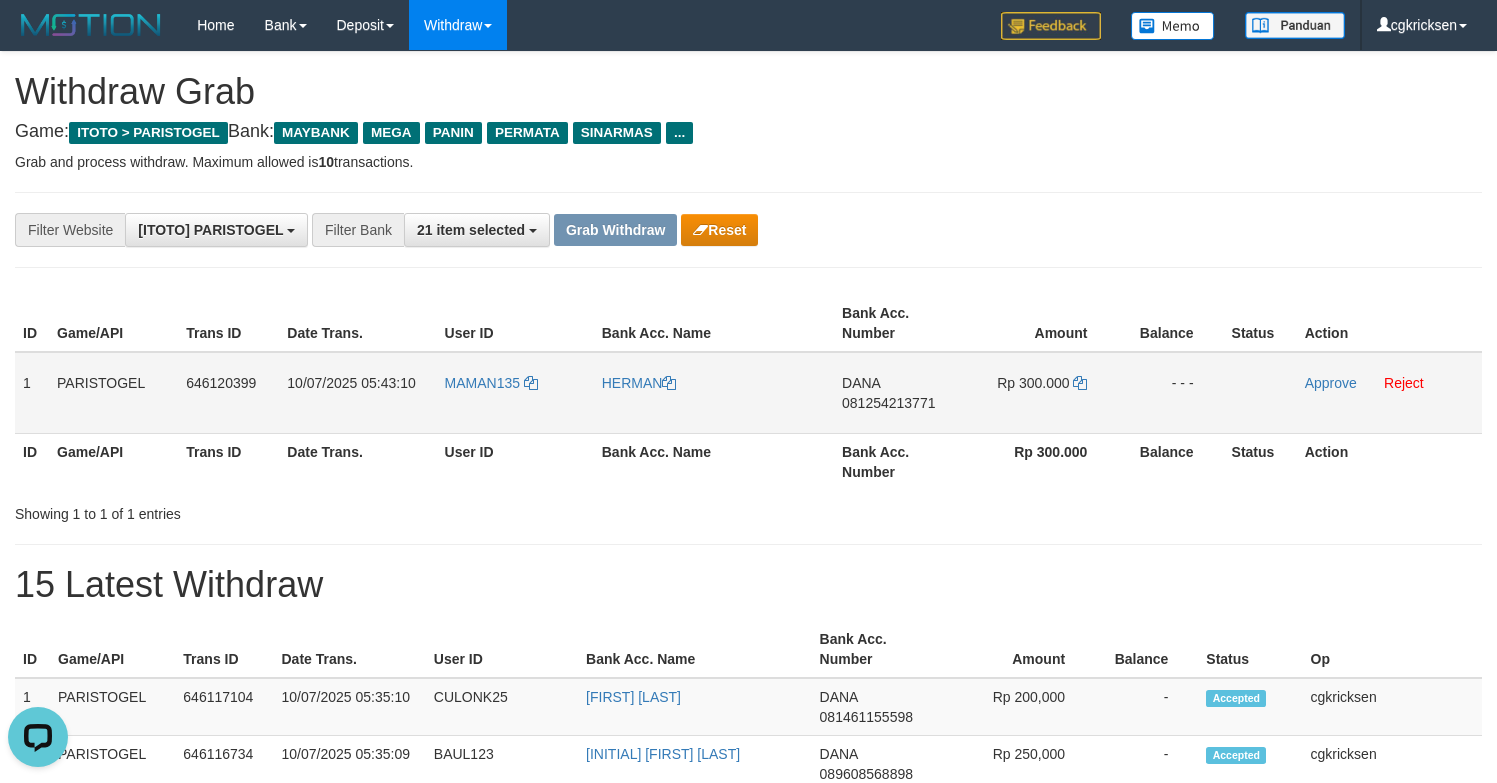 click on "MAMAN135" at bounding box center (515, 393) 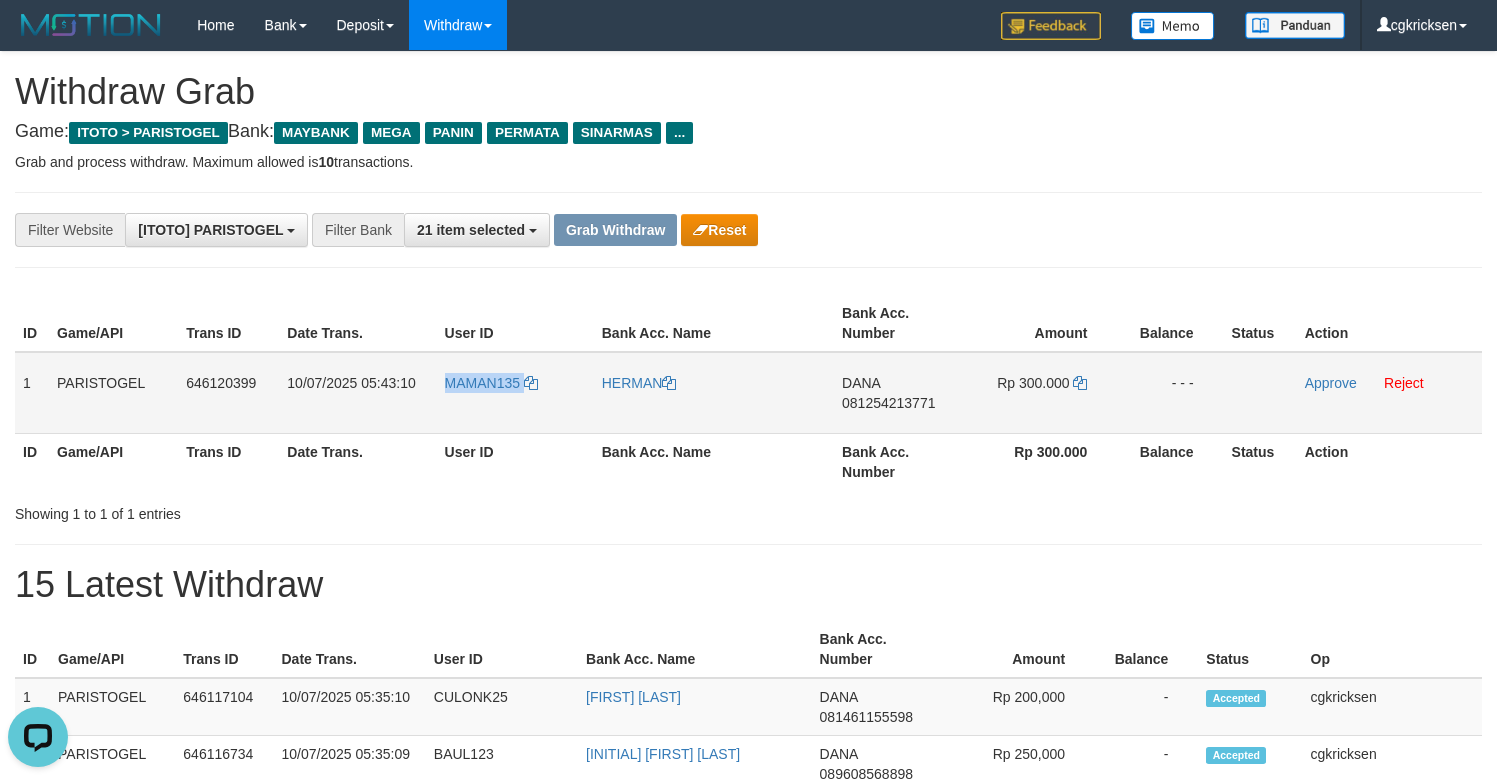 click on "MAMAN135" at bounding box center [515, 393] 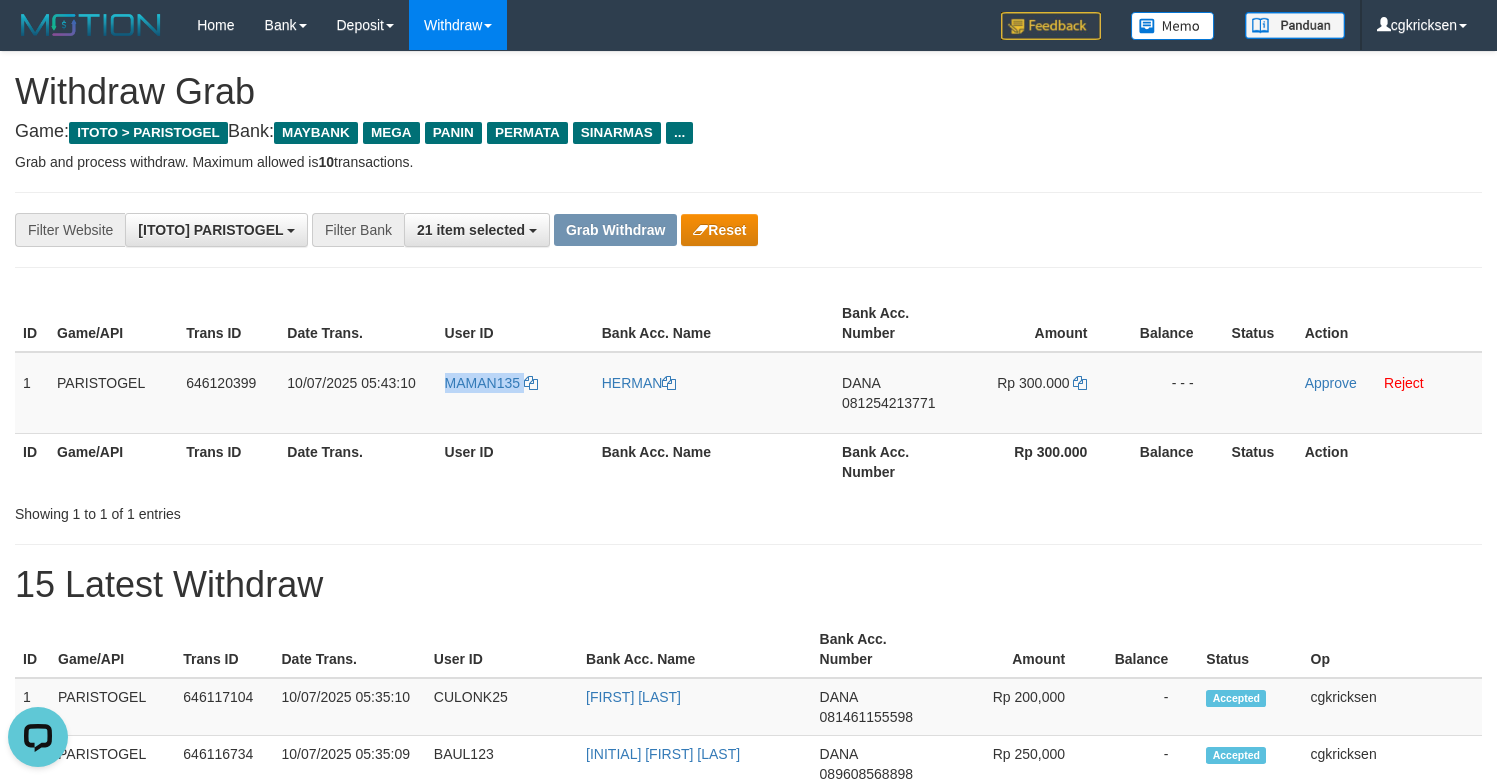 copy on "MAMAN135" 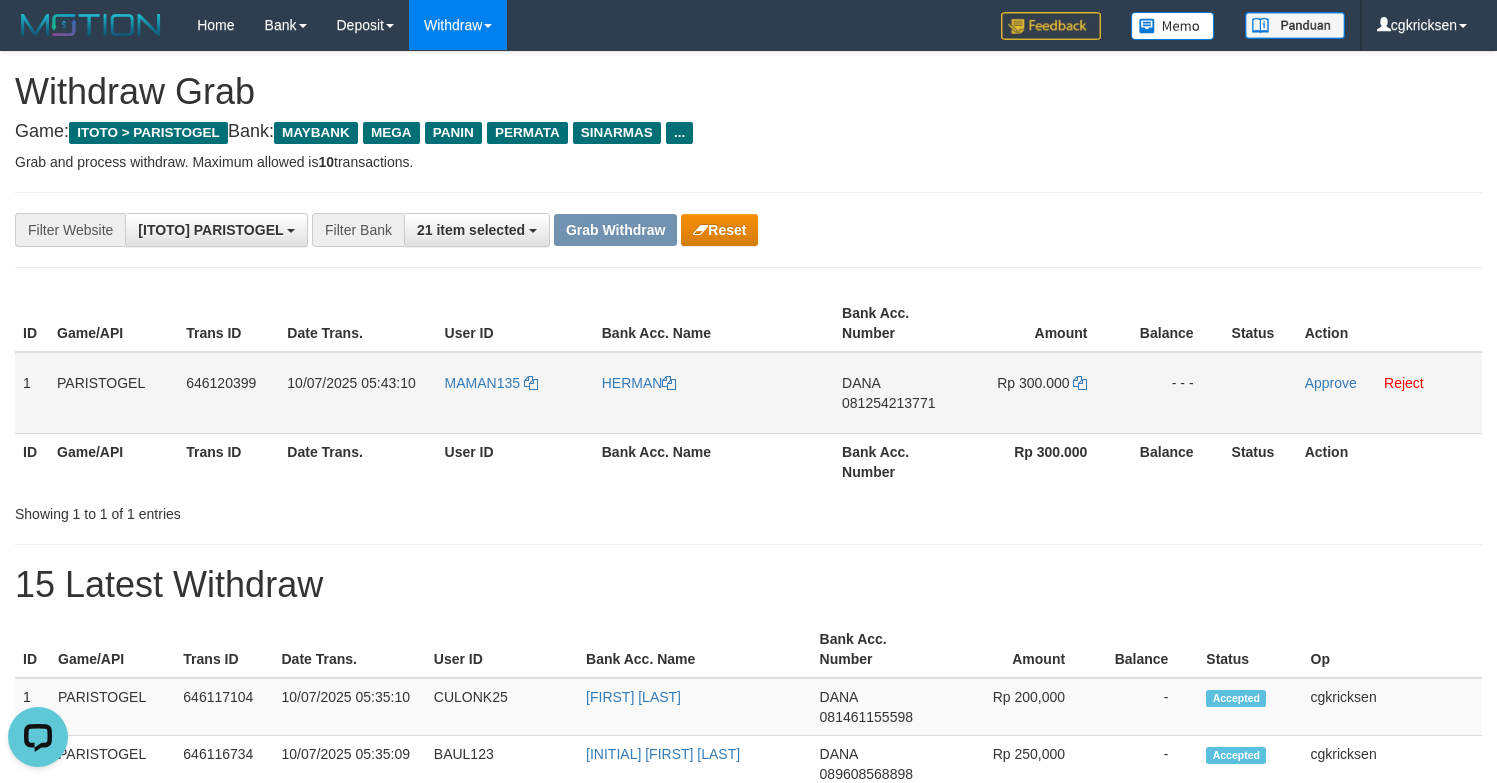 click on "HERMAN" at bounding box center (714, 393) 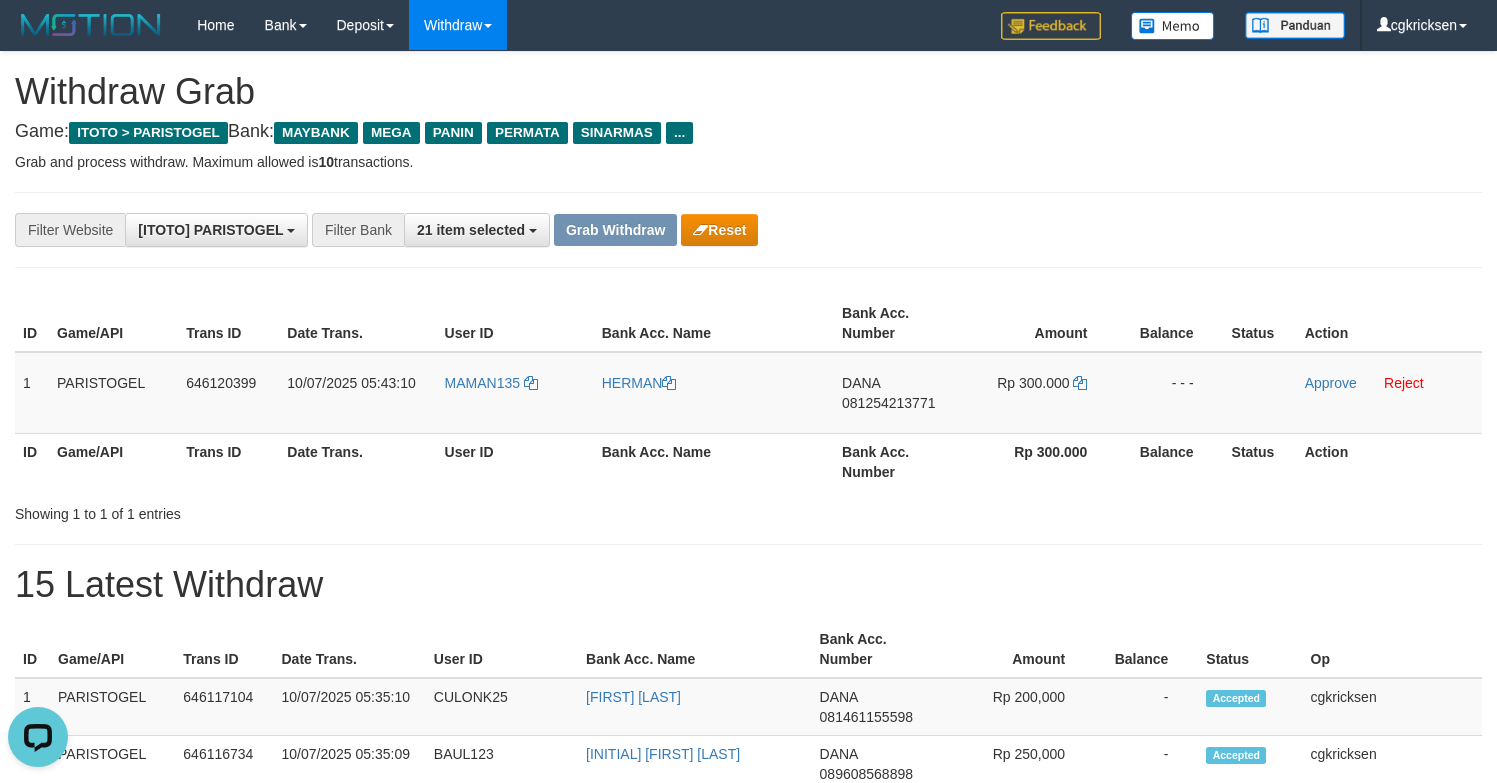 copy on "HERMAN" 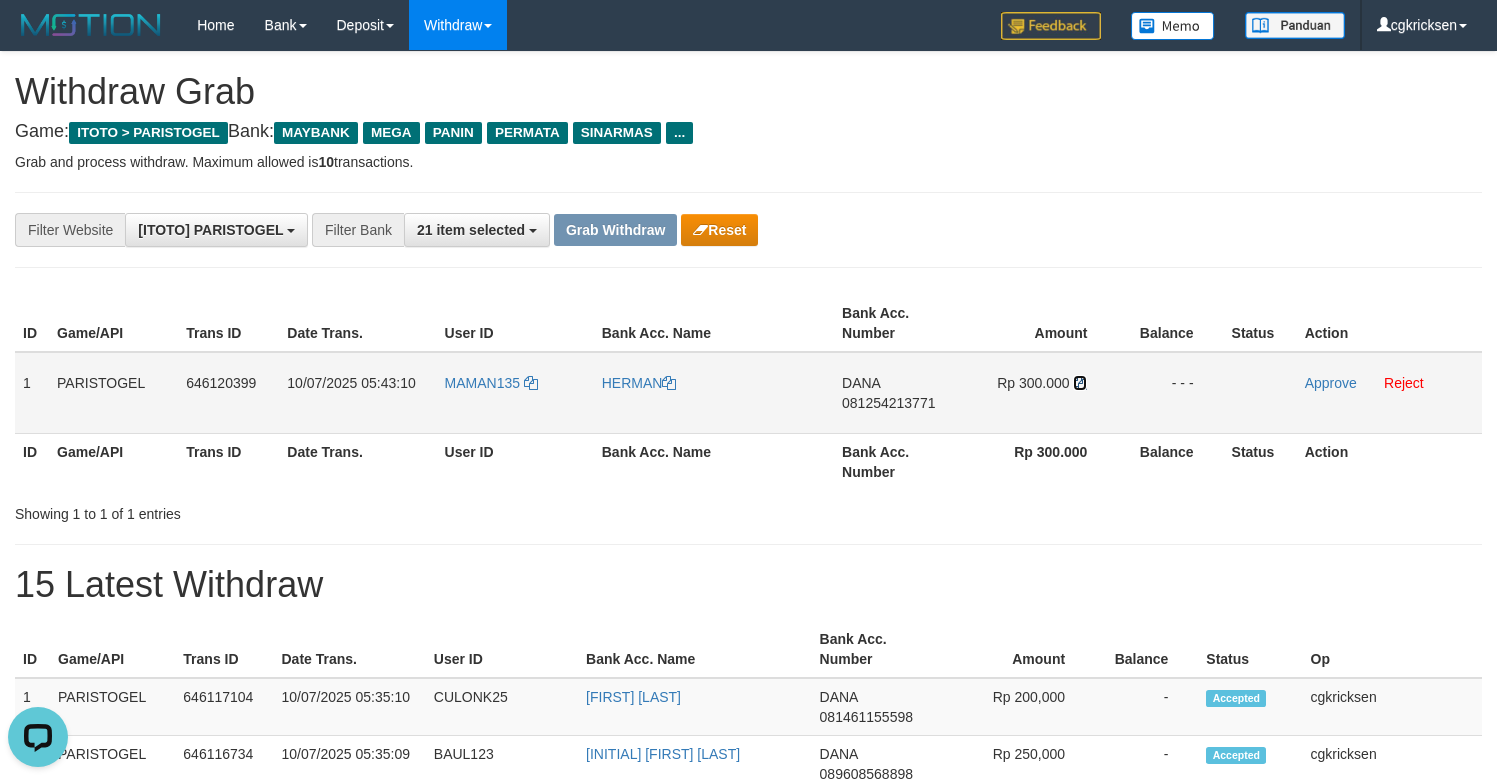 click at bounding box center [669, 383] 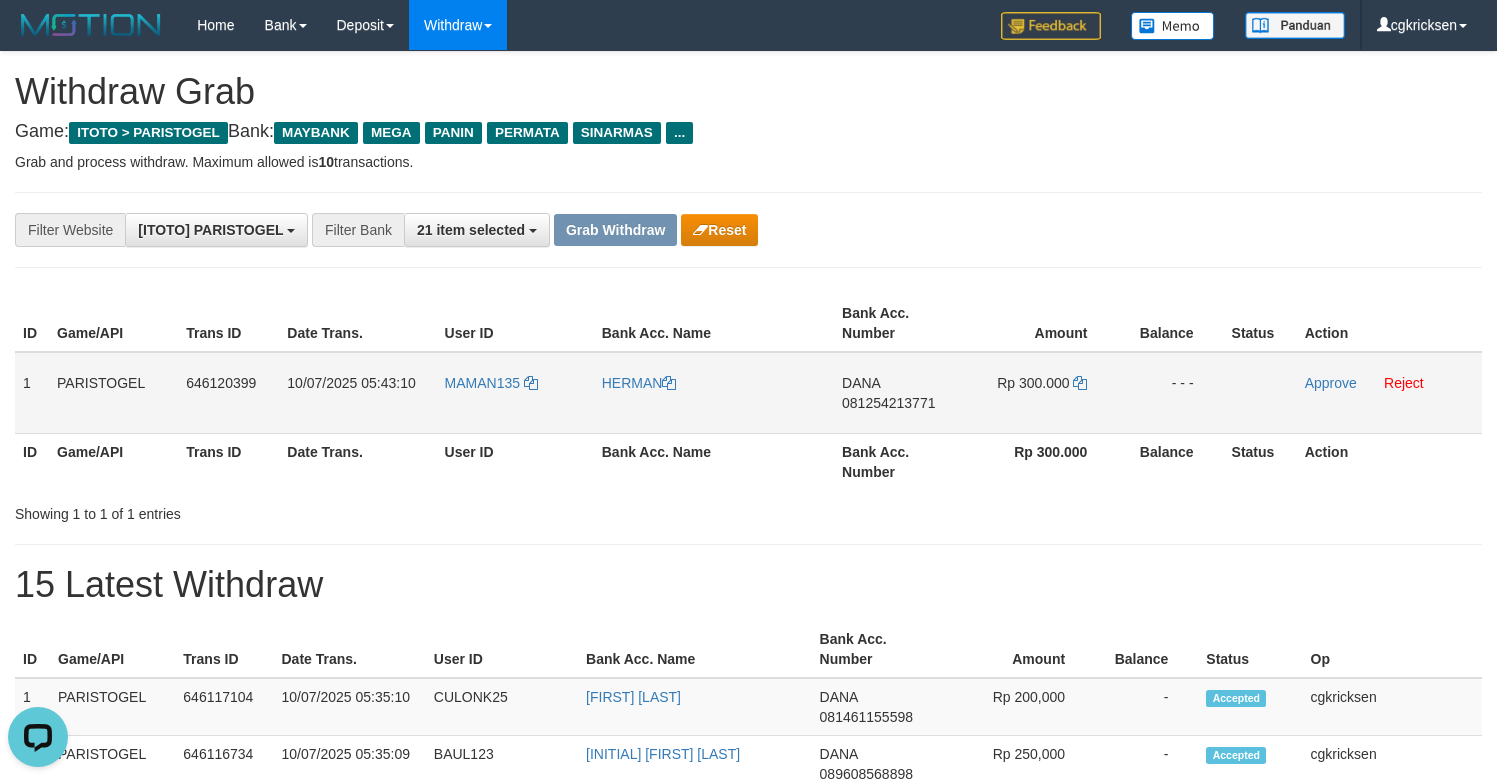 click on "DANA
081254213771" at bounding box center (898, 393) 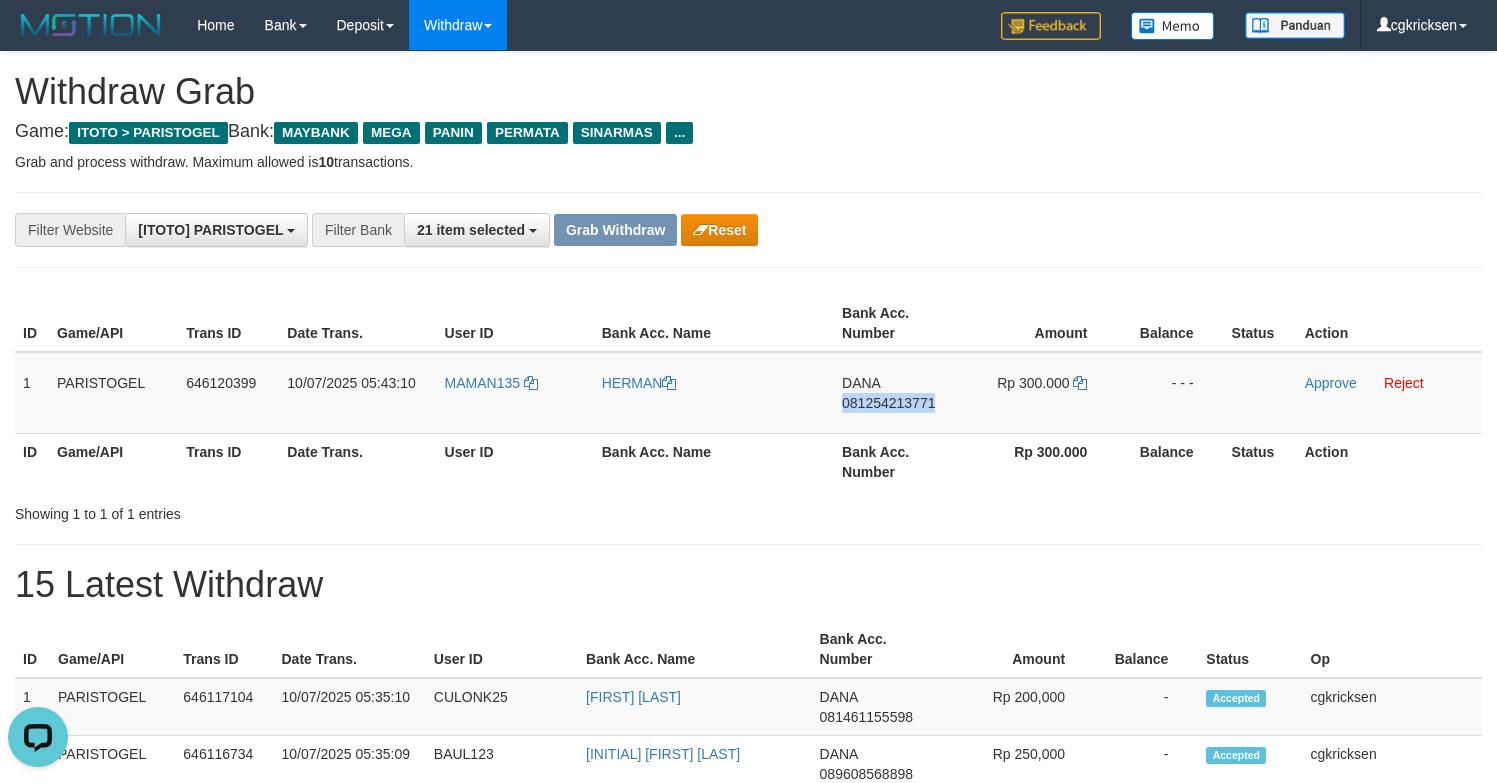 copy on "081254213771" 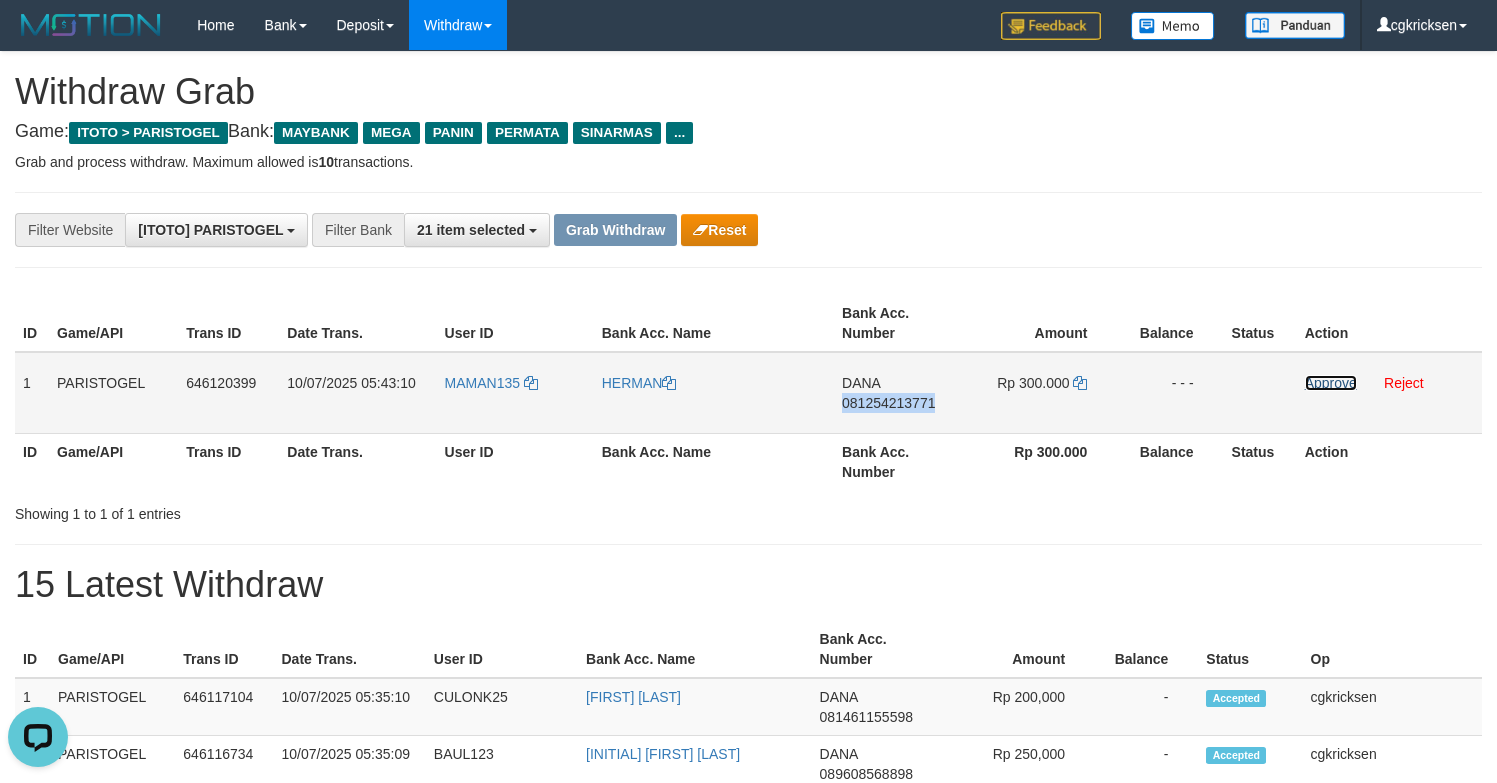 click on "Approve" at bounding box center [1331, 383] 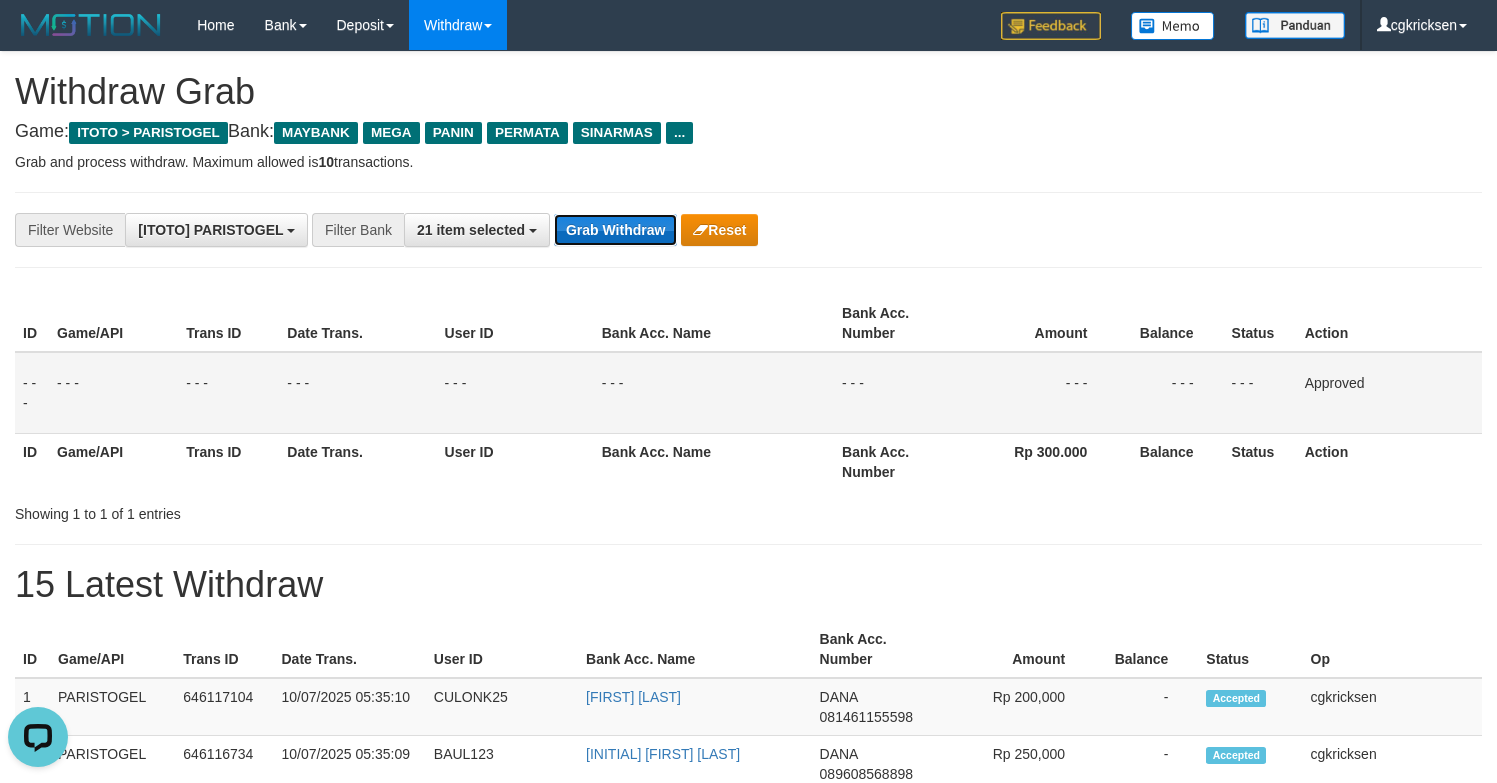 click on "Grab Withdraw" at bounding box center [615, 230] 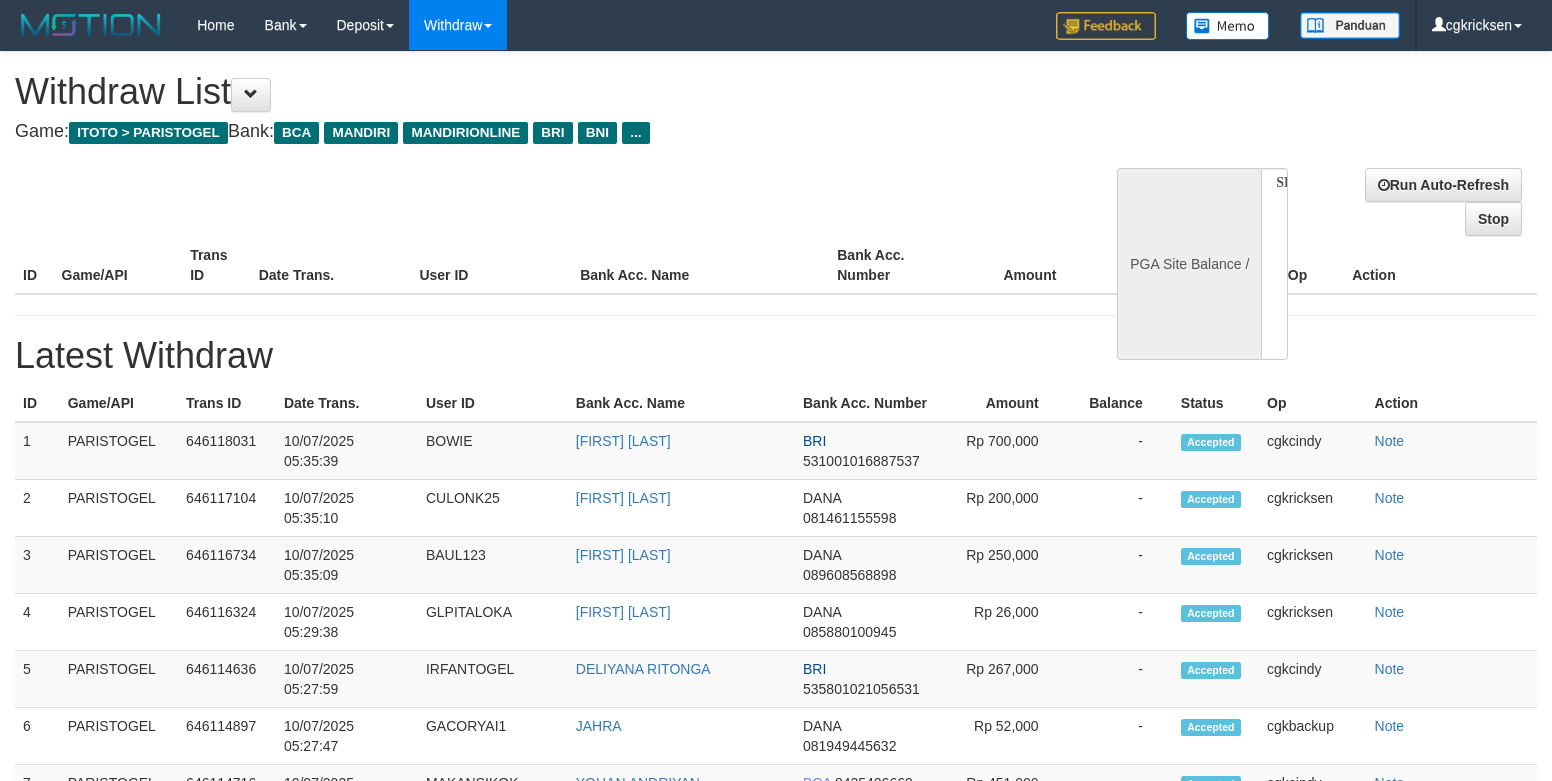 scroll, scrollTop: 0, scrollLeft: 0, axis: both 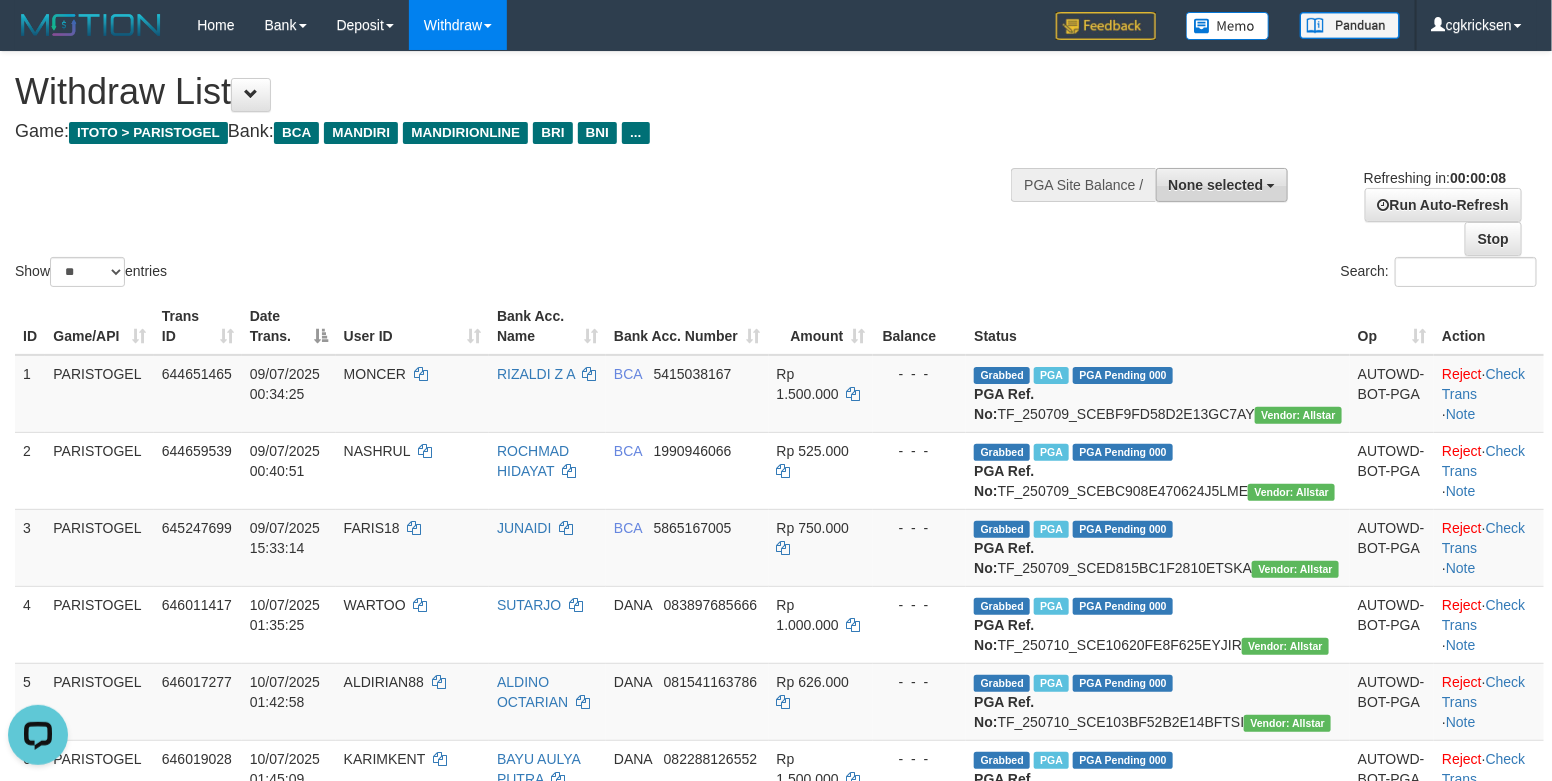 drag, startPoint x: 1200, startPoint y: 280, endPoint x: 1285, endPoint y: 201, distance: 116.0431 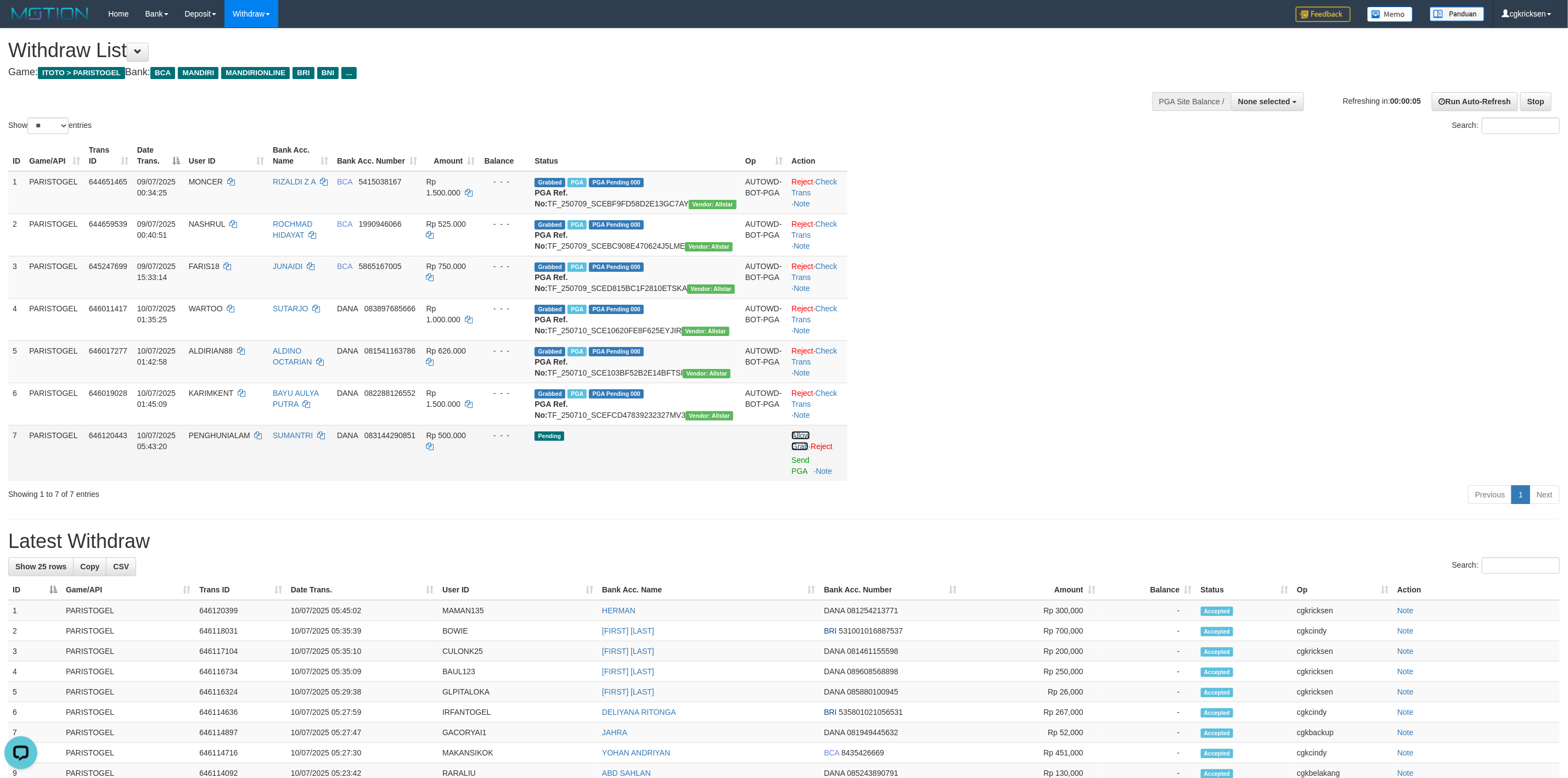 click on "Allow Grab" at bounding box center [800, 441] 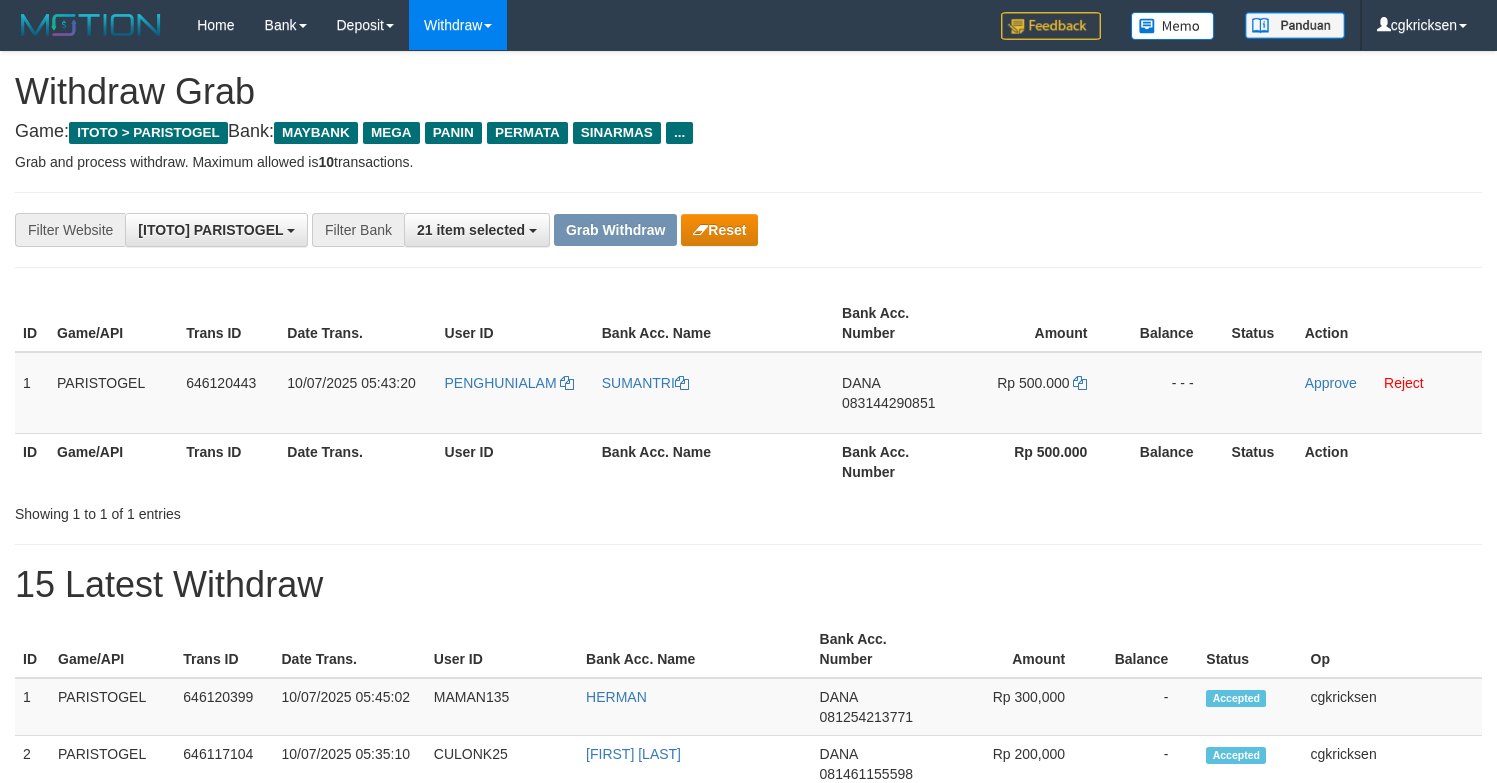 scroll, scrollTop: 0, scrollLeft: 0, axis: both 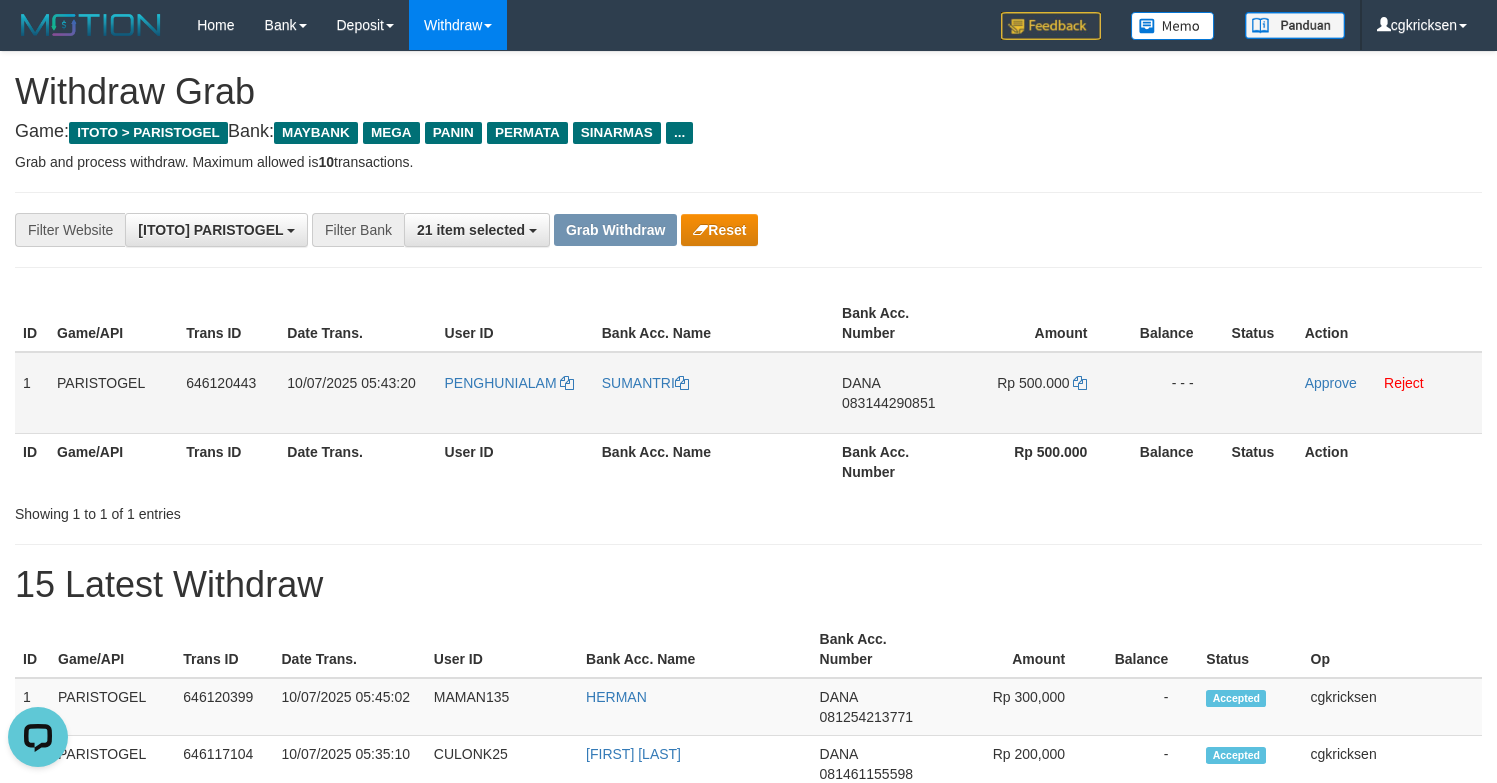 click on "PENGHUNIALAM" at bounding box center (515, 393) 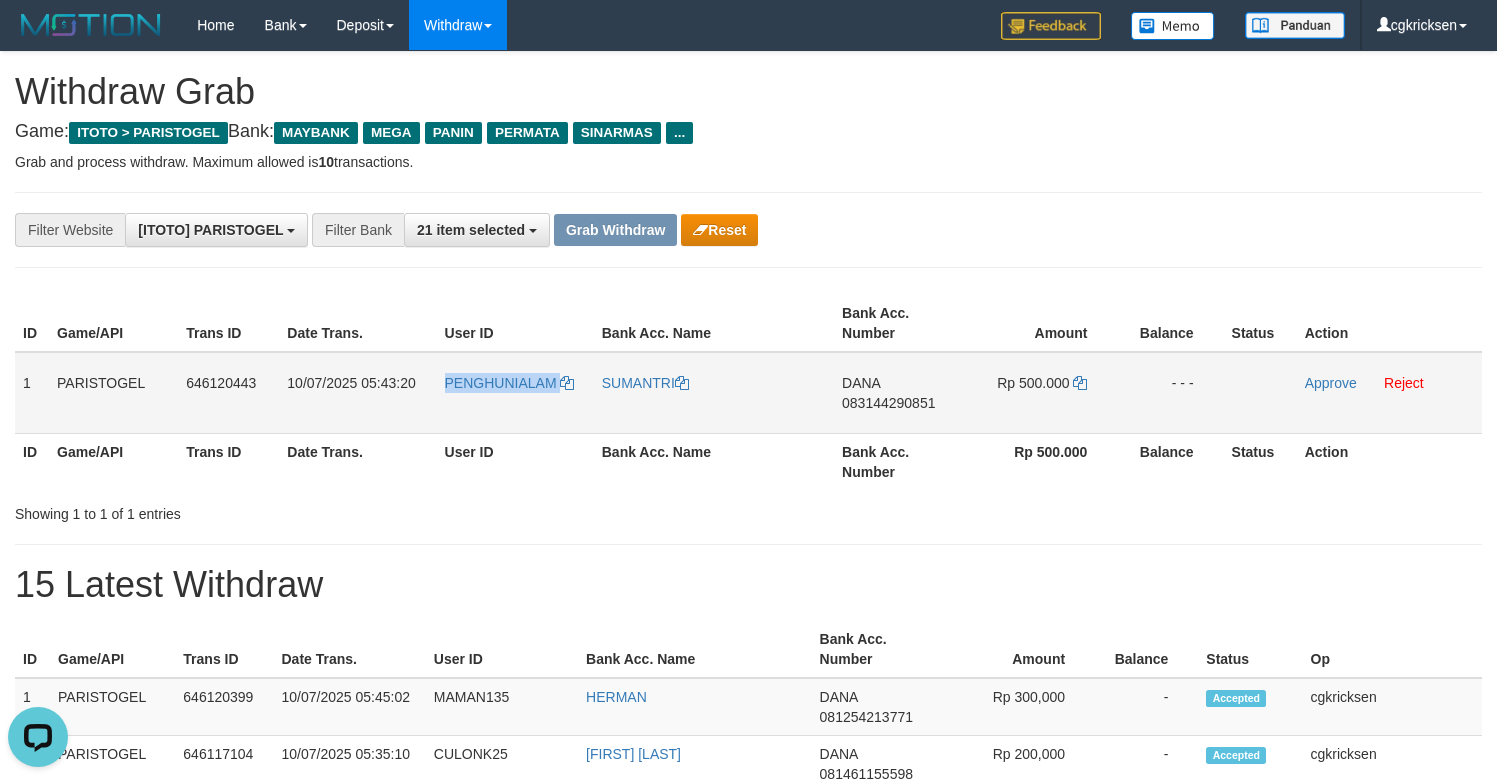 click on "PENGHUNIALAM" at bounding box center (515, 393) 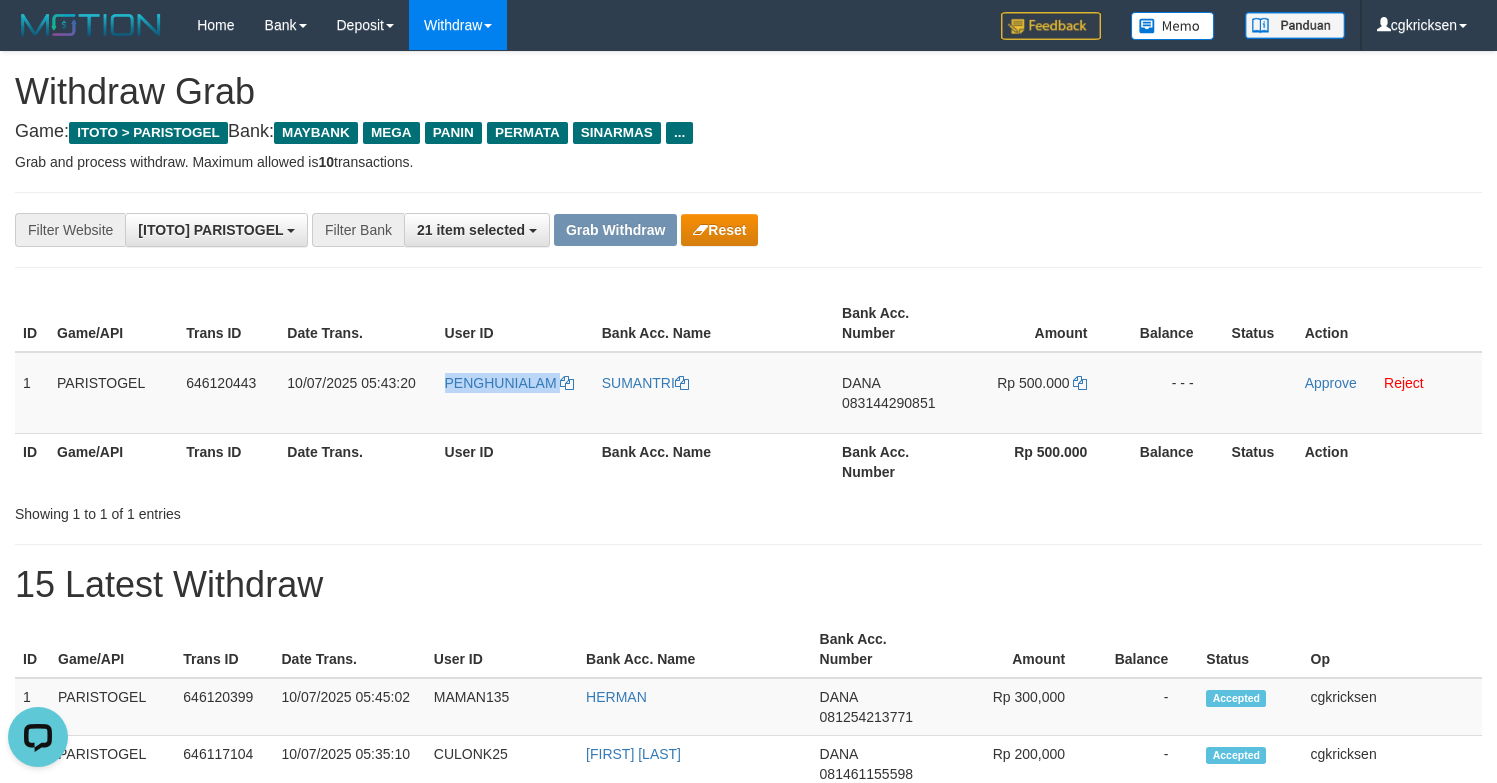 copy on "PENGHUNIALAM" 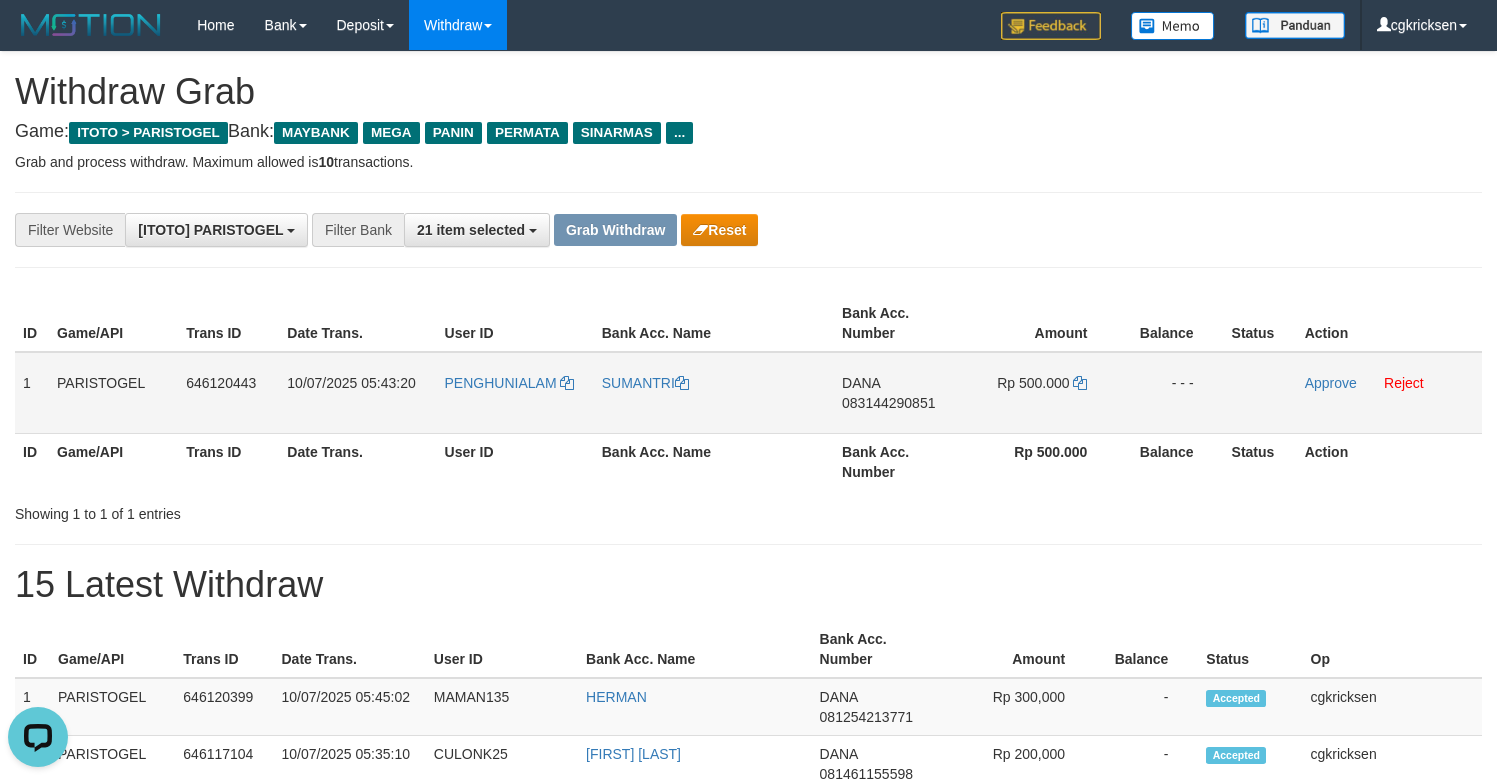click on "SUMANTRI" at bounding box center (714, 393) 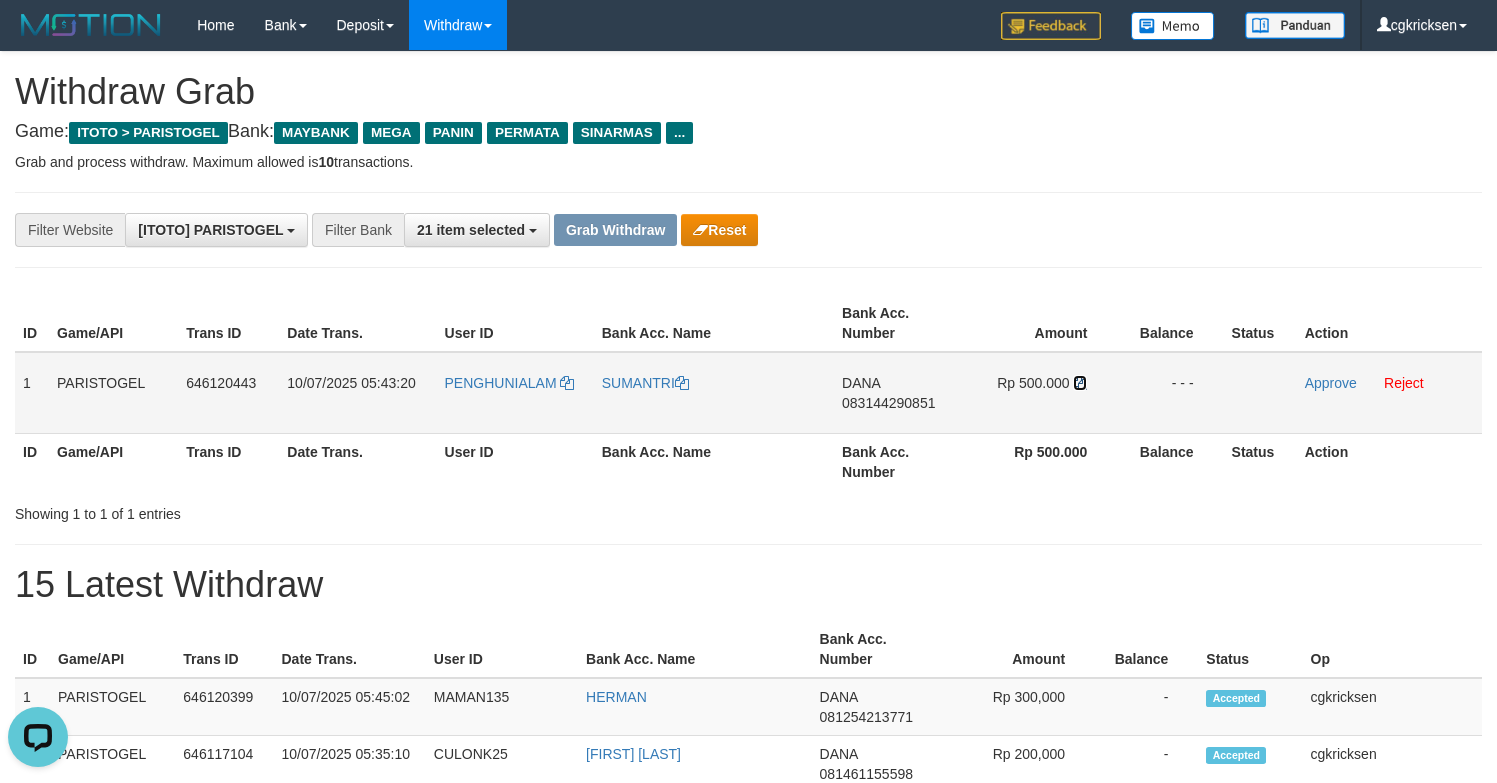 click at bounding box center [682, 383] 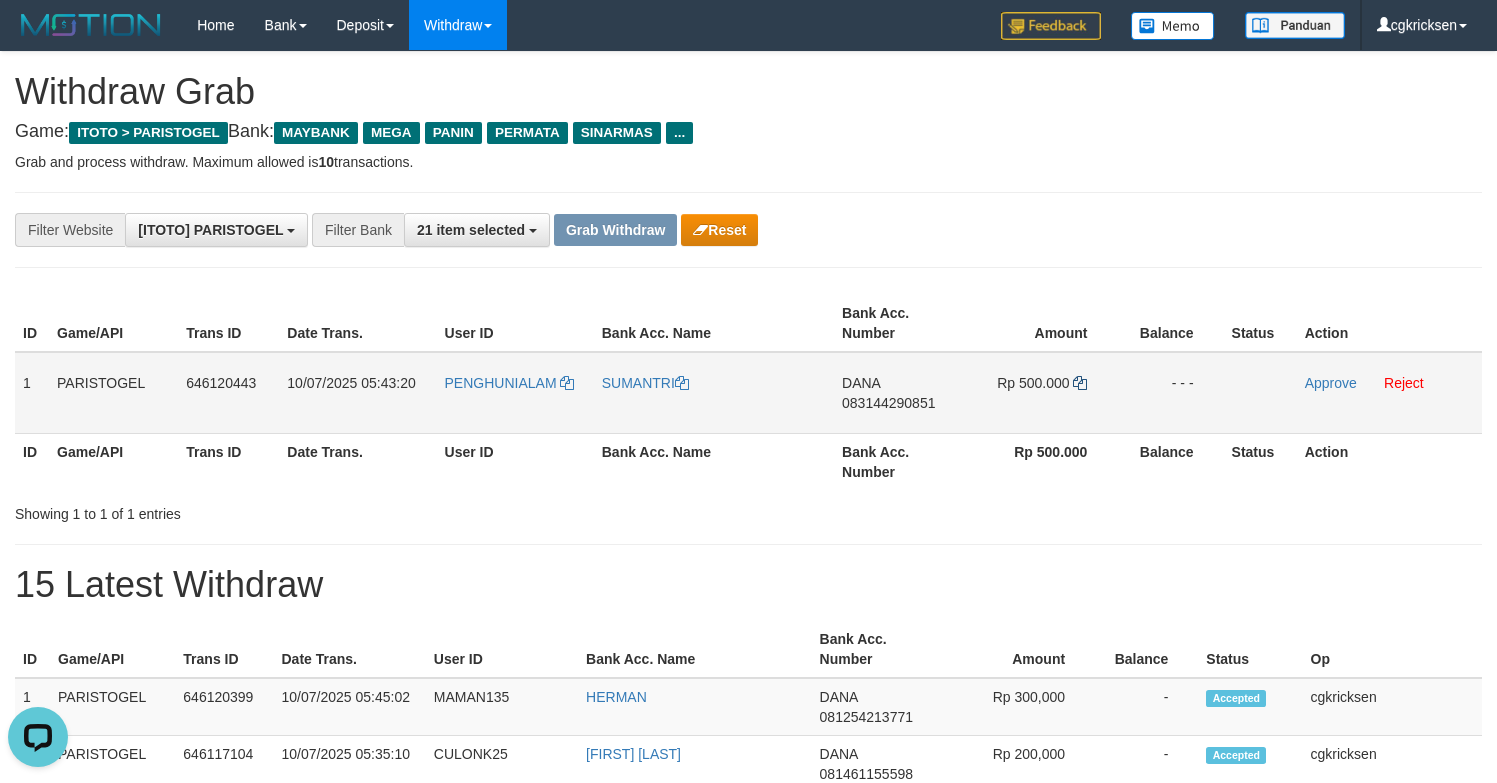copy on "SUMANTRI" 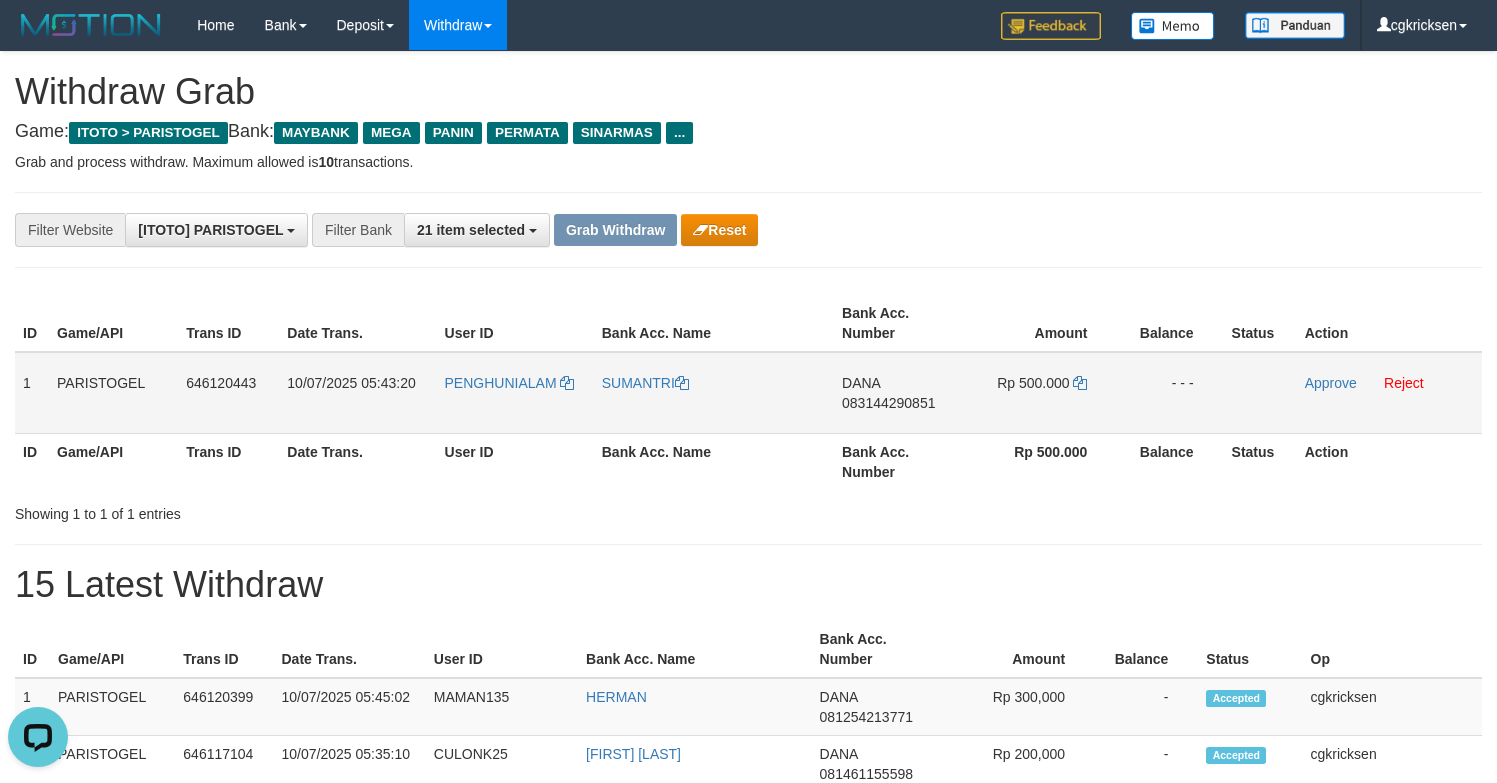 click on "DANA
083144290851" at bounding box center (898, 393) 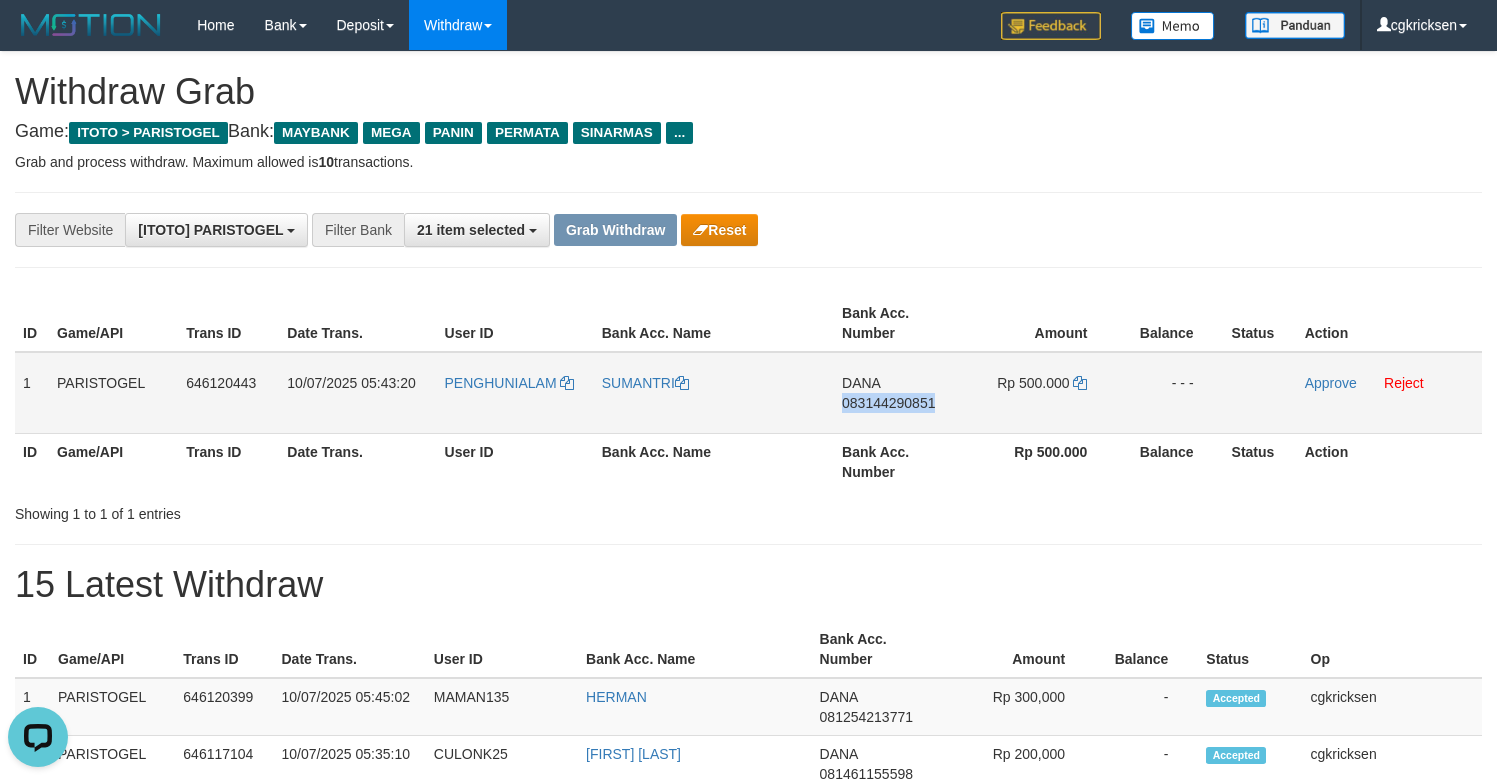 click on "DANA
083144290851" at bounding box center [898, 393] 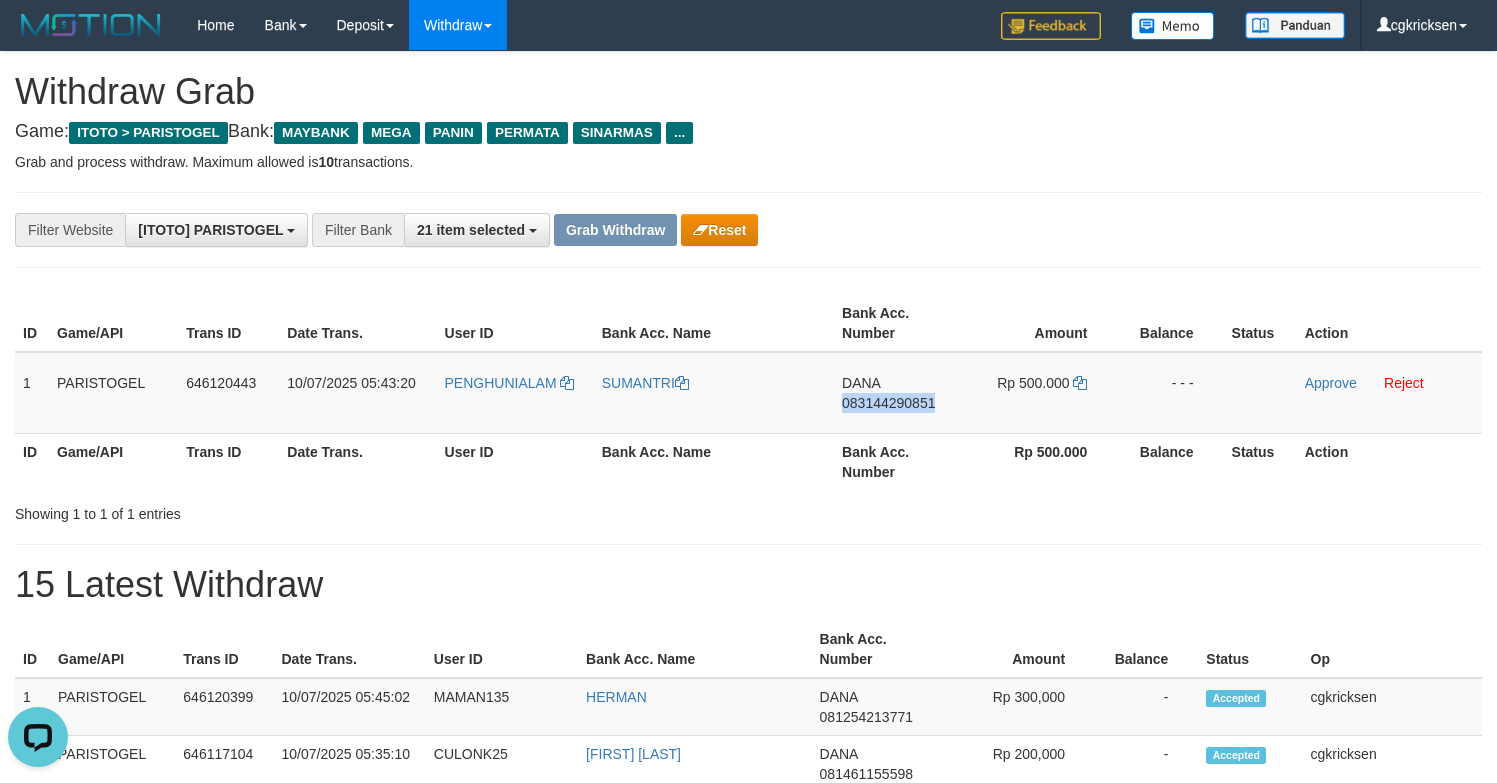 copy on "083144290851" 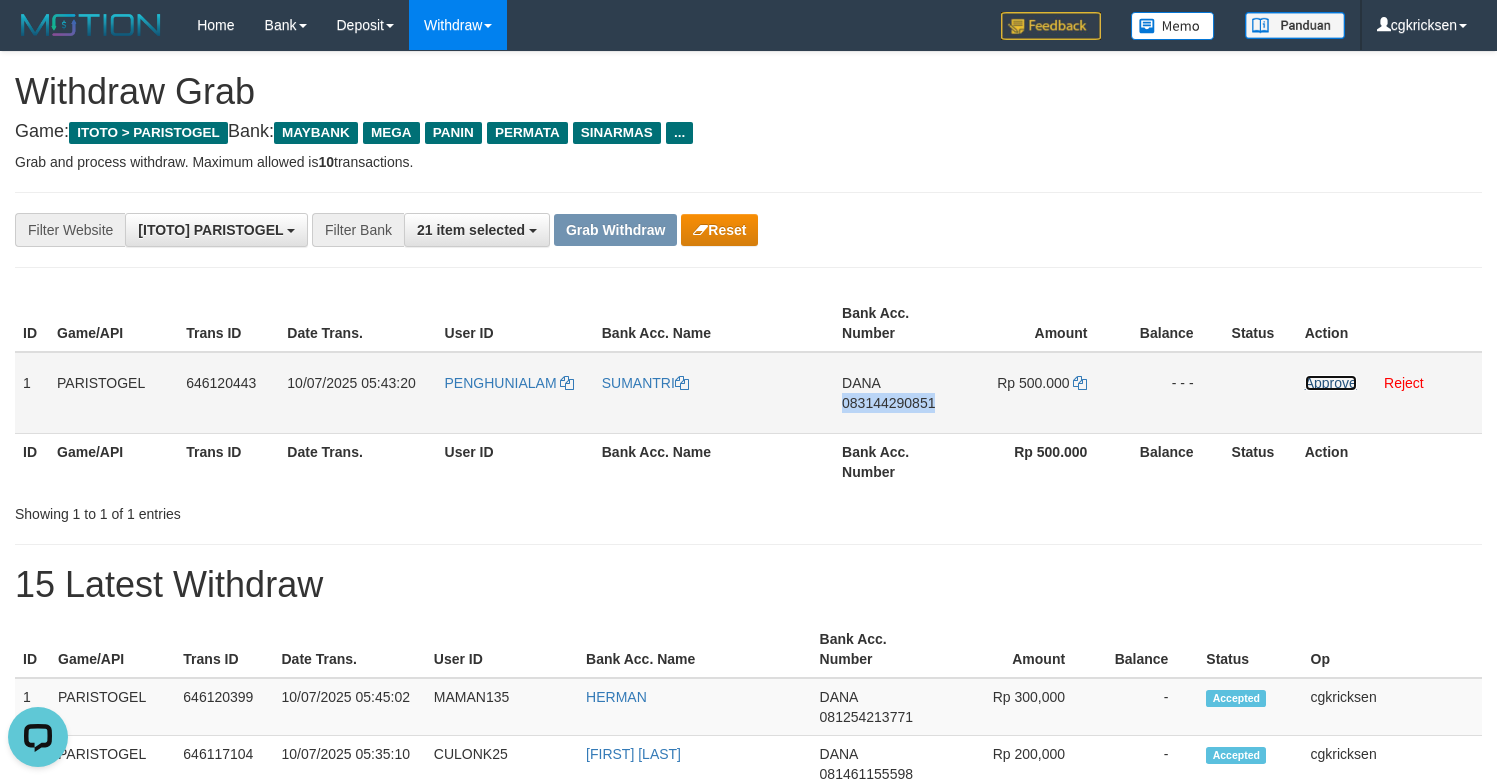click on "Approve" at bounding box center [1331, 383] 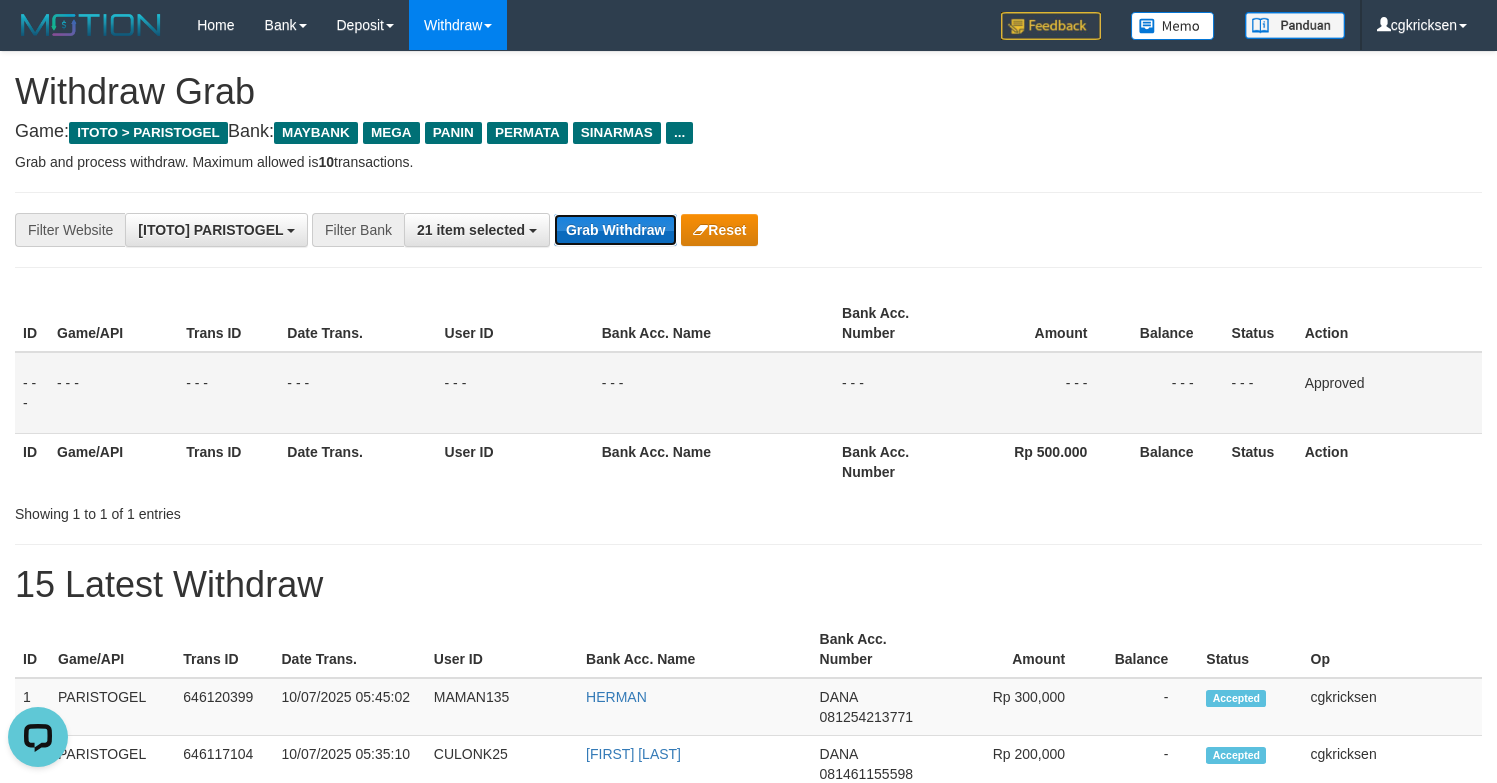 click on "Grab Withdraw" at bounding box center [615, 230] 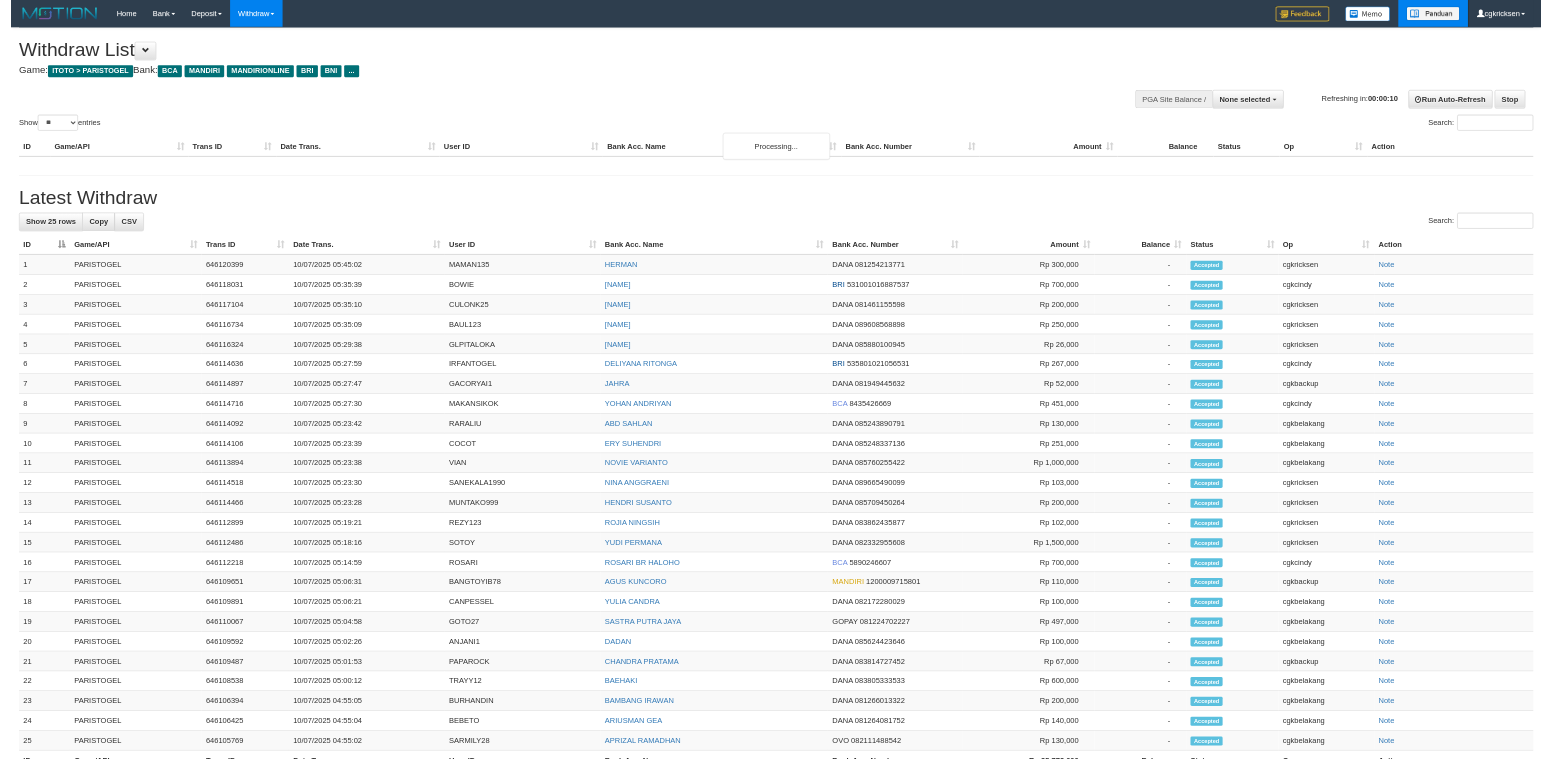 scroll, scrollTop: 0, scrollLeft: 0, axis: both 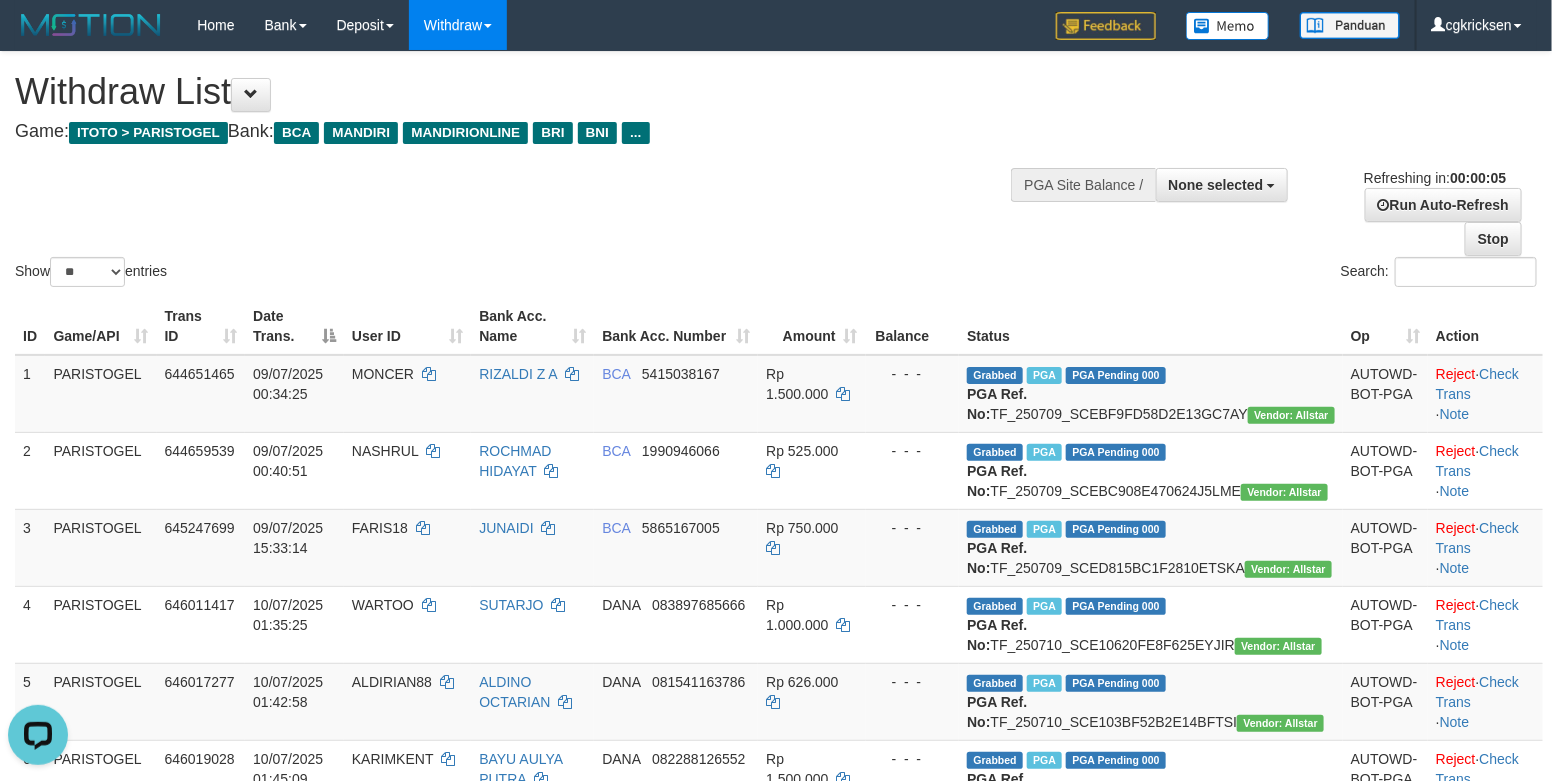 click on "Status" at bounding box center (1151, 326) 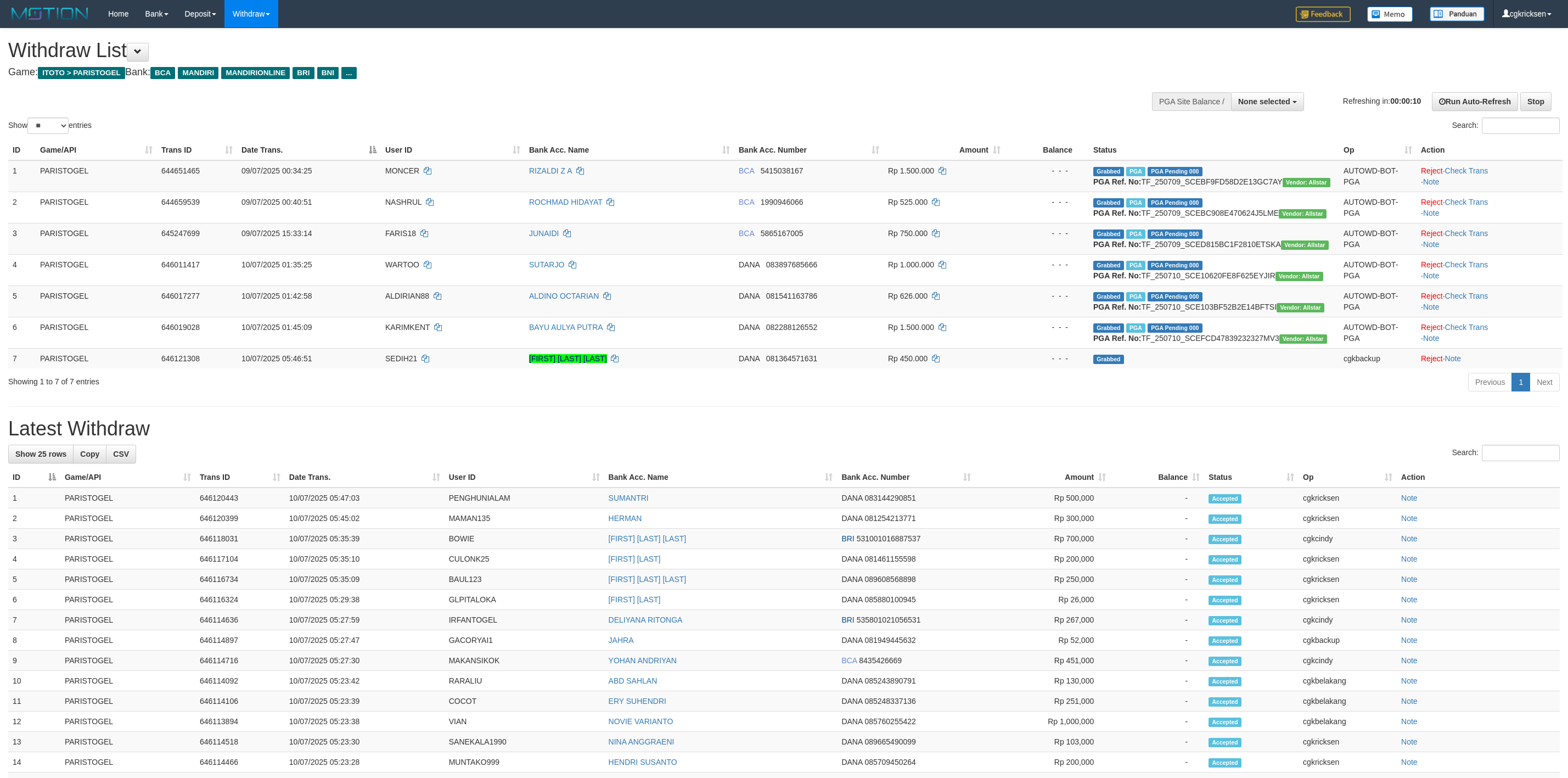 scroll, scrollTop: 0, scrollLeft: 0, axis: both 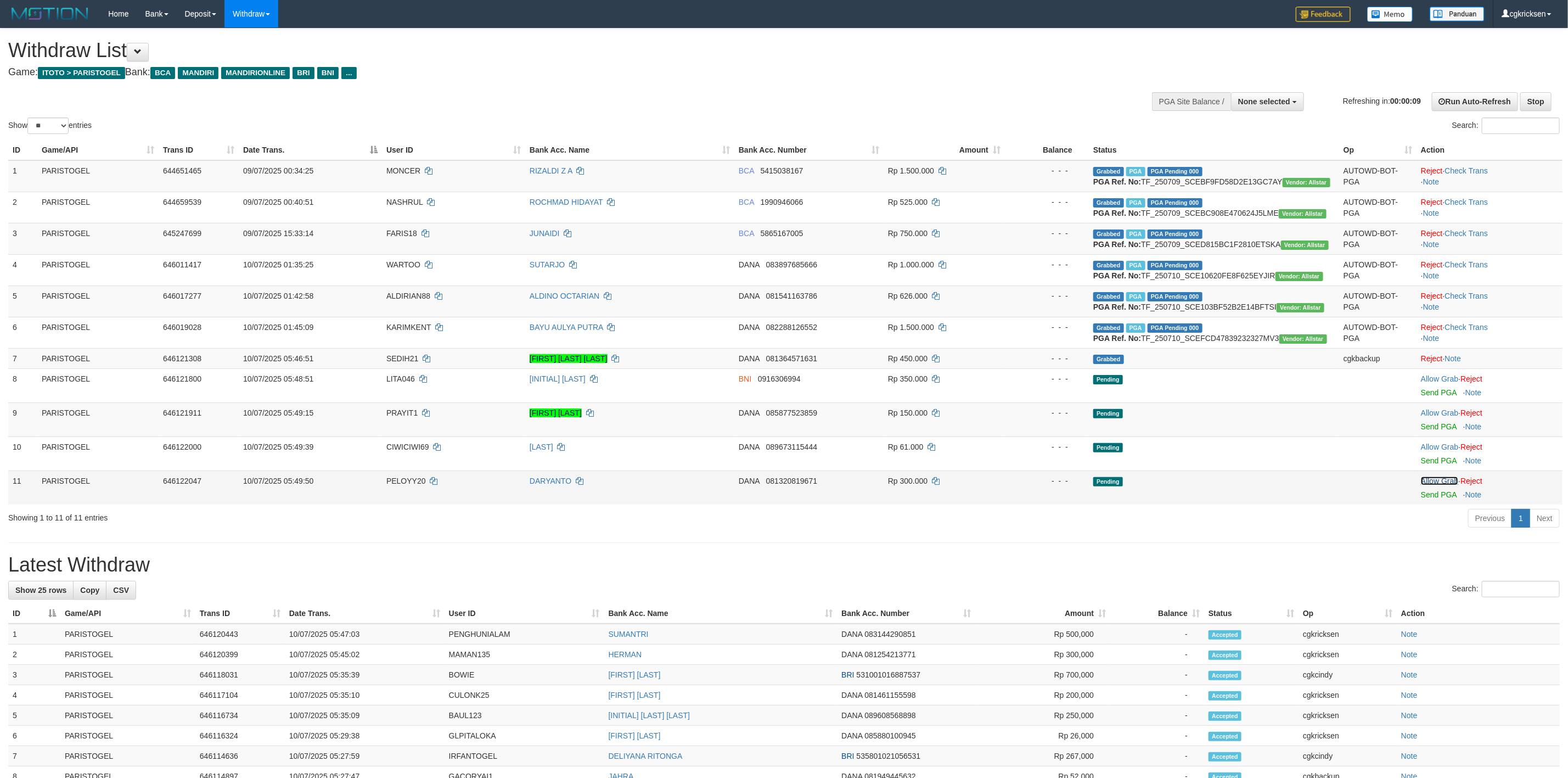 drag, startPoint x: 1440, startPoint y: 589, endPoint x: 1445, endPoint y: 575, distance: 14.866069 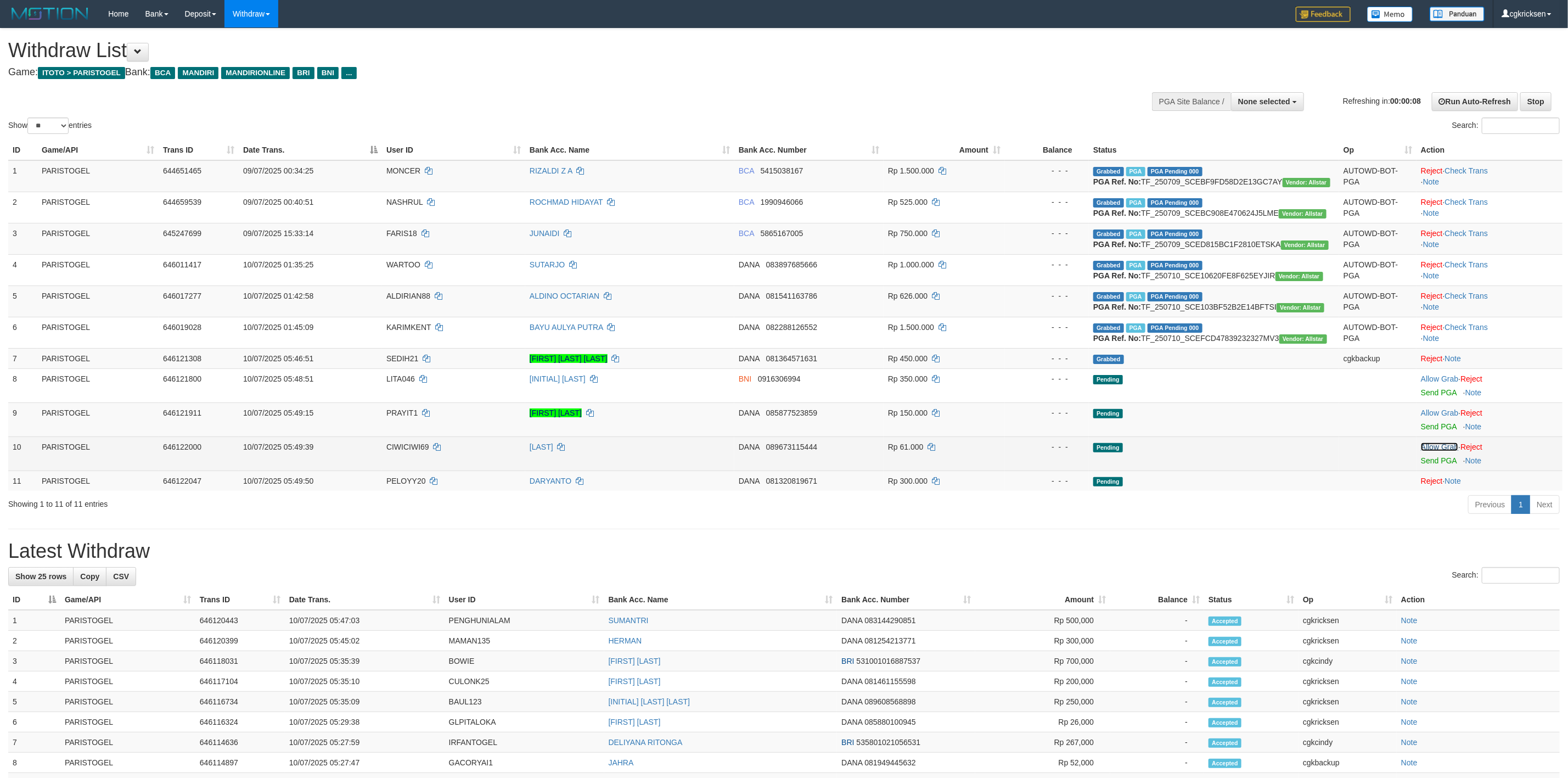click on "Allow Grab" at bounding box center [1440, 379] 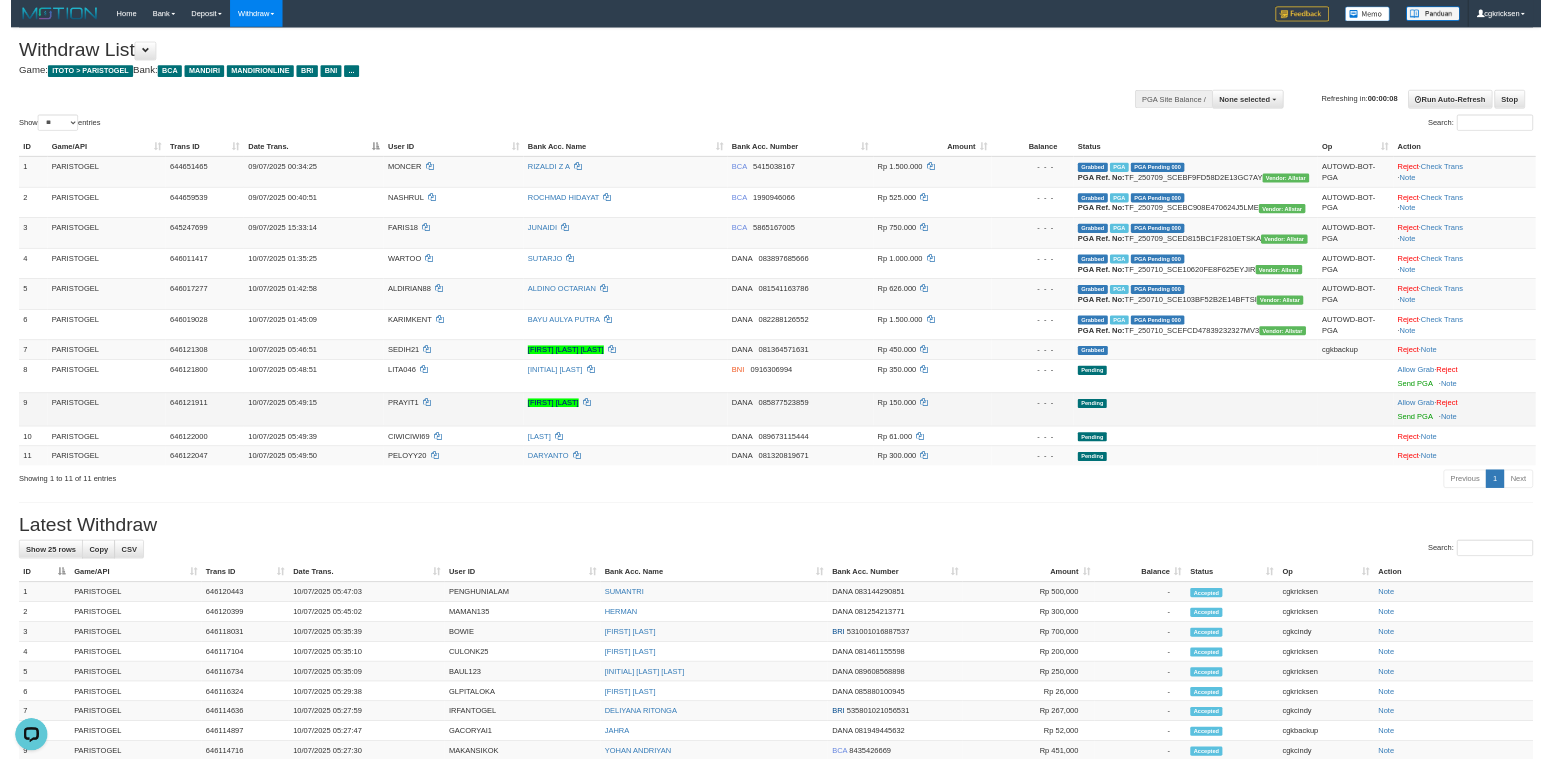 scroll, scrollTop: 0, scrollLeft: 0, axis: both 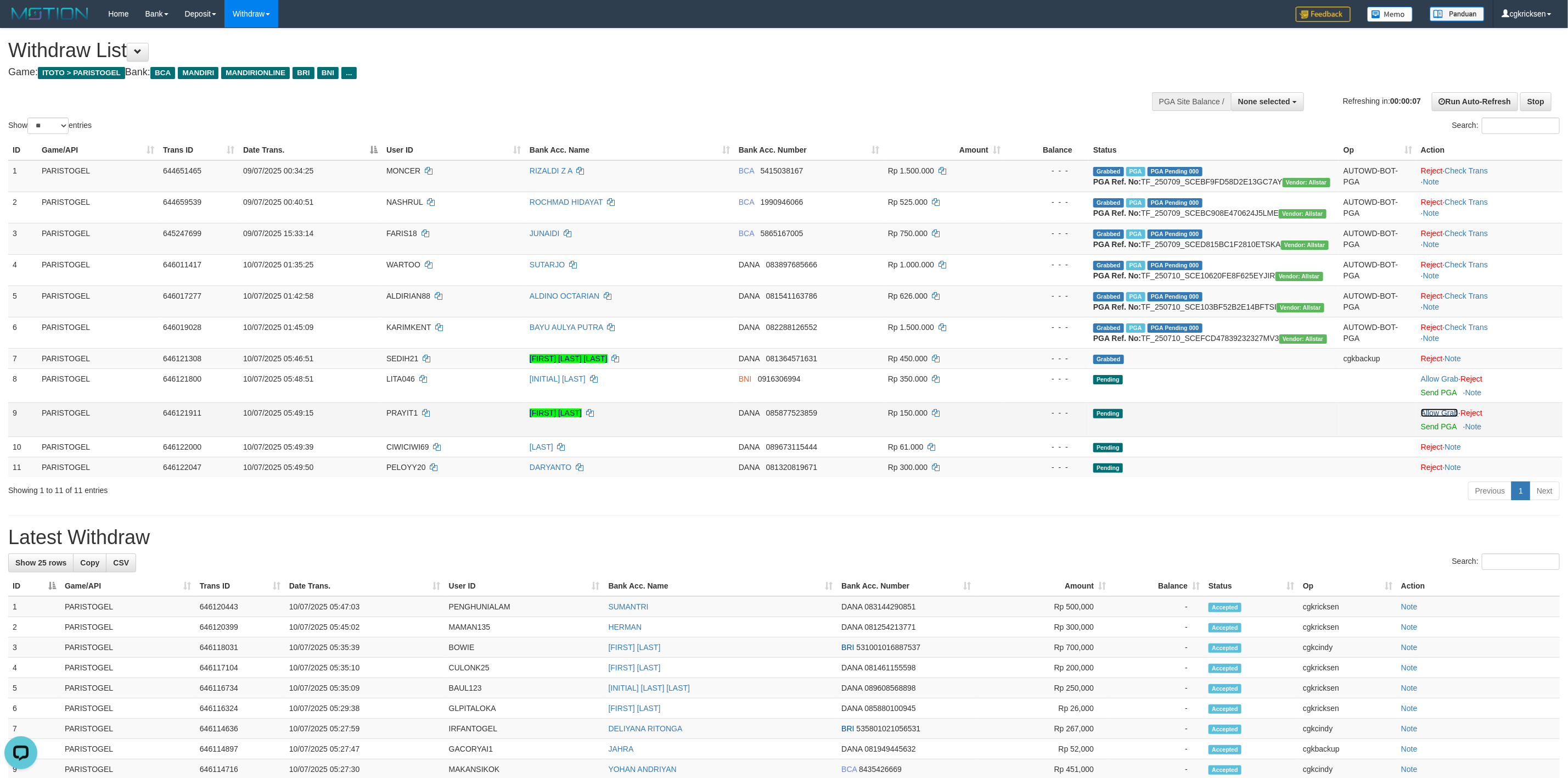 click on "Allow Grab" at bounding box center (1440, 413) 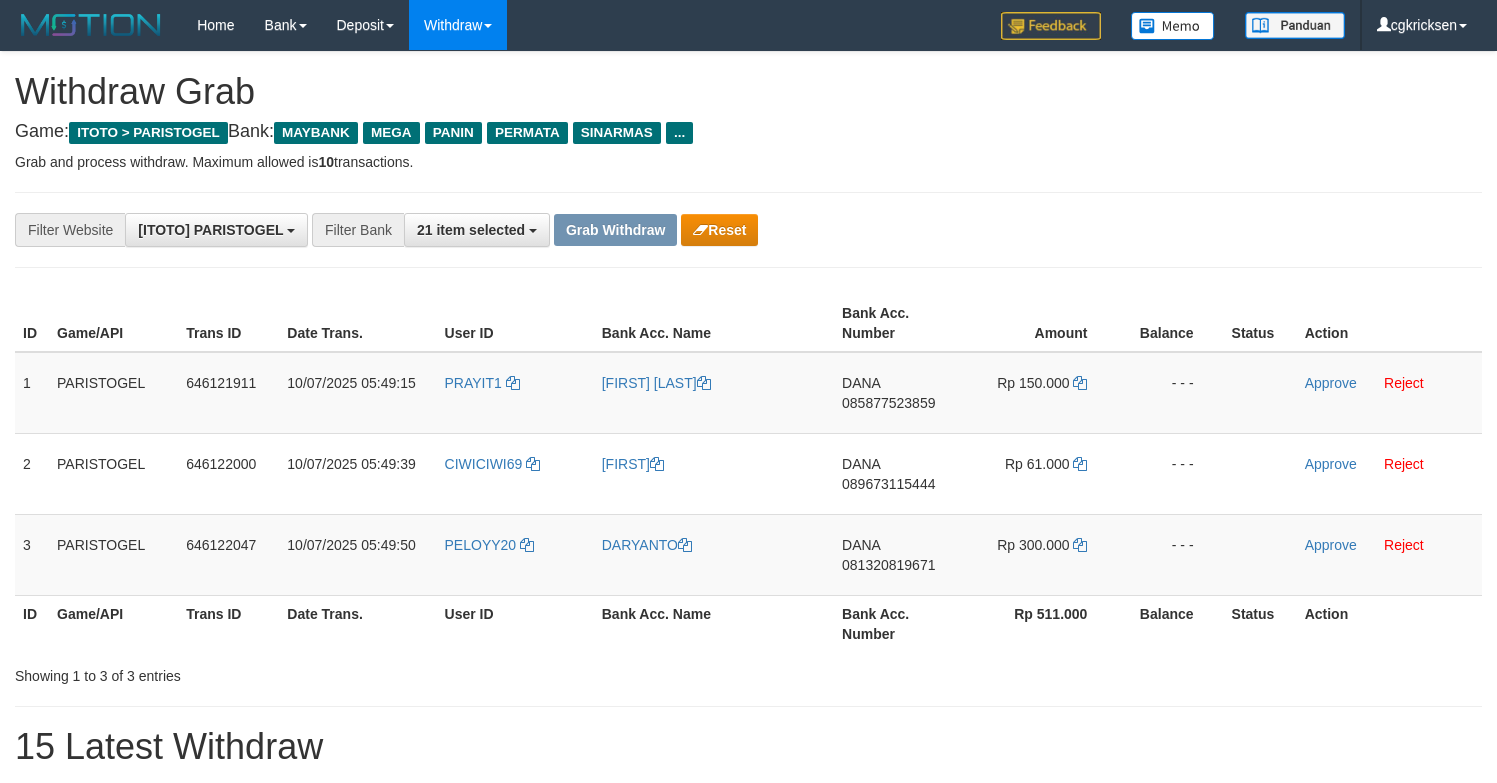 scroll, scrollTop: 0, scrollLeft: 0, axis: both 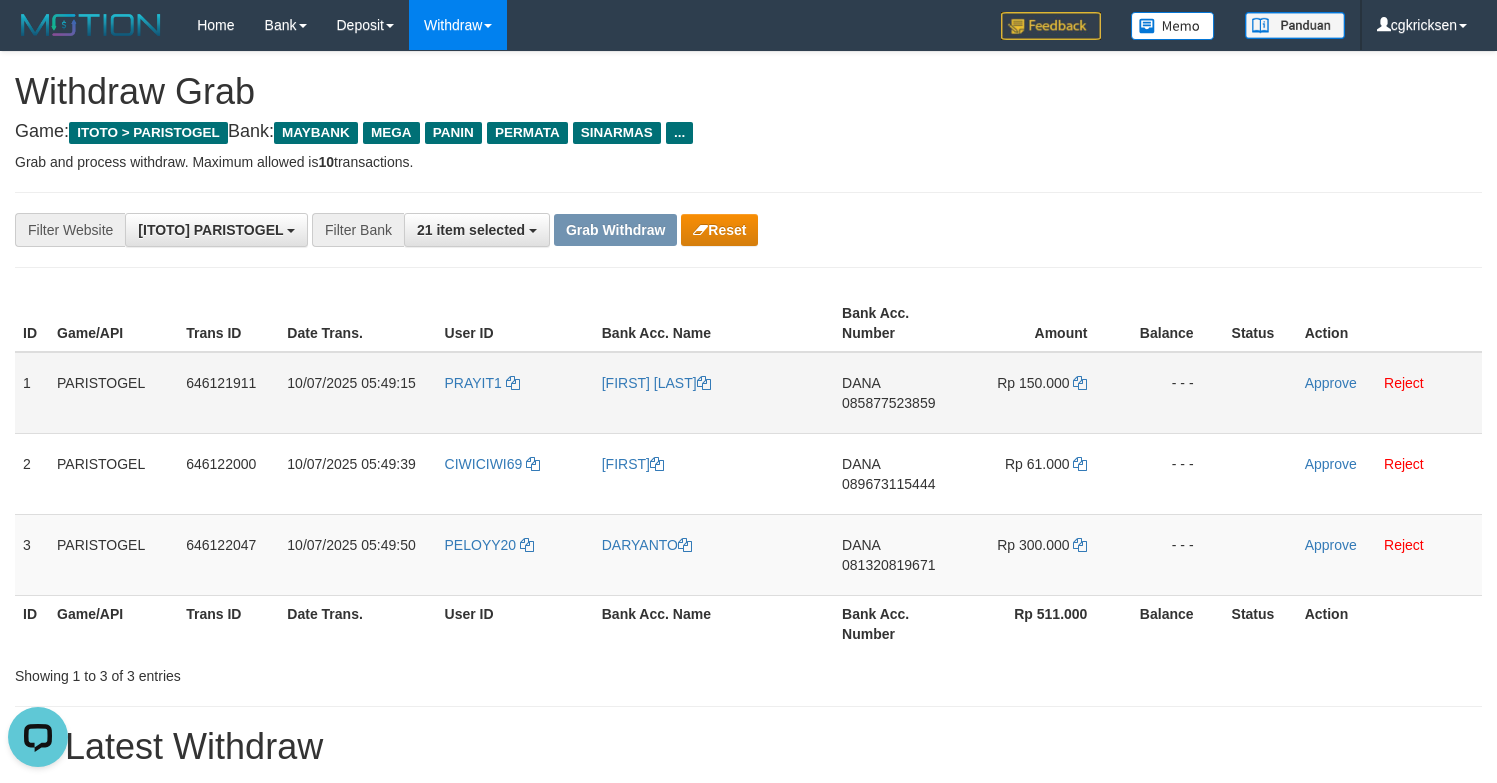 click on "[FIRST] [LAST]" at bounding box center (714, 393) 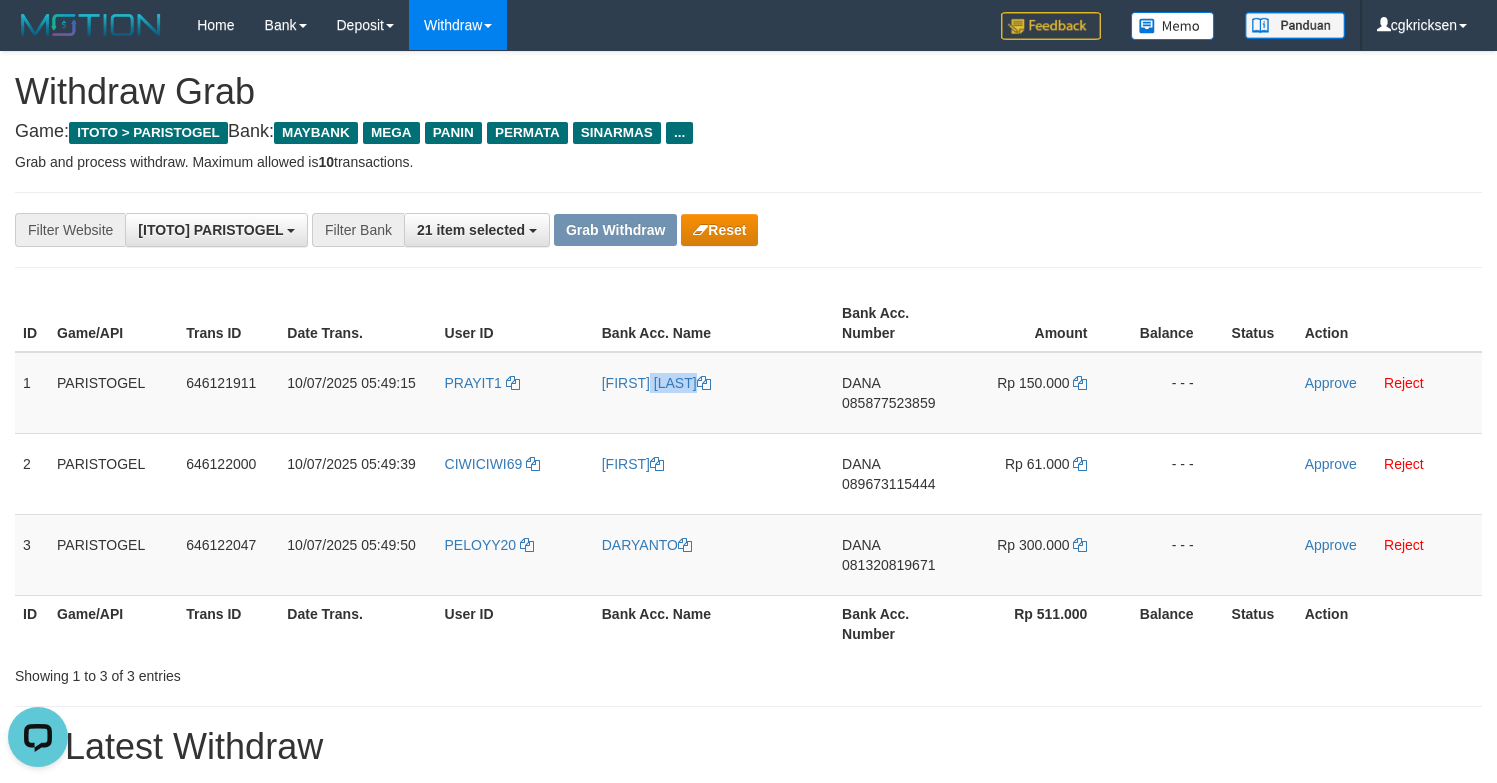 copy on "[FIRST] [LAST]" 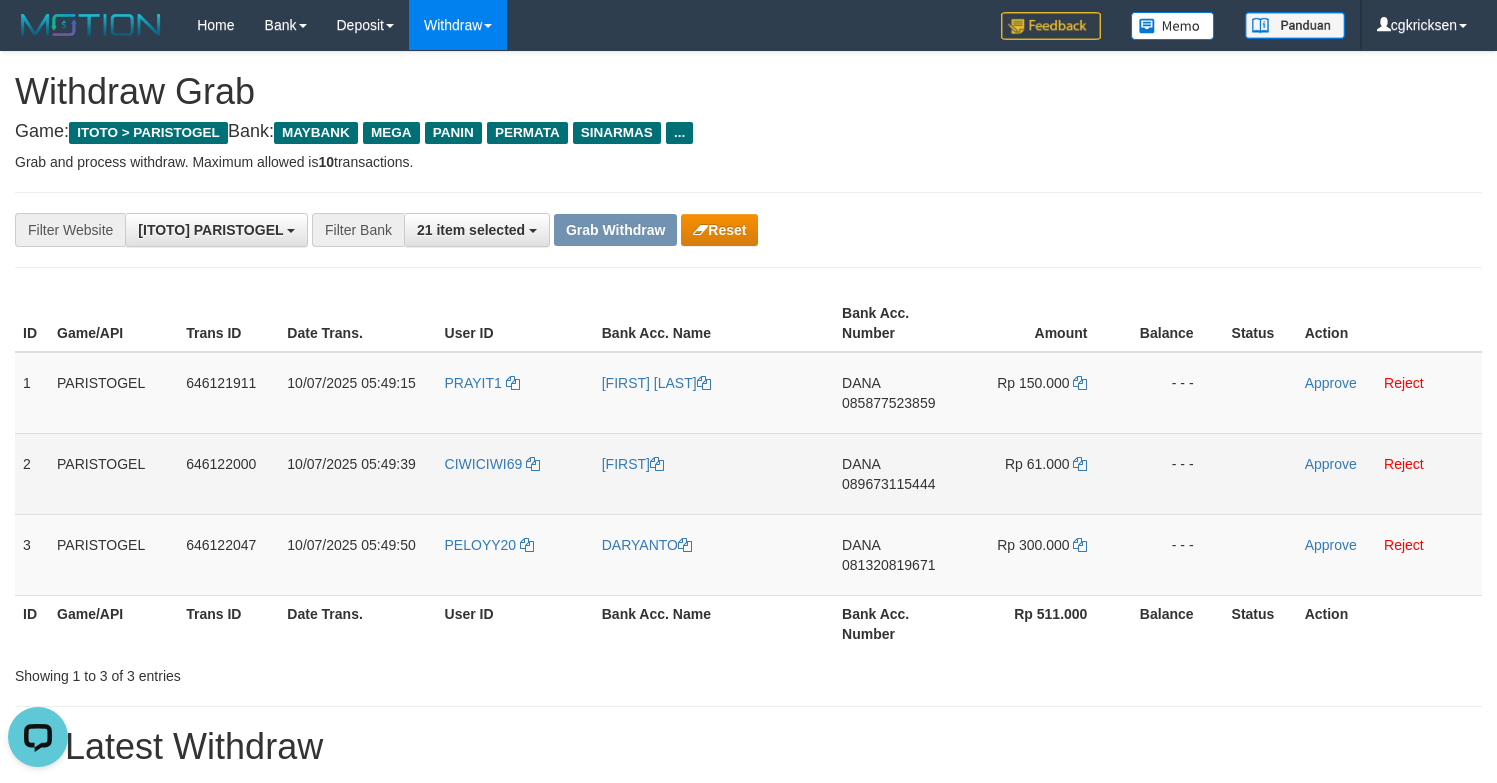 click on "[FIRST]" at bounding box center (714, 473) 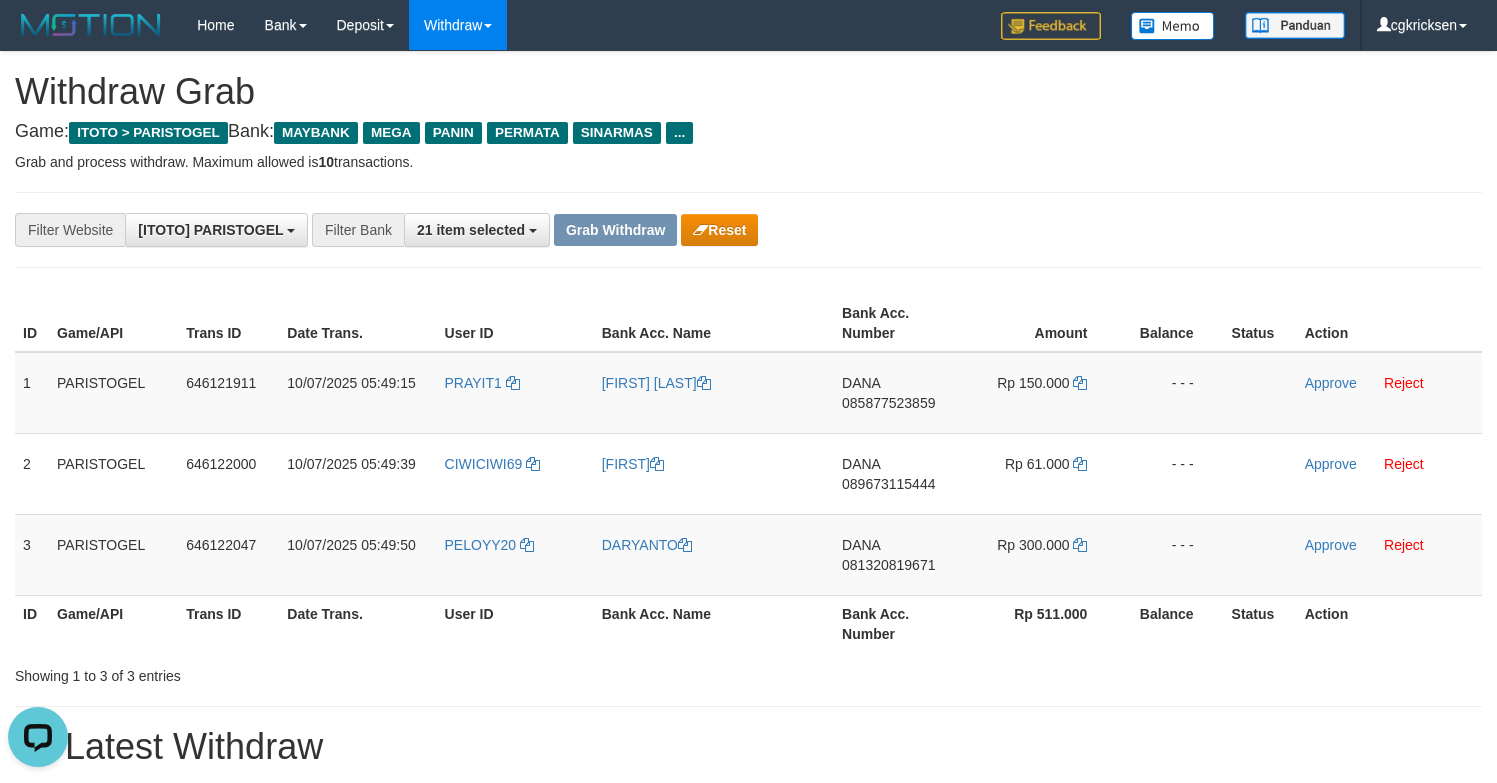 copy on "[FIRST]" 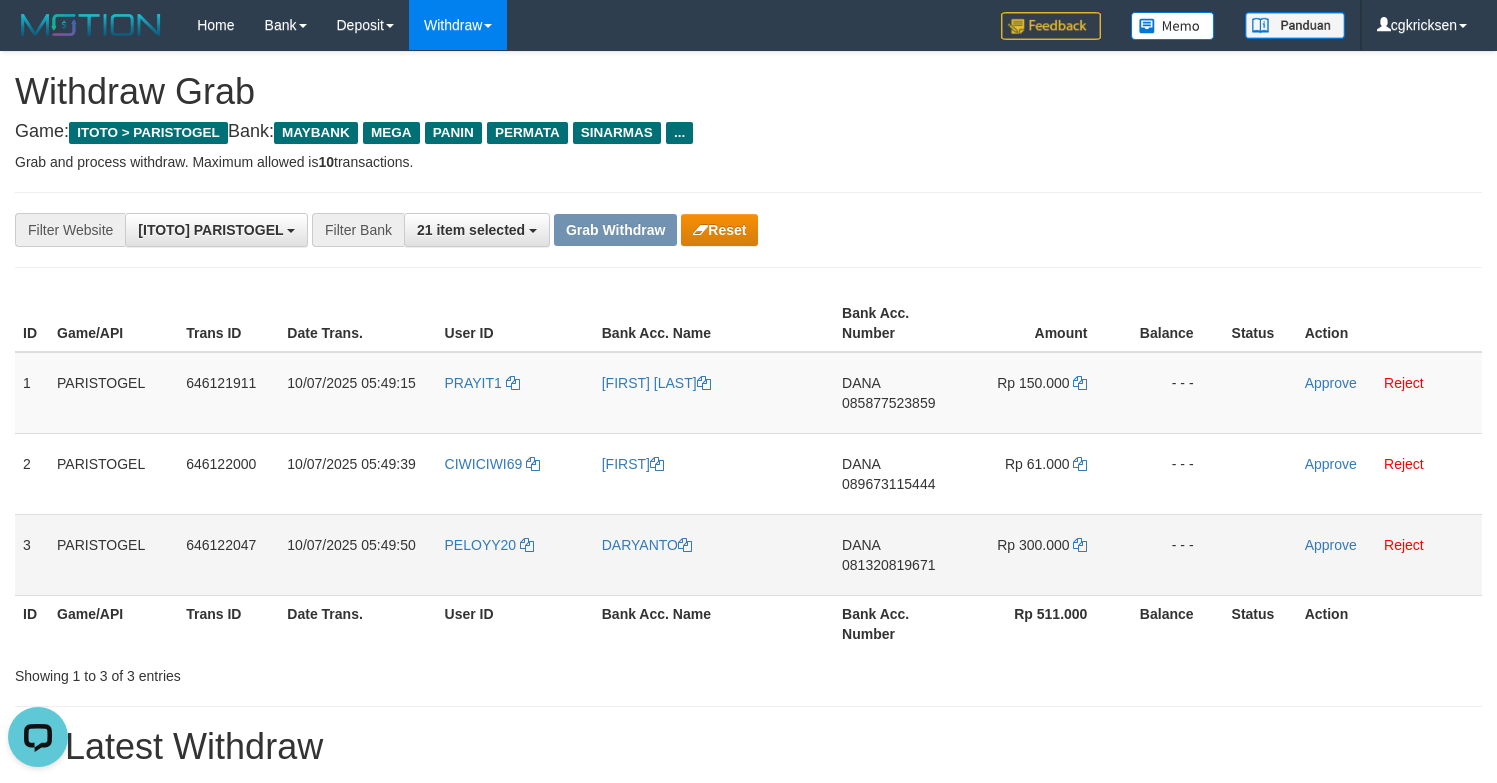 click on "DARYANTO" at bounding box center (714, 393) 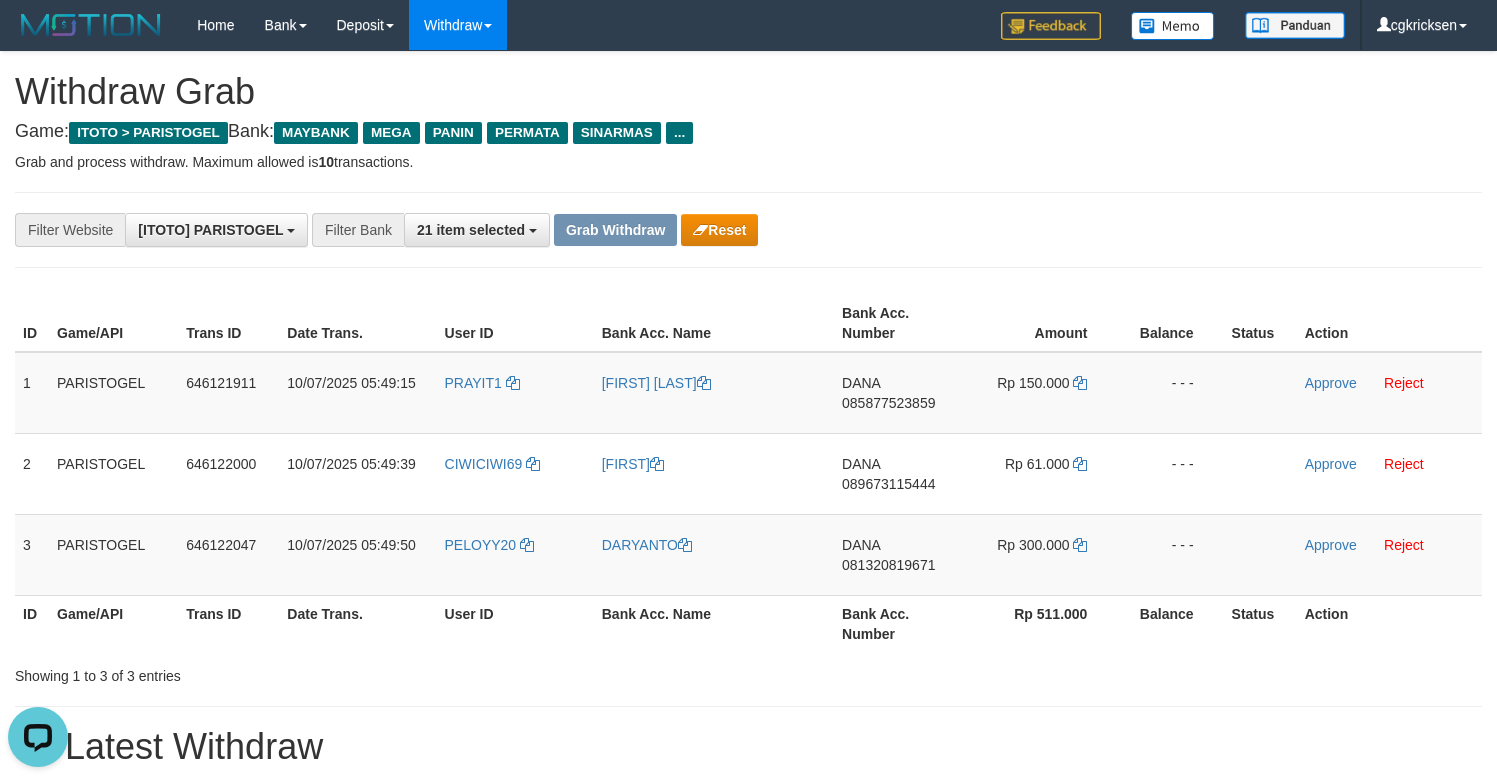 copy on "DARYANTO" 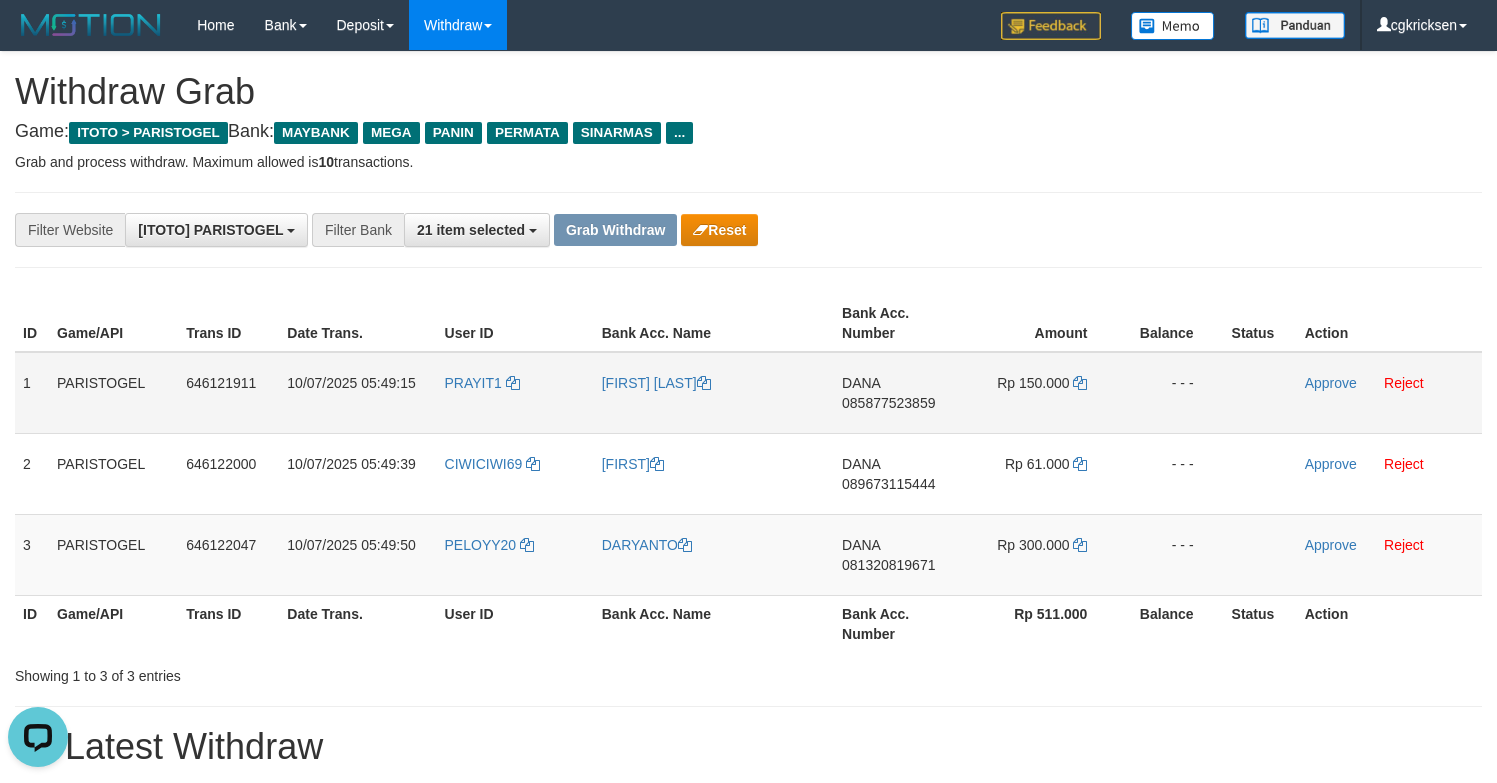 click on "PRAYIT1" at bounding box center (515, 393) 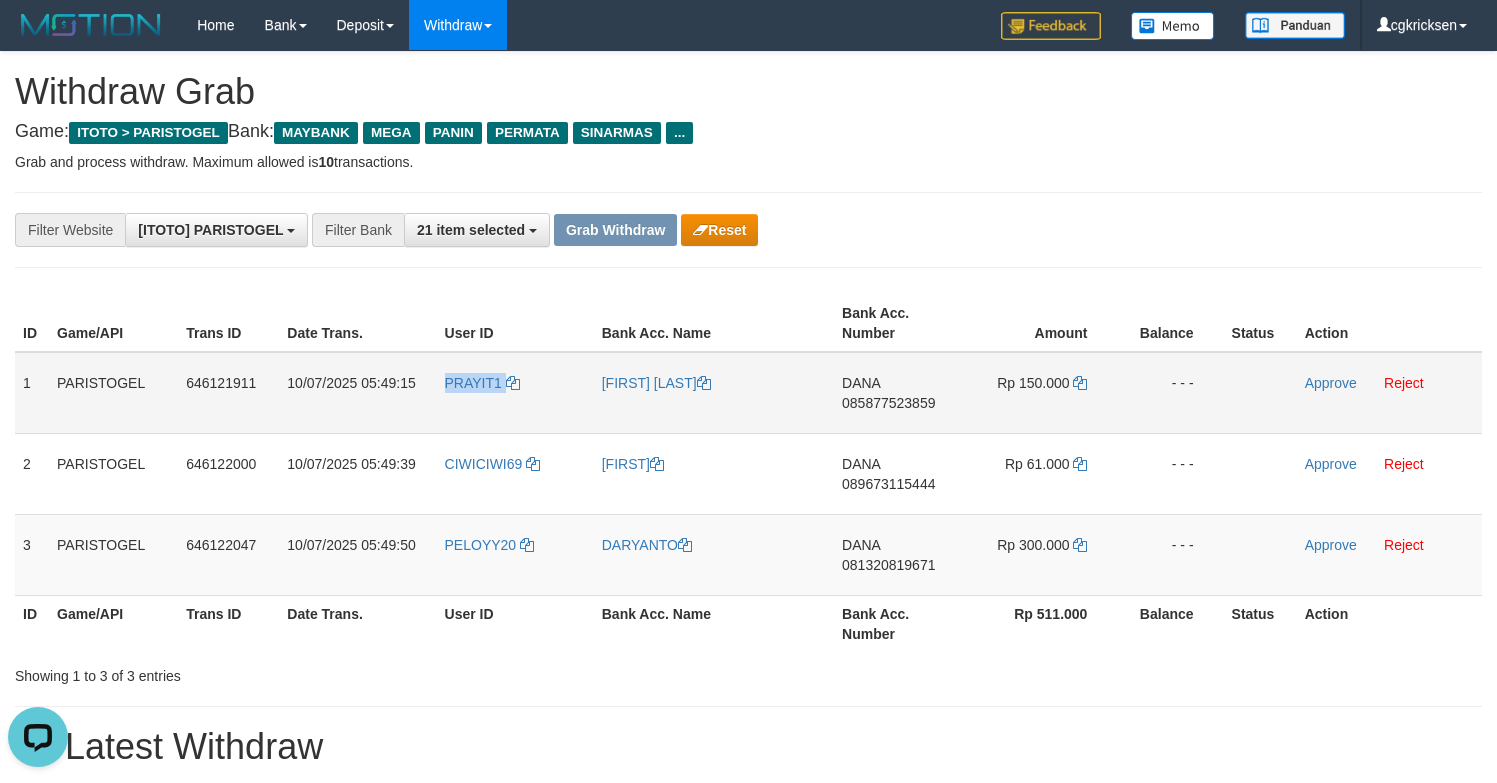 click on "PRAYIT1" at bounding box center (515, 393) 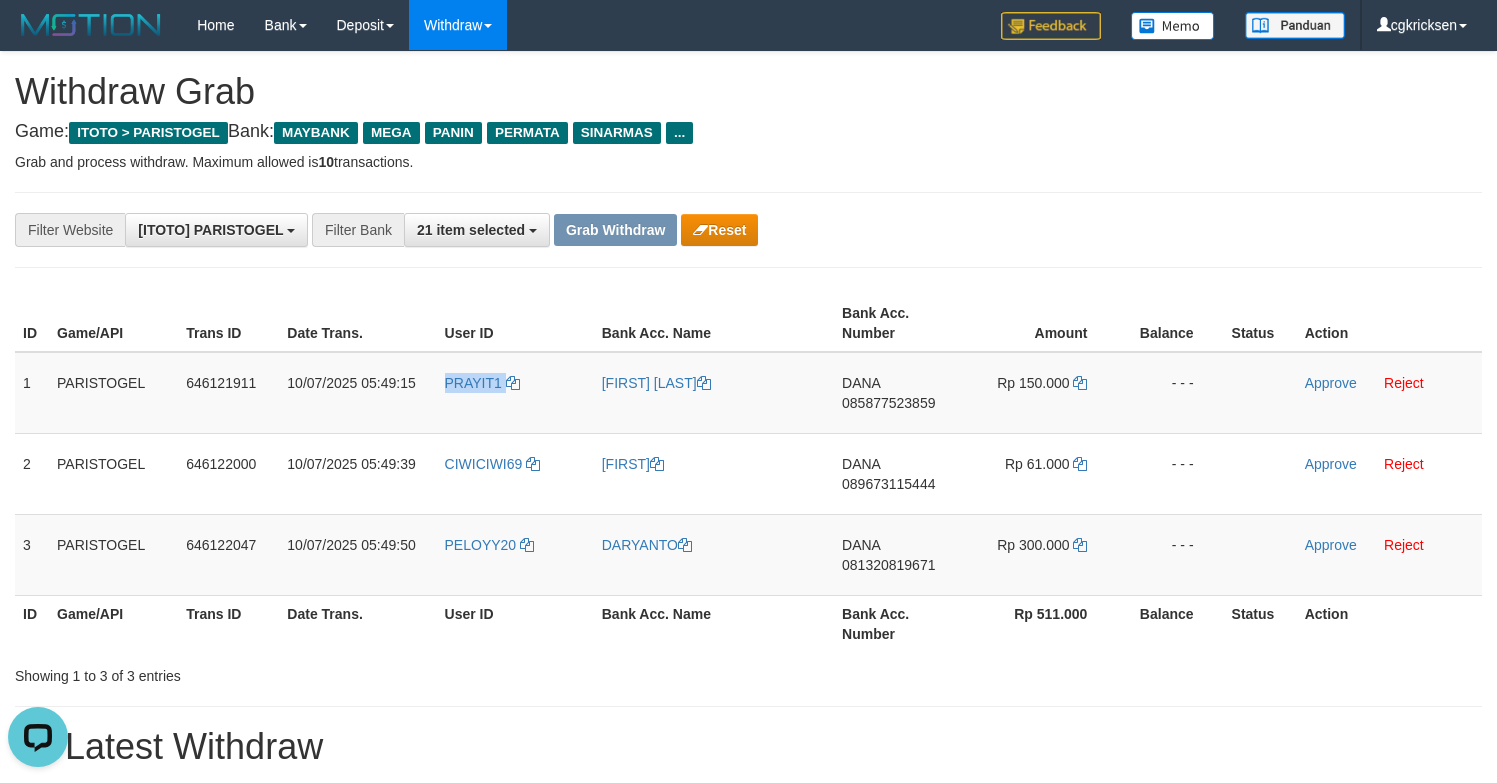 copy on "PRAYIT1" 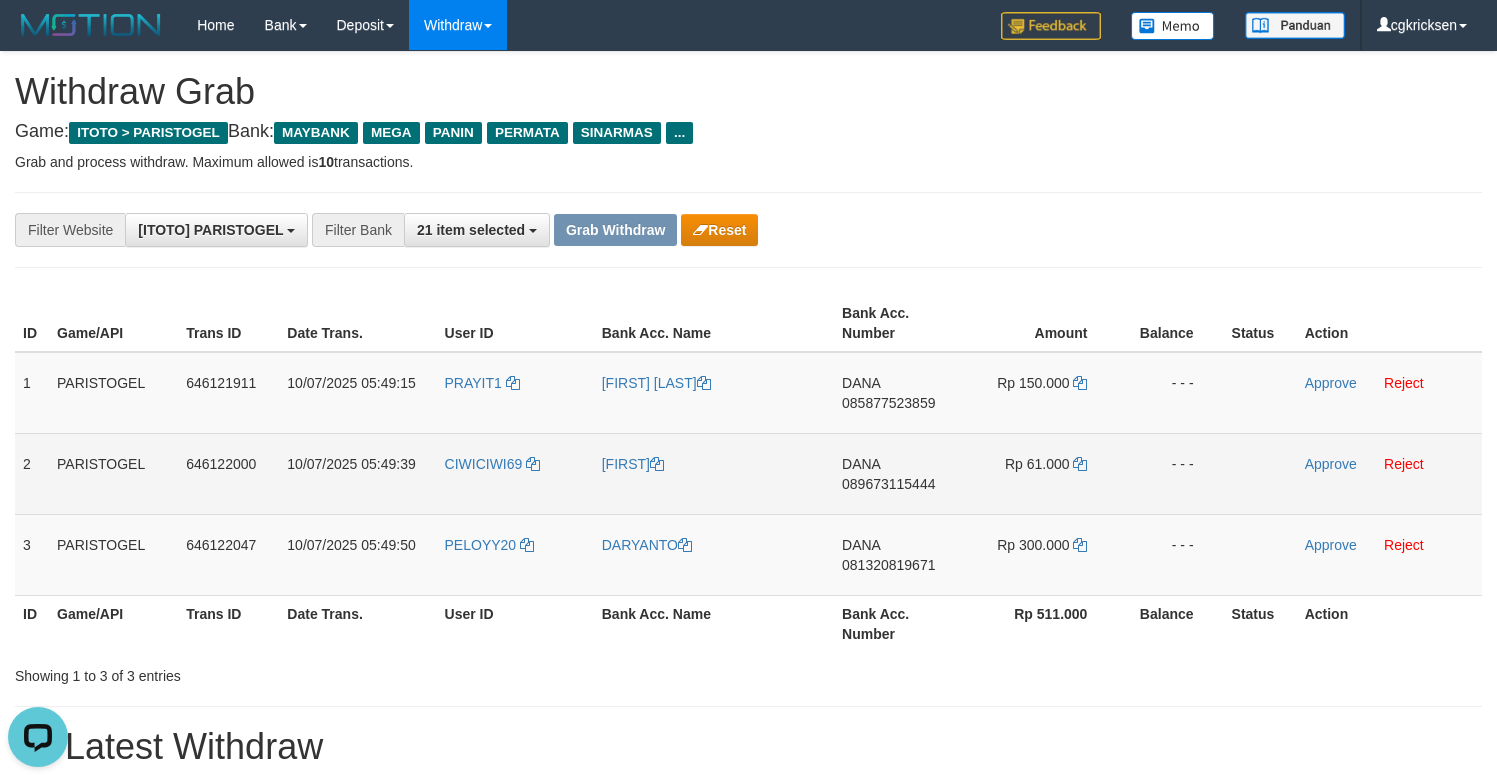 click on "CIWICIWI69" at bounding box center [515, 473] 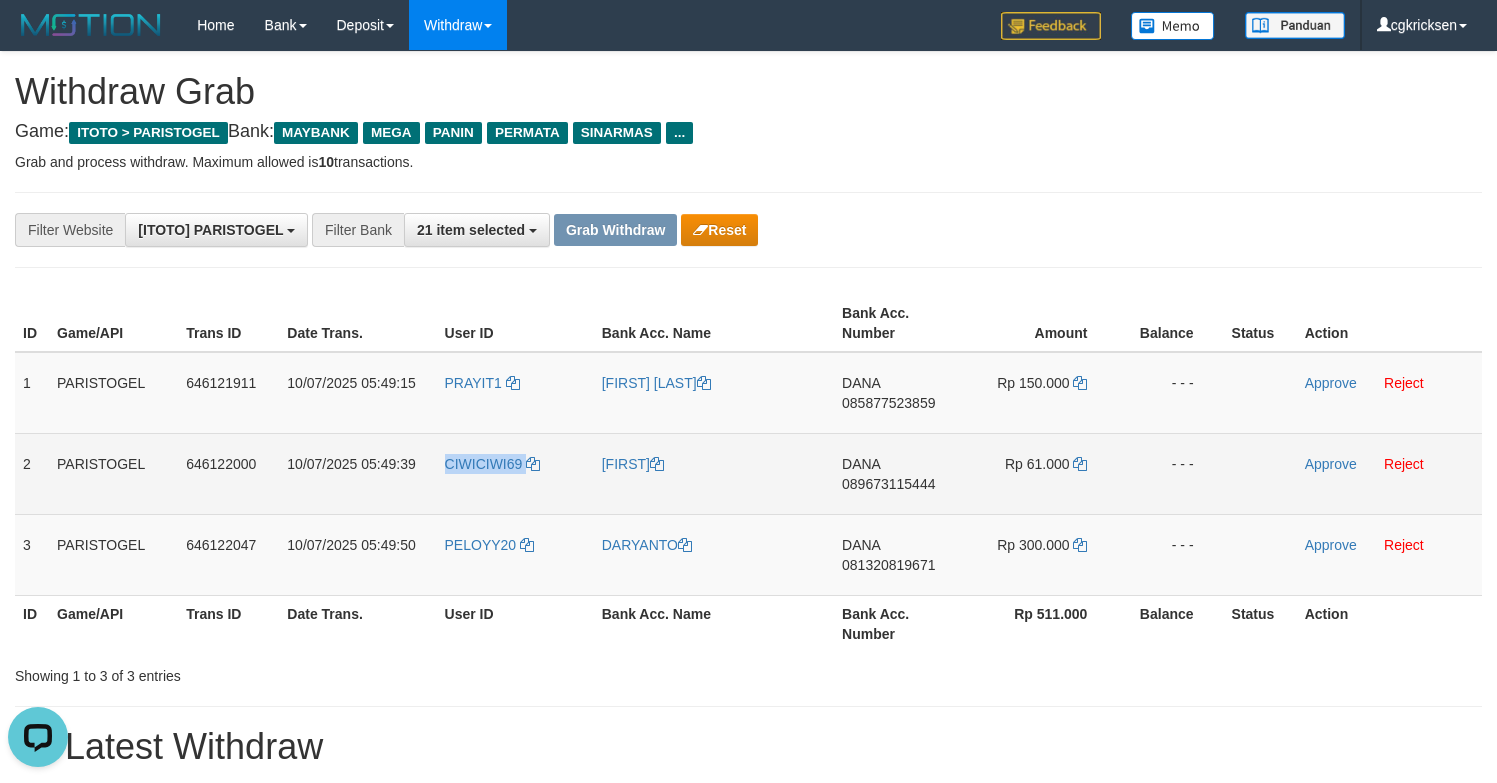click on "CIWICIWI69" at bounding box center [515, 473] 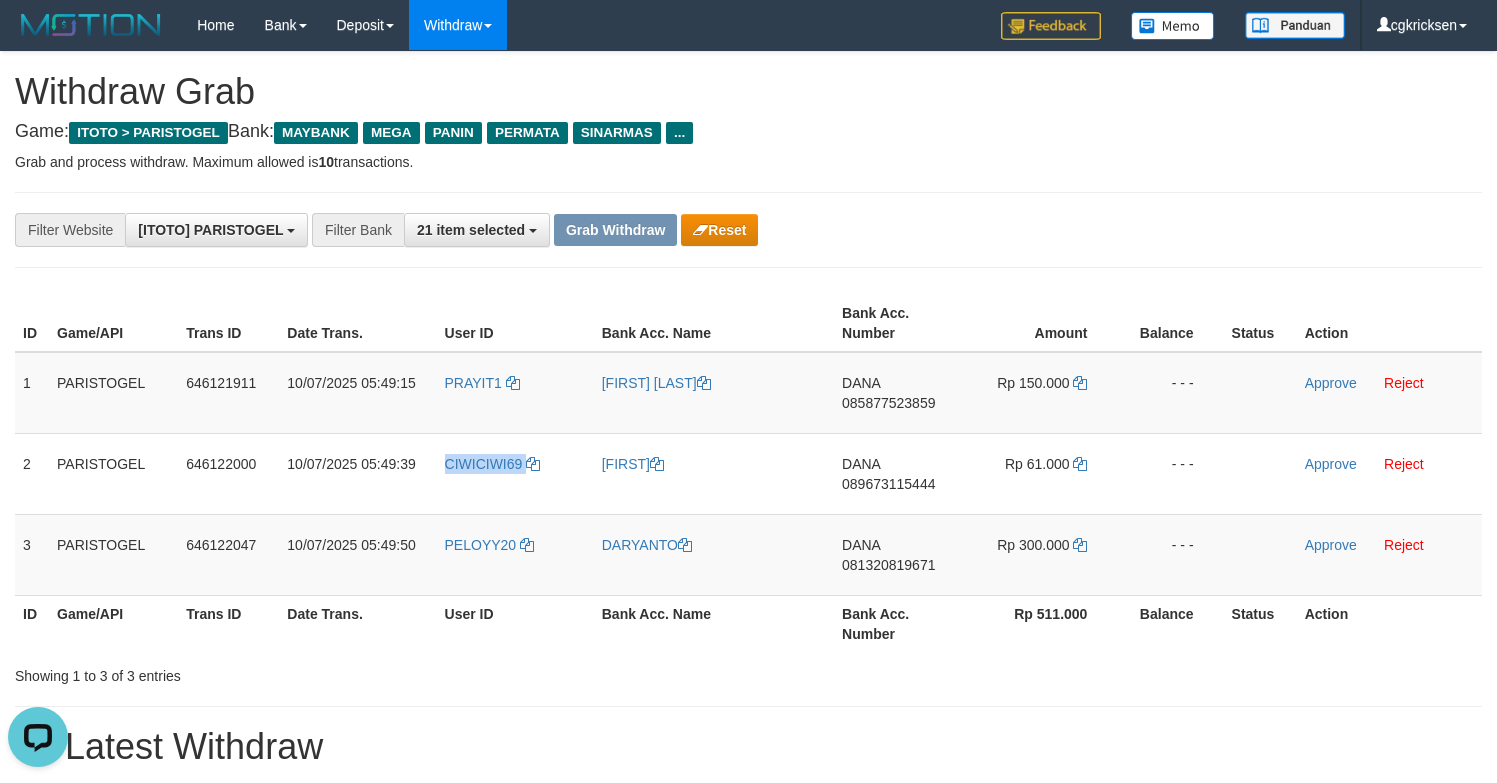 copy on "CIWICIWI69" 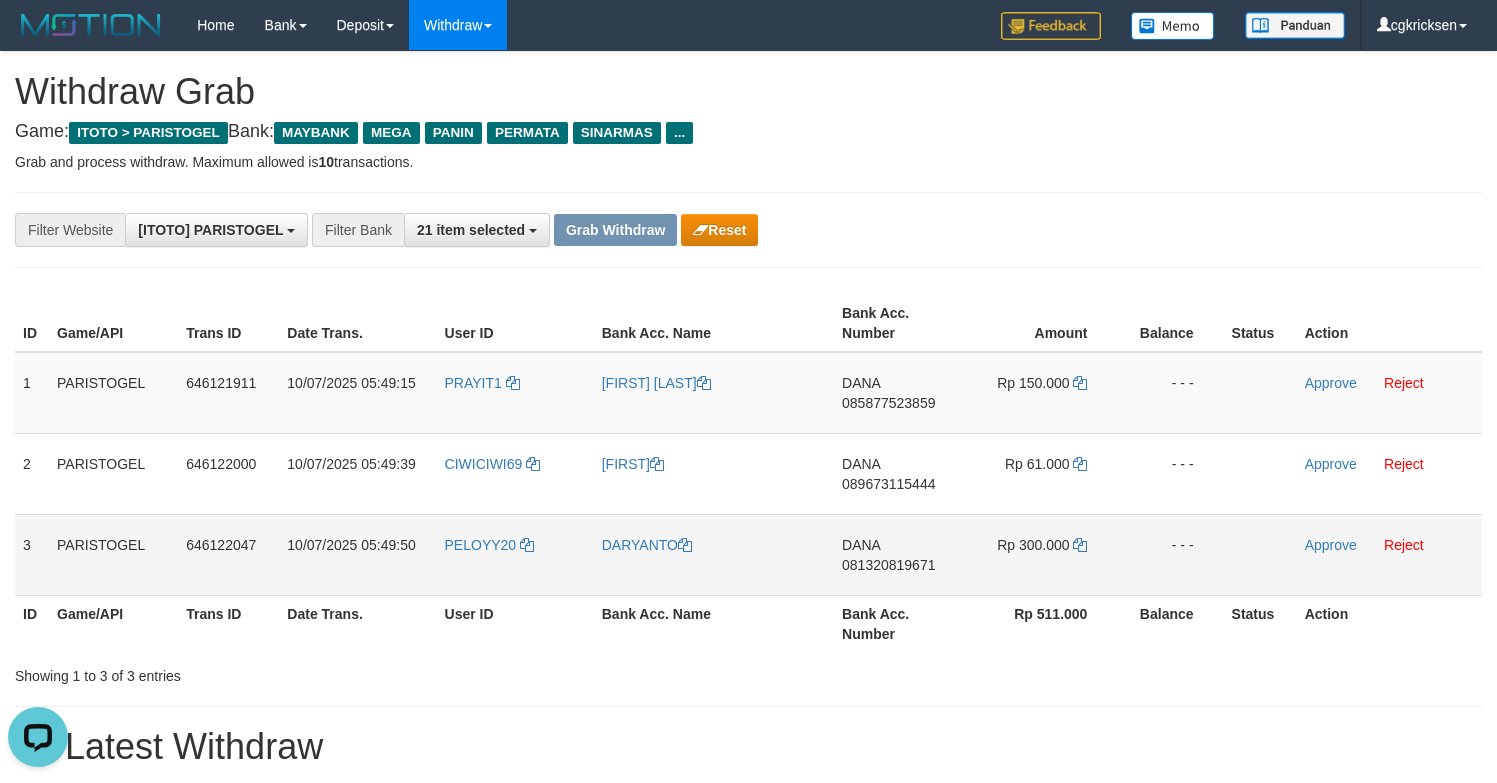 click on "PELOYY20" at bounding box center (515, 393) 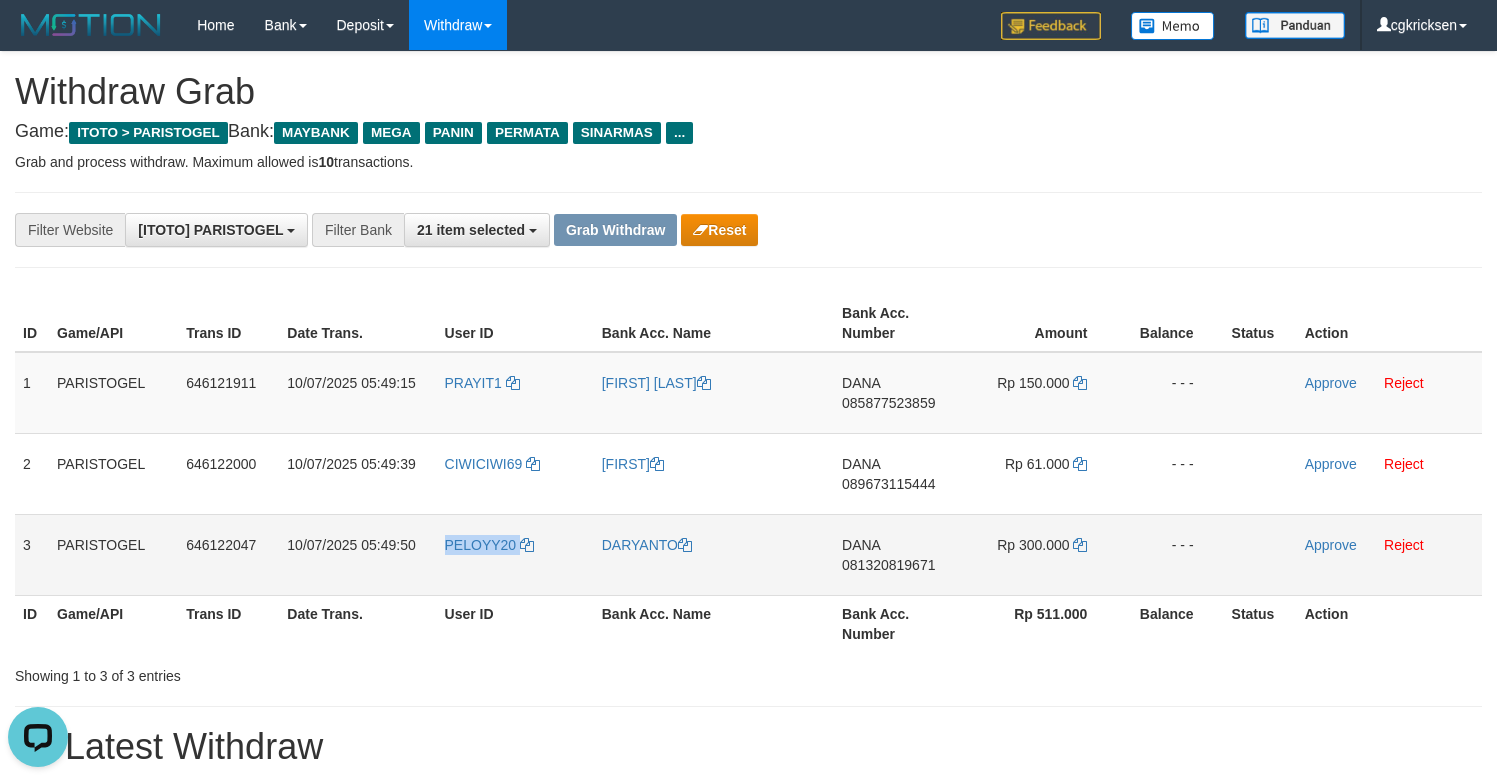 click on "PELOYY20" at bounding box center [515, 393] 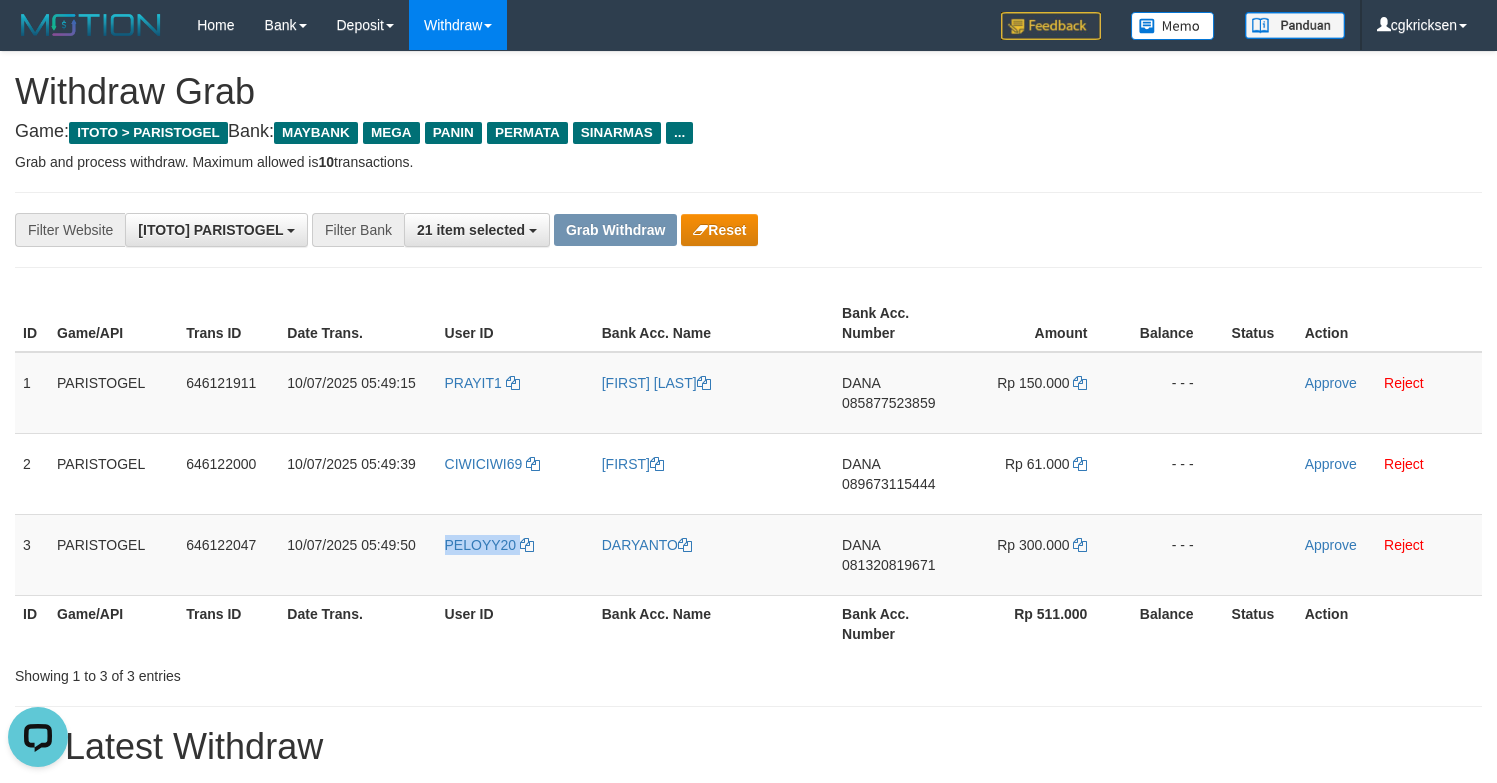 copy on "PELOYY20" 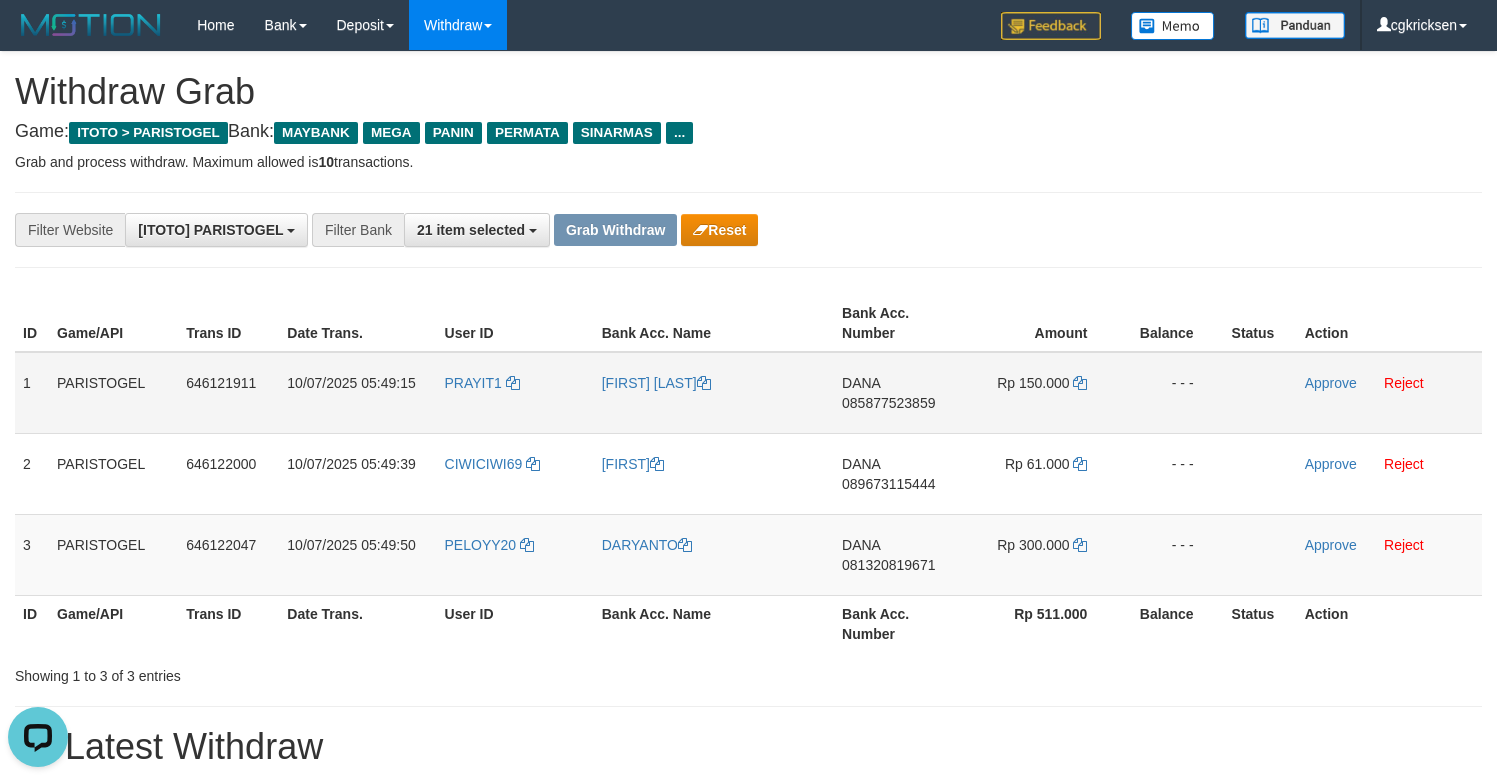 click on "DANA
085877523859" at bounding box center [898, 393] 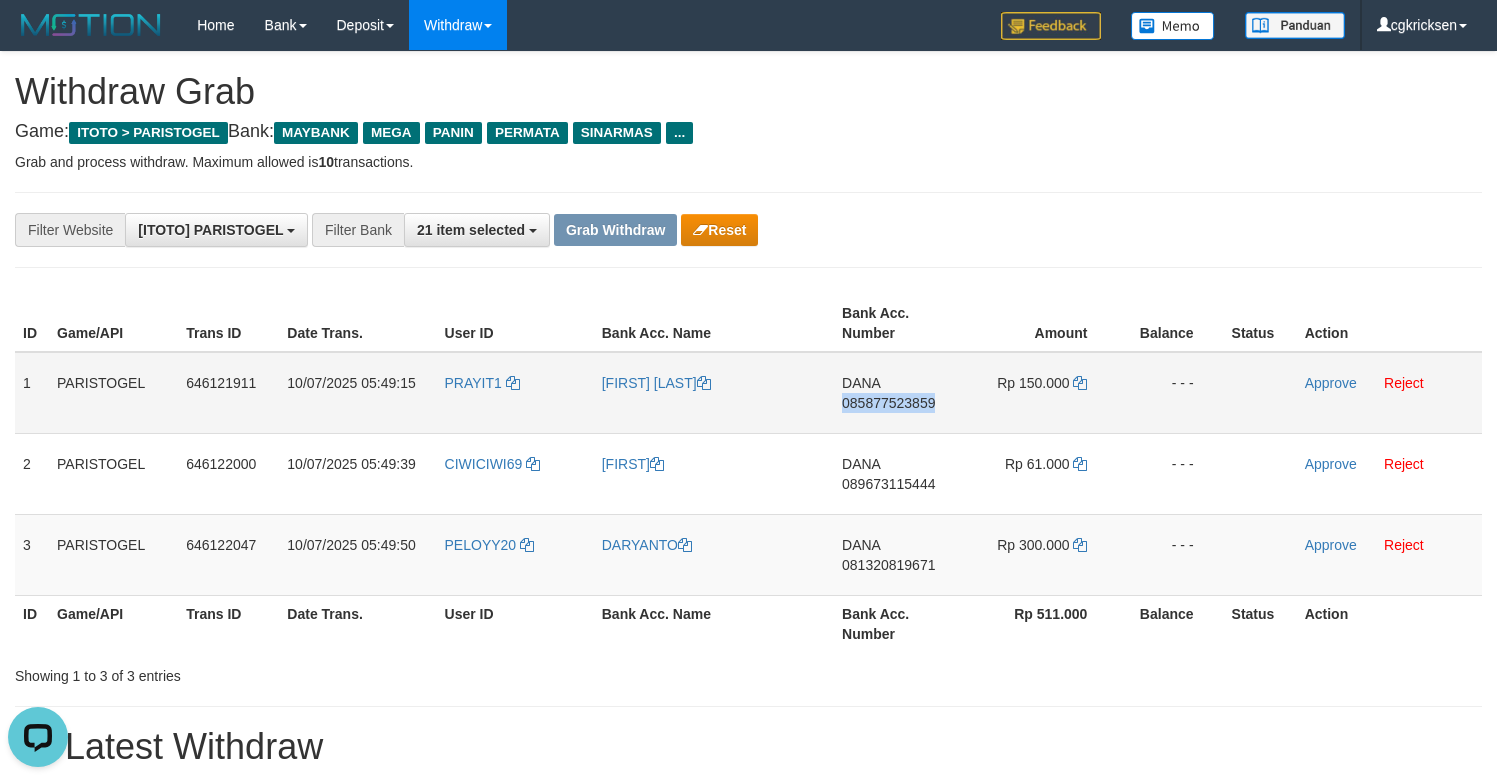 click on "DANA
085877523859" at bounding box center (898, 393) 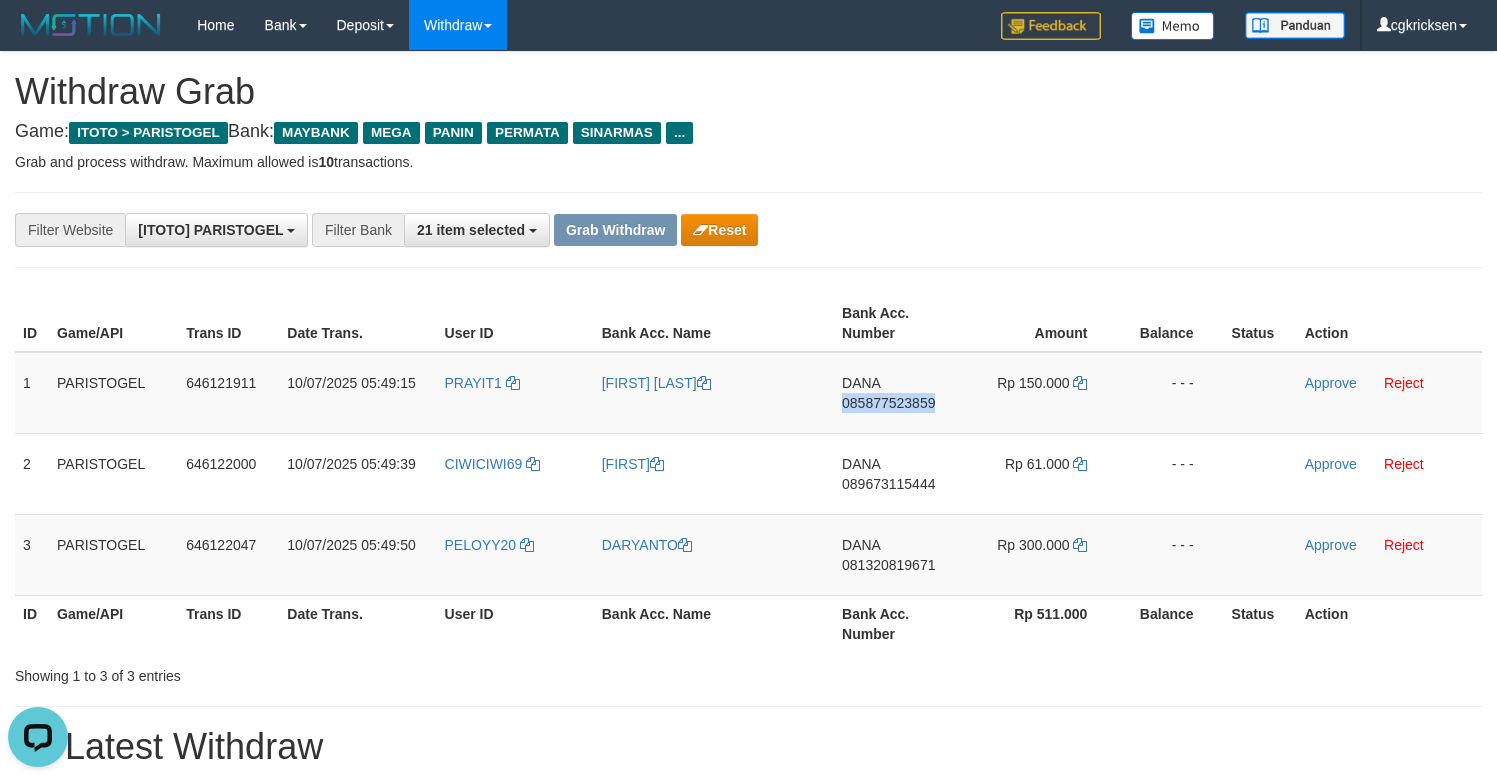 copy on "085877523859" 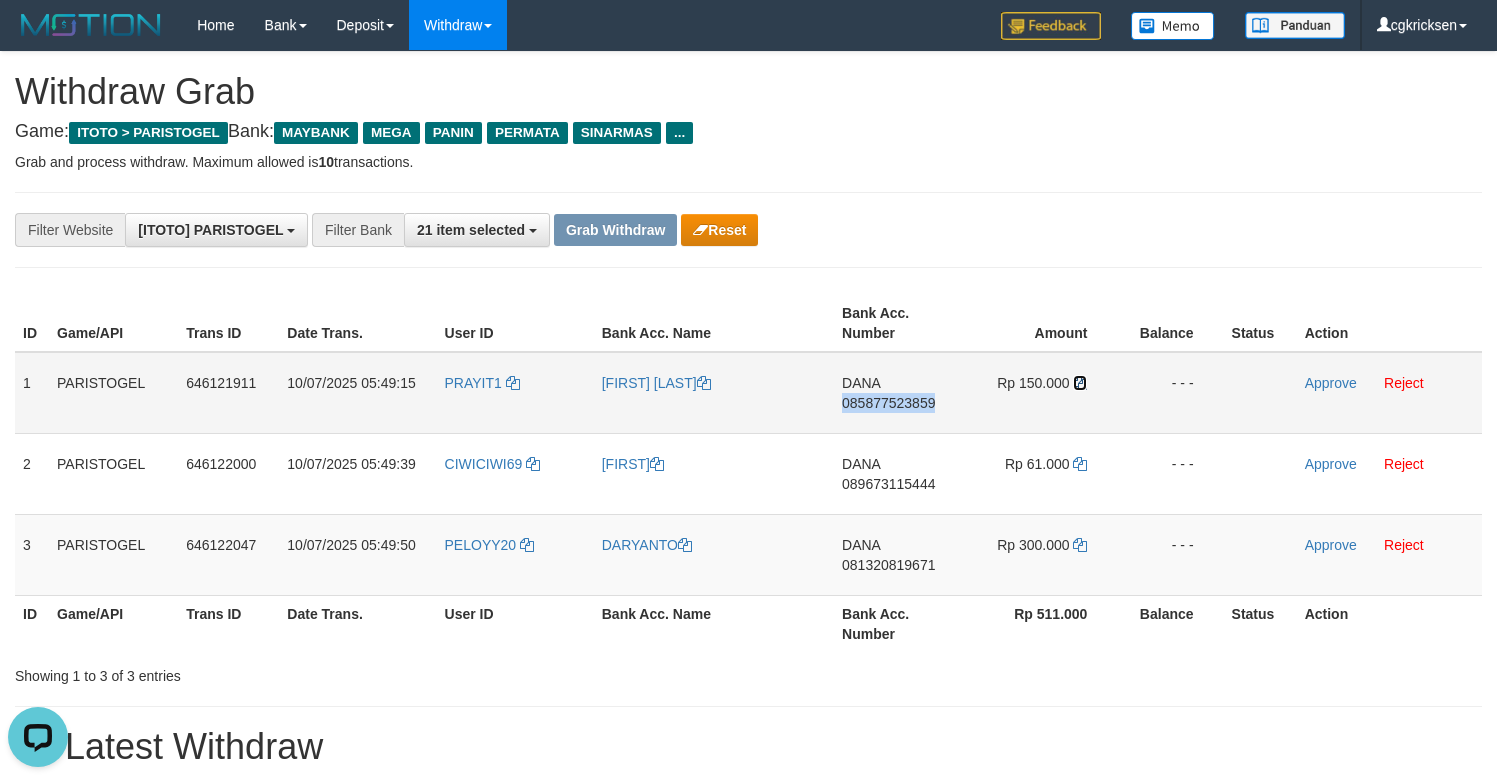 click at bounding box center [704, 383] 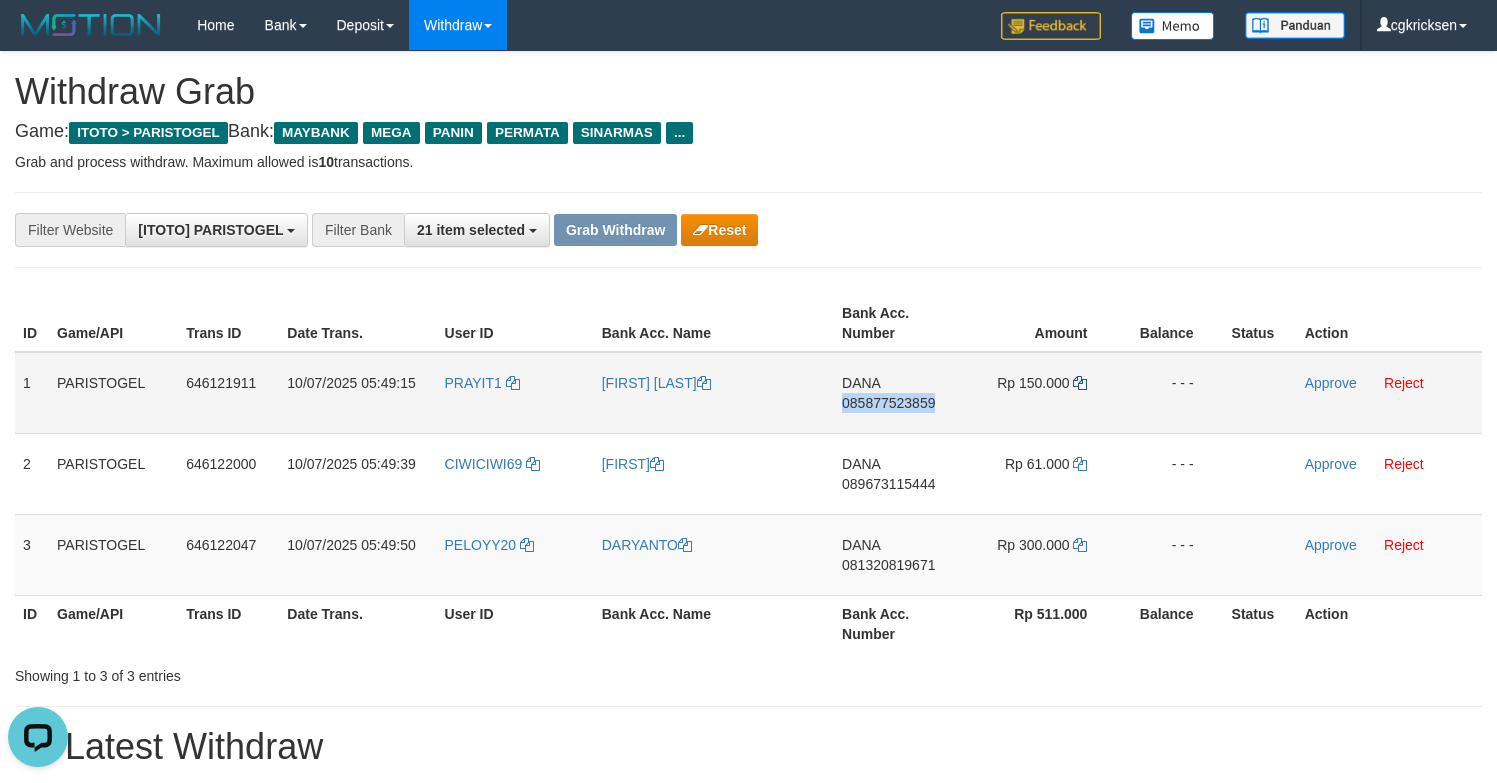 copy on "085877523859" 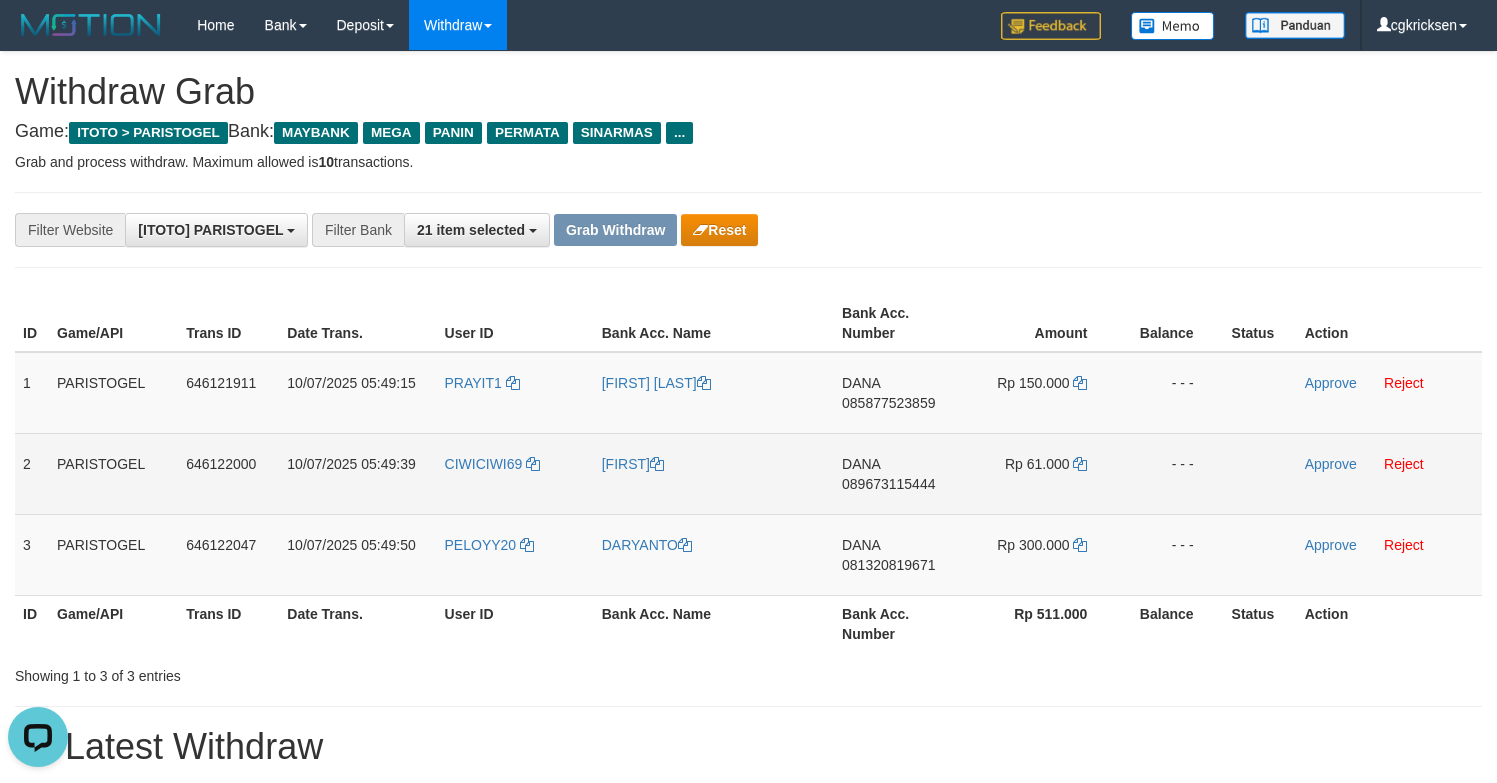 click on "DANA
089673115444" at bounding box center [898, 473] 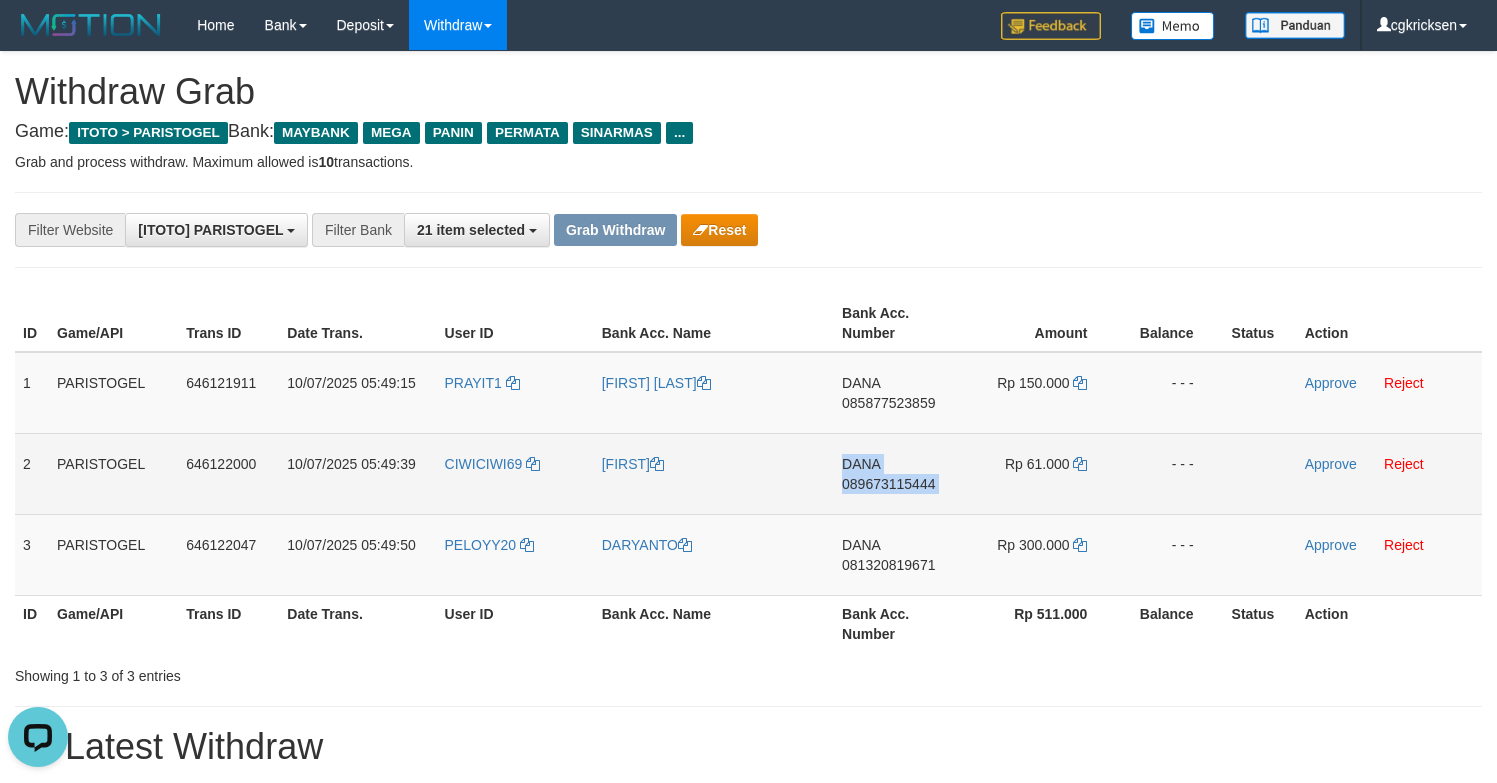 click on "DANA
089673115444" at bounding box center [898, 473] 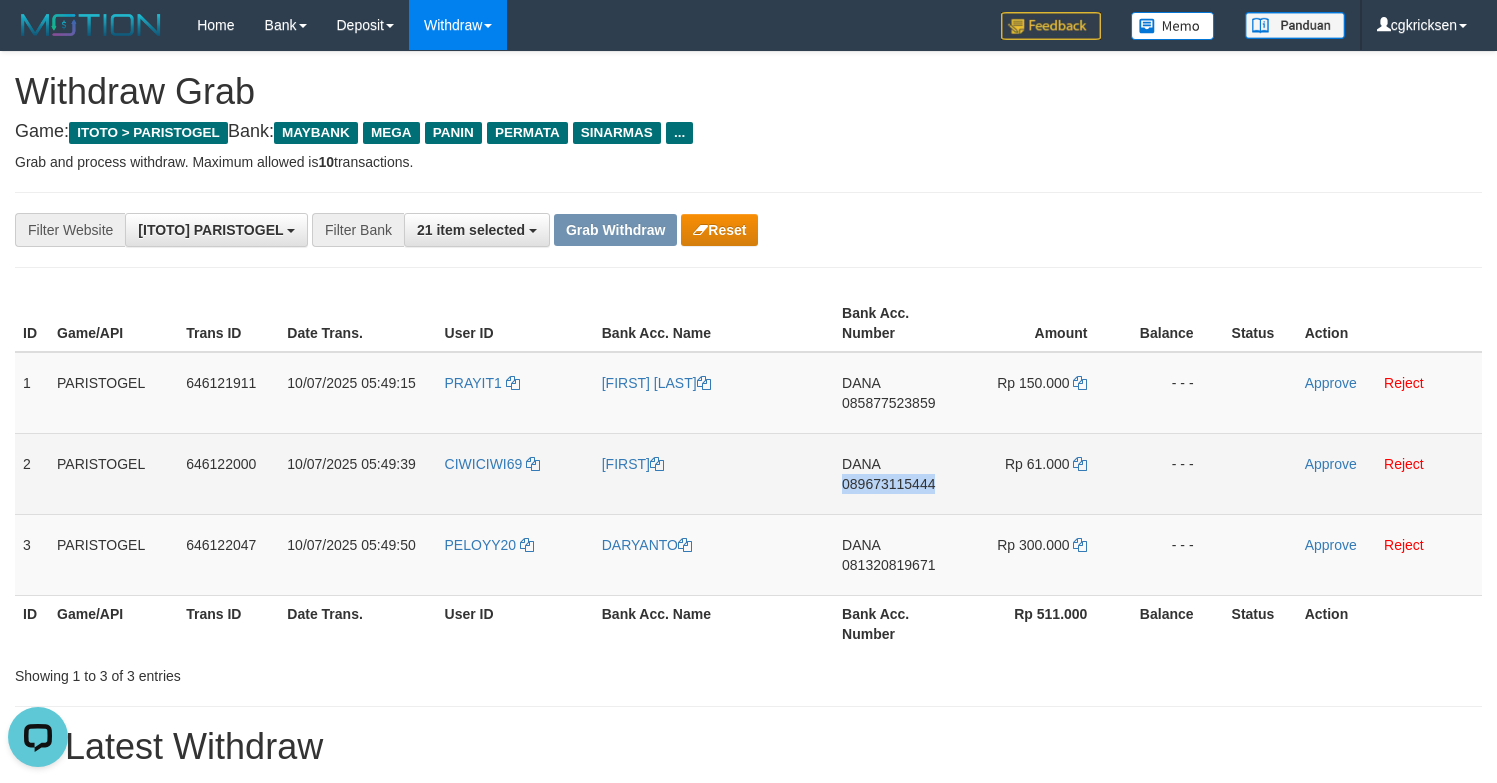 click on "DANA
089673115444" at bounding box center (898, 473) 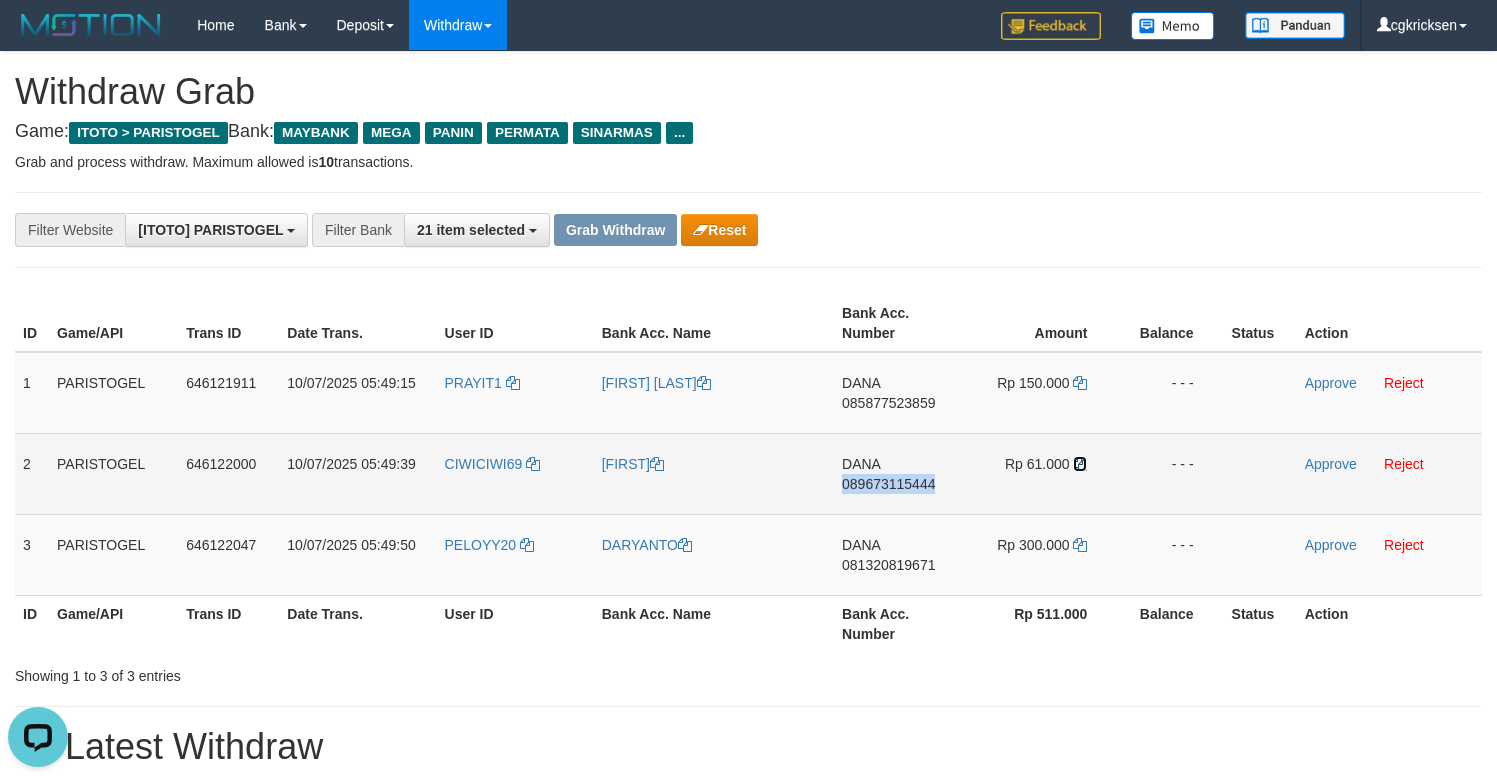 drag, startPoint x: 1084, startPoint y: 474, endPoint x: 1512, endPoint y: 348, distance: 446.1614 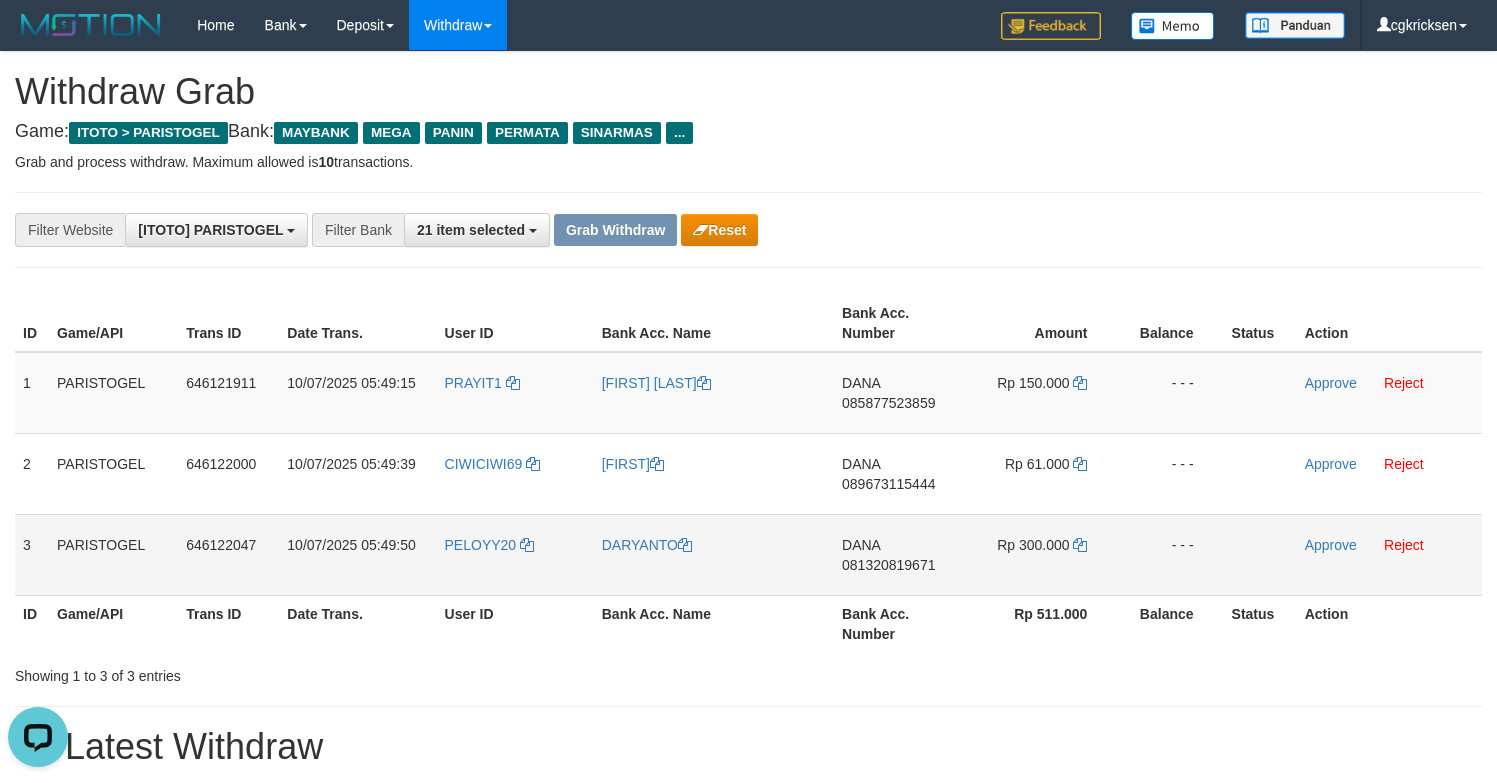 click on "DANA
081320819671" at bounding box center (898, 393) 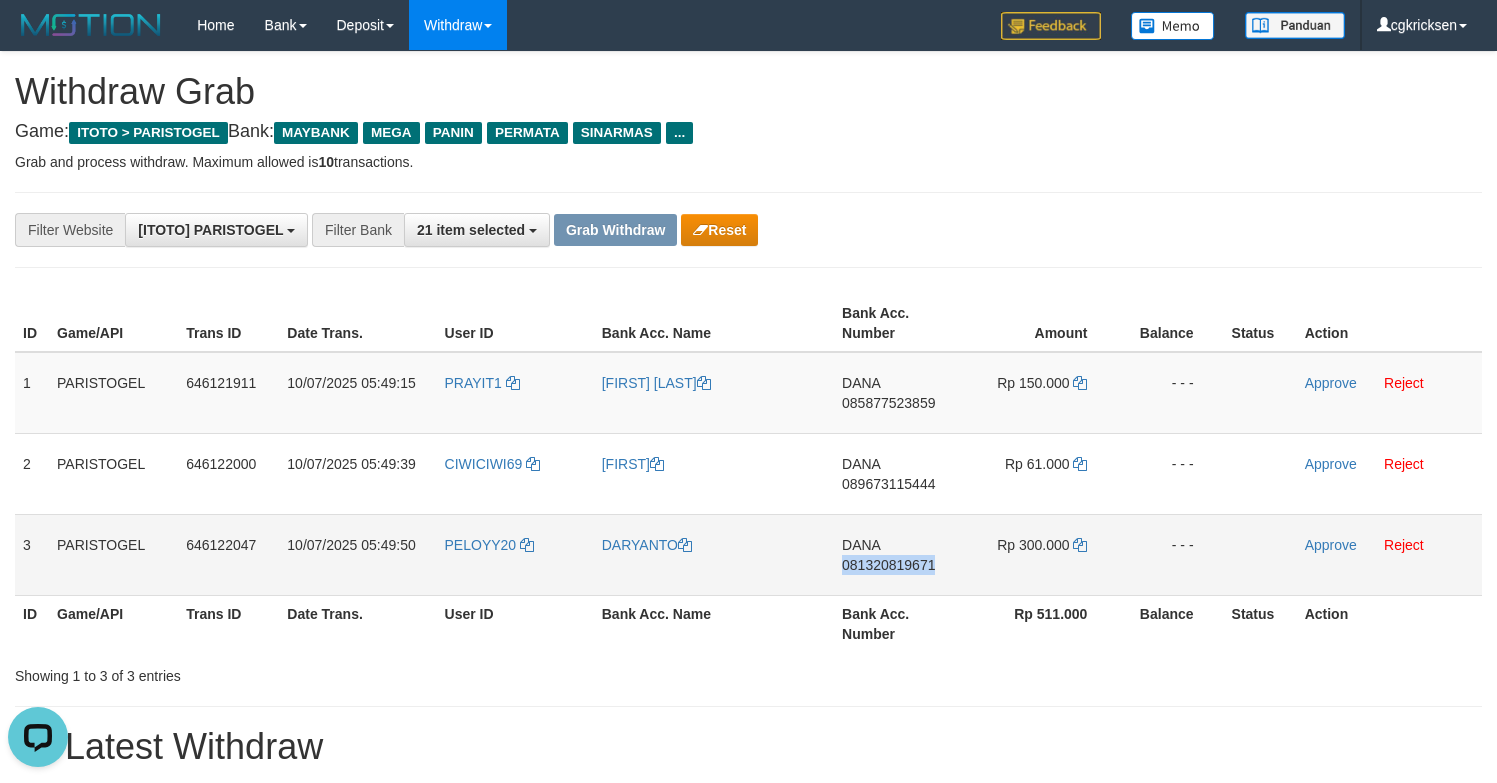 click on "DANA
081320819671" at bounding box center [898, 393] 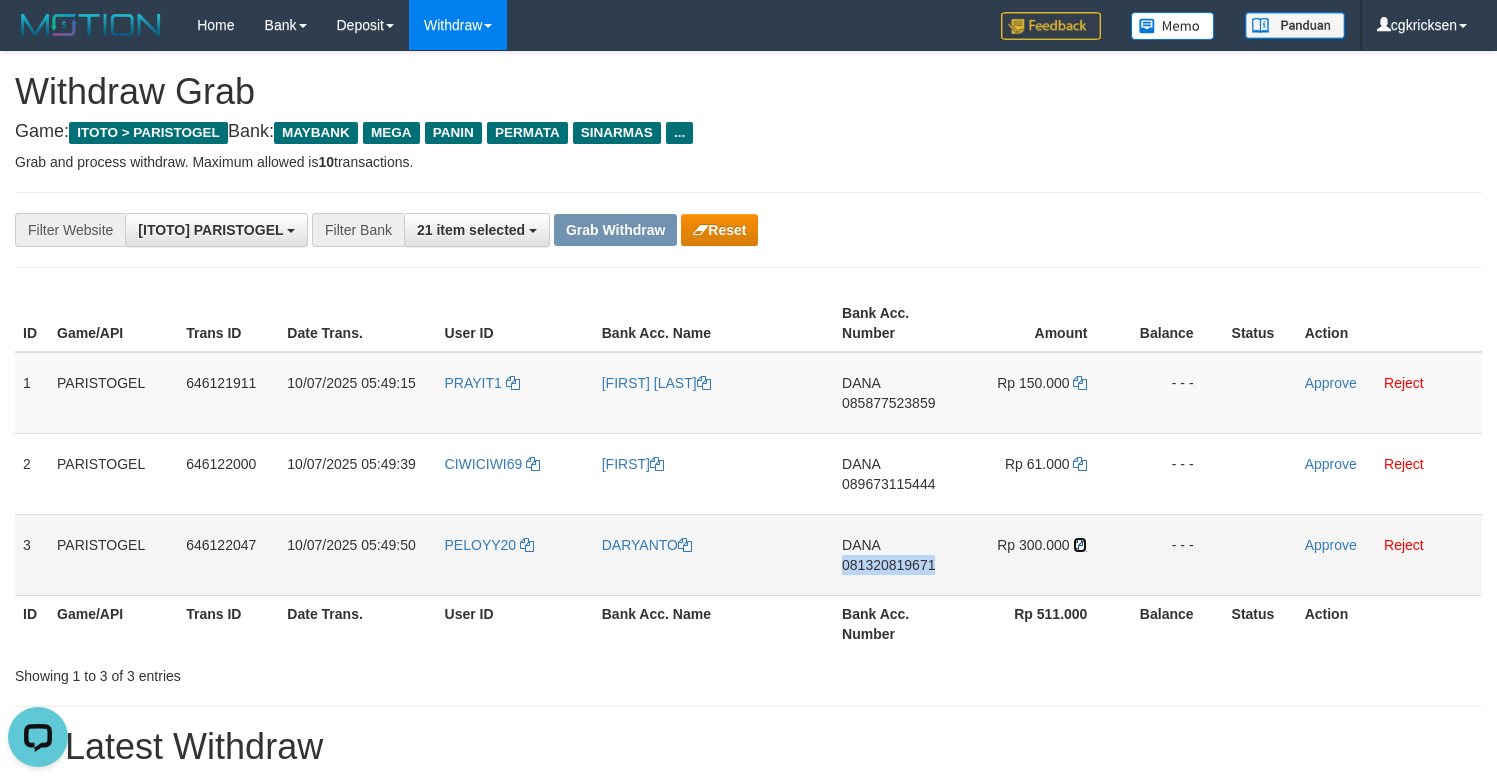 click at bounding box center [704, 383] 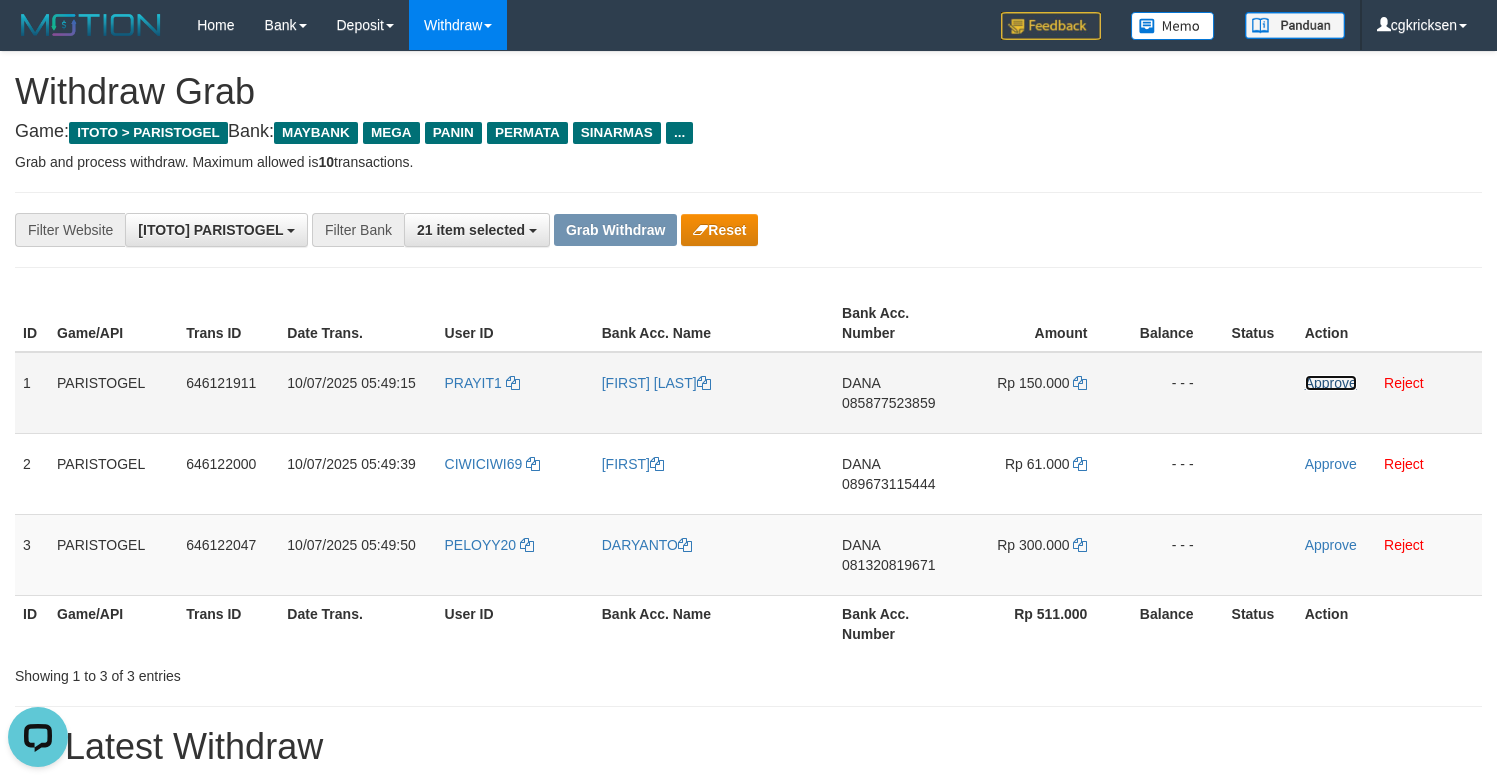 click on "Approve" at bounding box center [1331, 383] 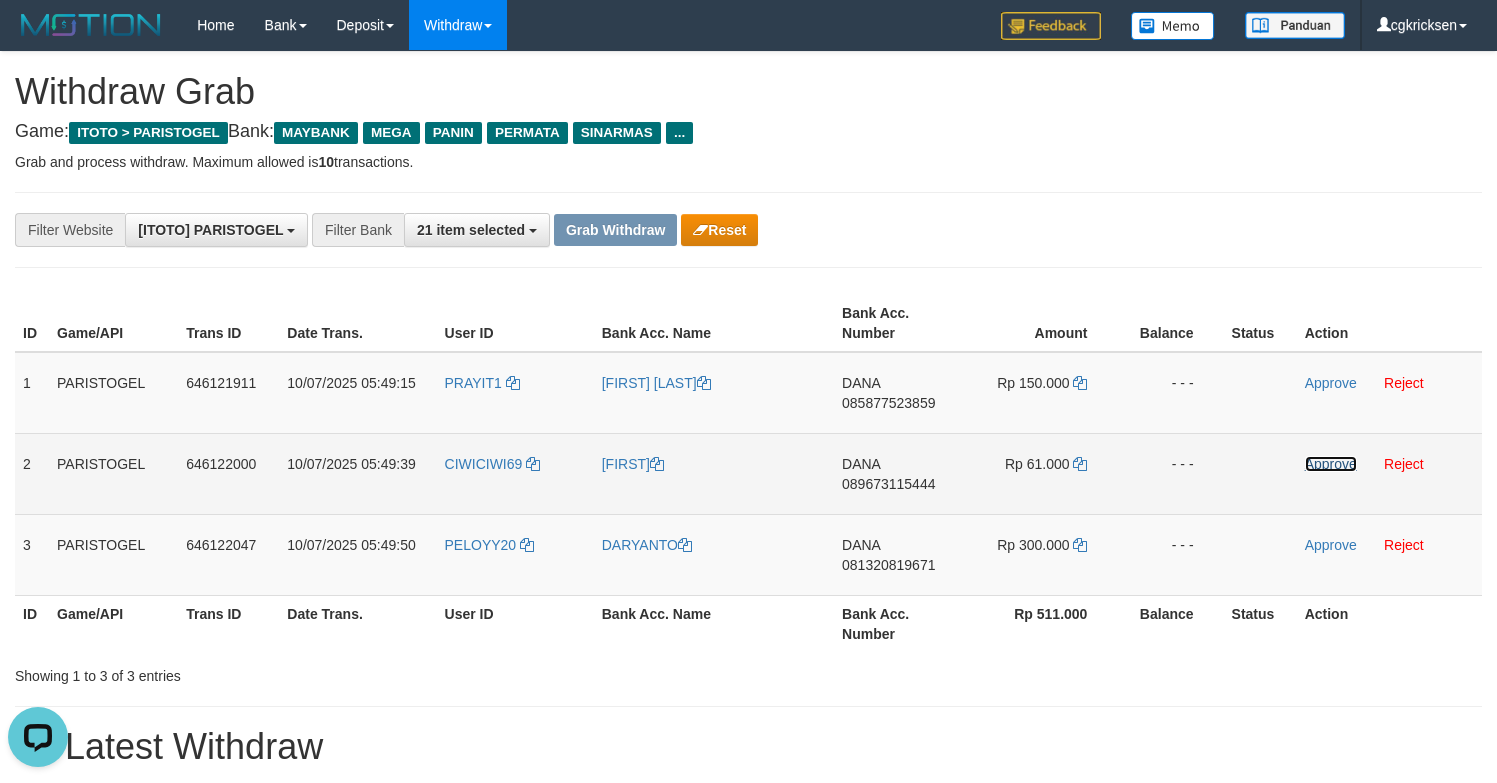 click on "Approve" at bounding box center (1331, 464) 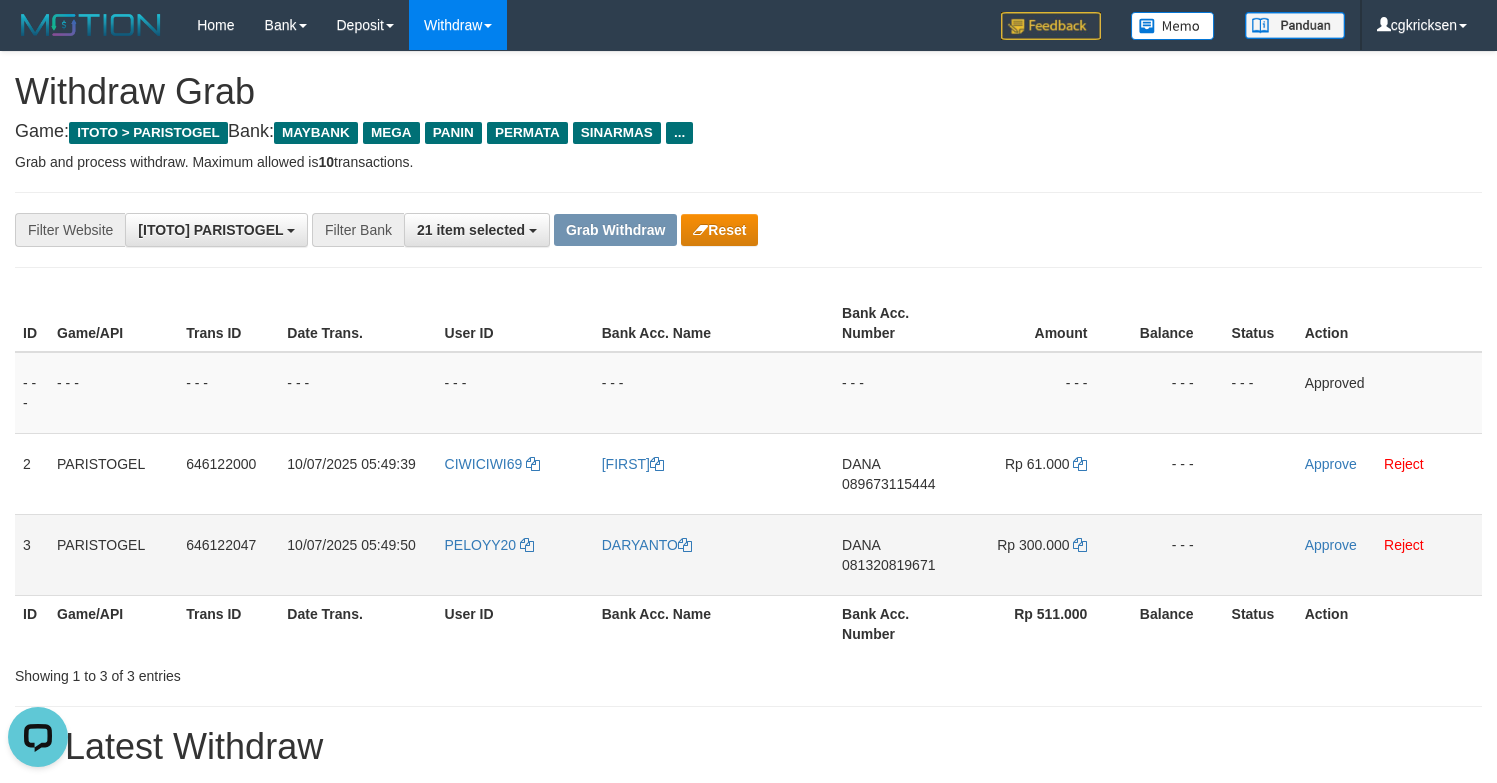 click on "Approve
Reject" at bounding box center (1389, 393) 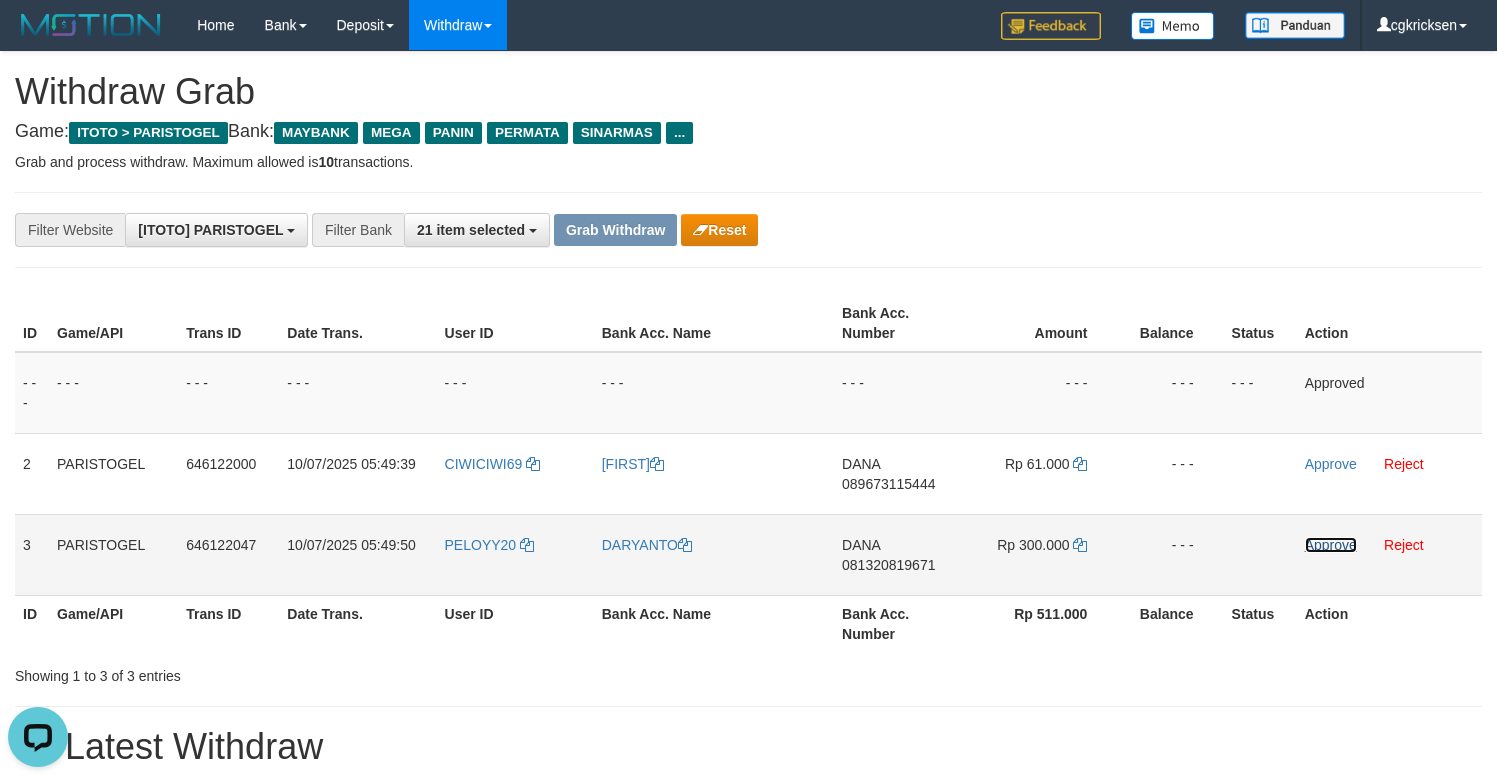 click on "Approve" at bounding box center (1331, 545) 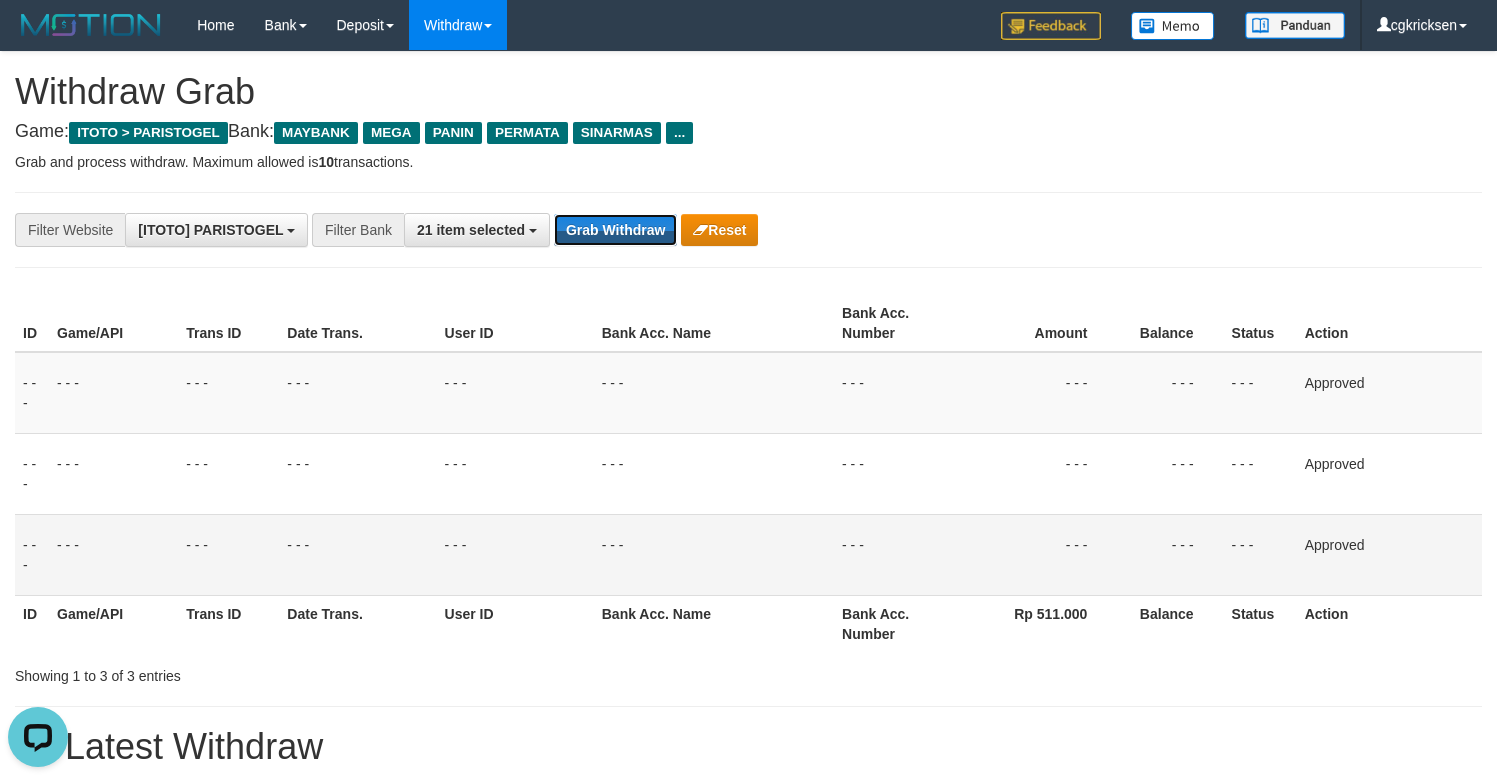 drag, startPoint x: 649, startPoint y: 225, endPoint x: 553, endPoint y: 169, distance: 111.13955 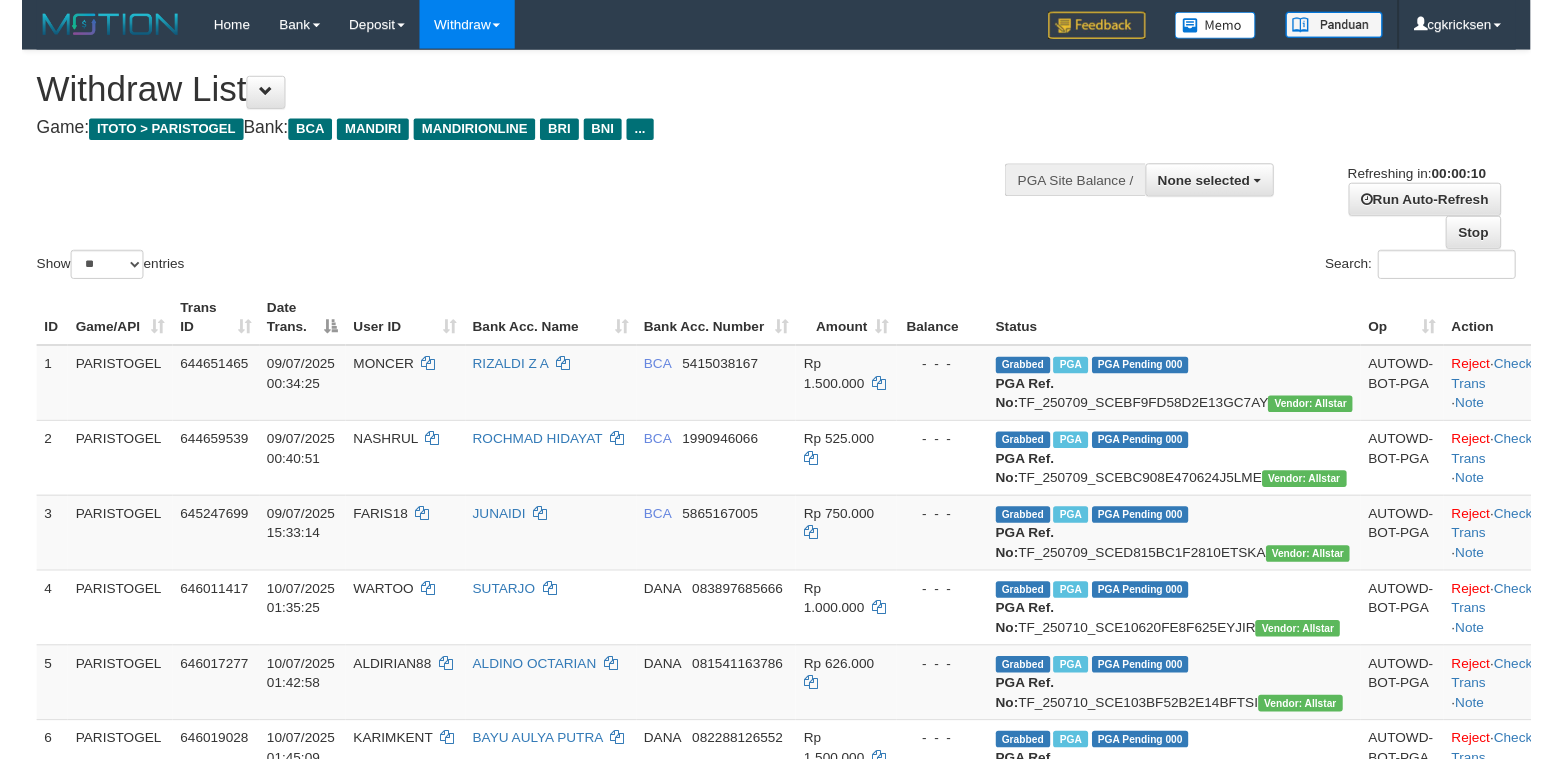 scroll, scrollTop: 0, scrollLeft: 0, axis: both 